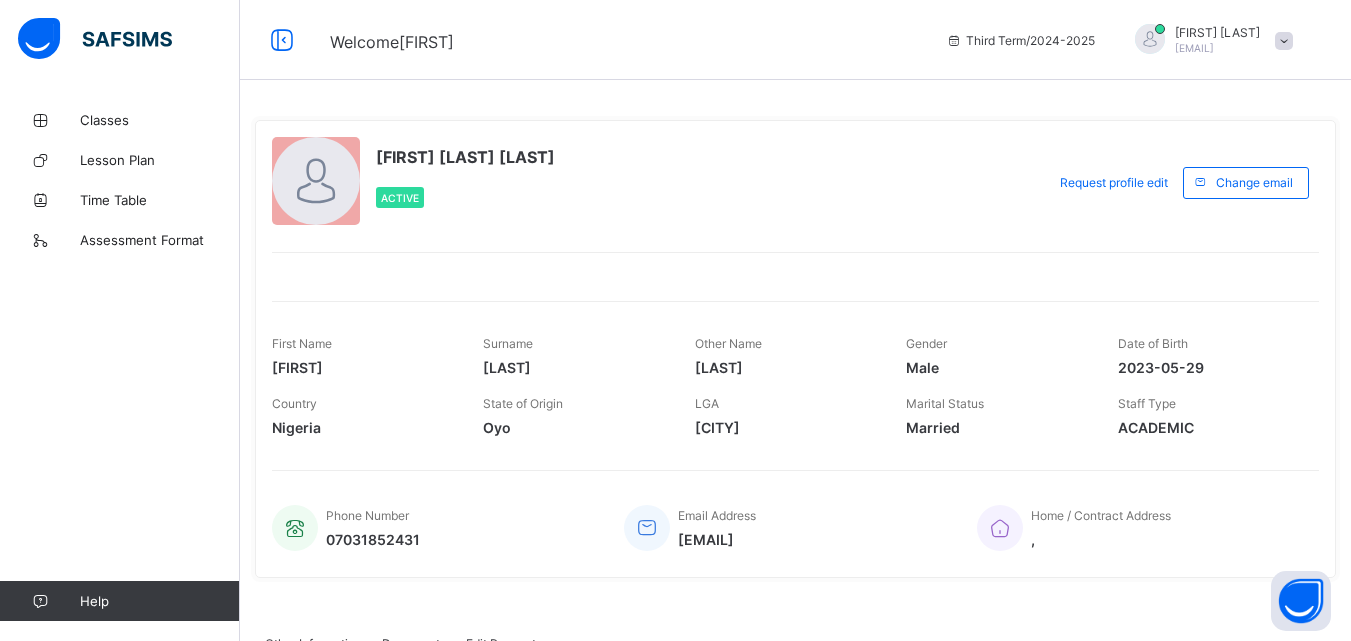scroll, scrollTop: 0, scrollLeft: 0, axis: both 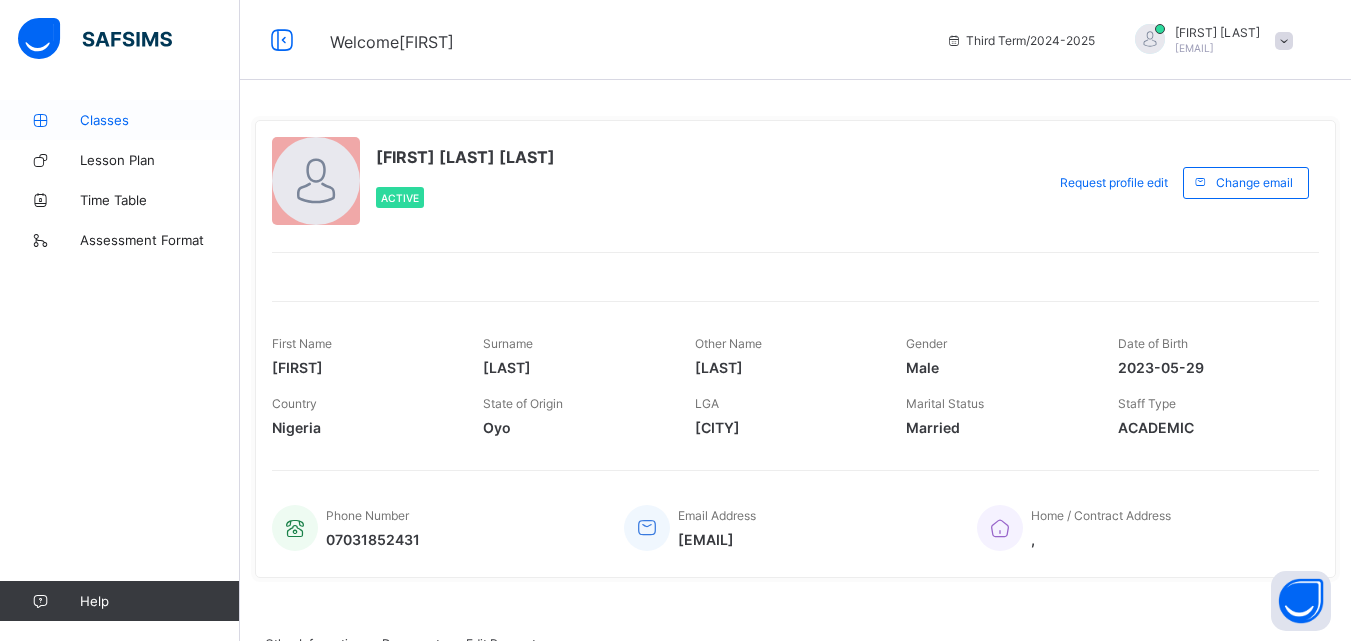 click on "Classes" at bounding box center (160, 120) 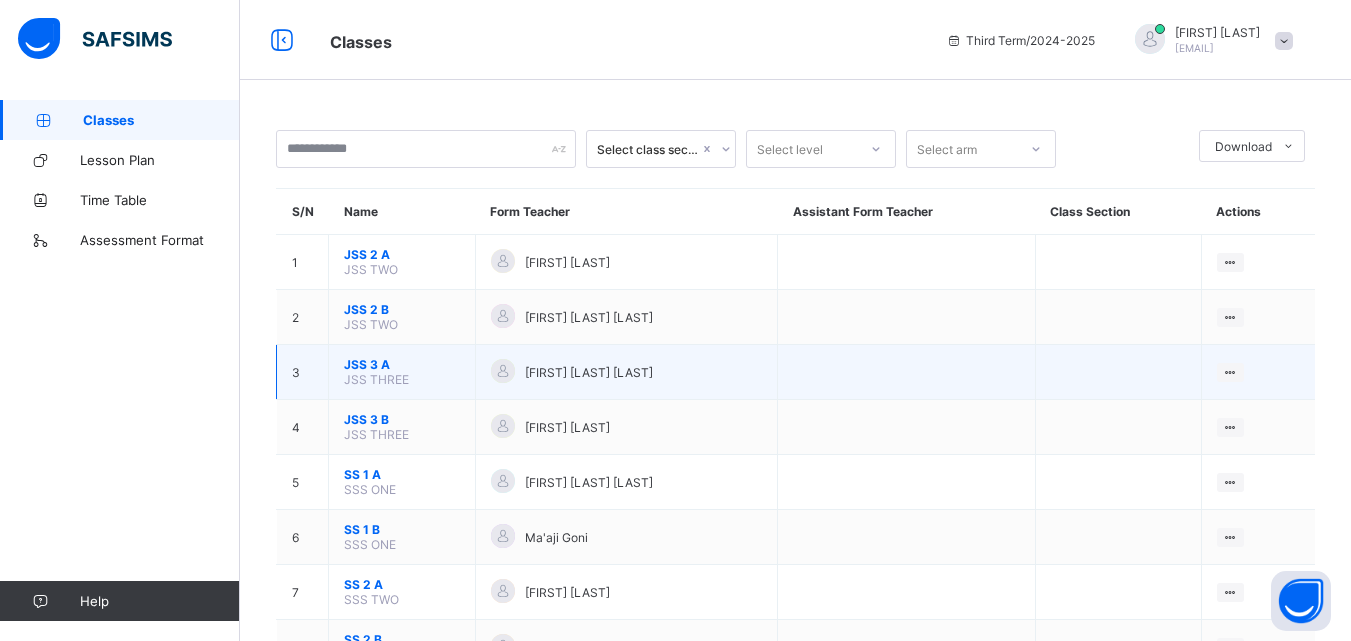 click on "JSS 3   A" at bounding box center [402, 364] 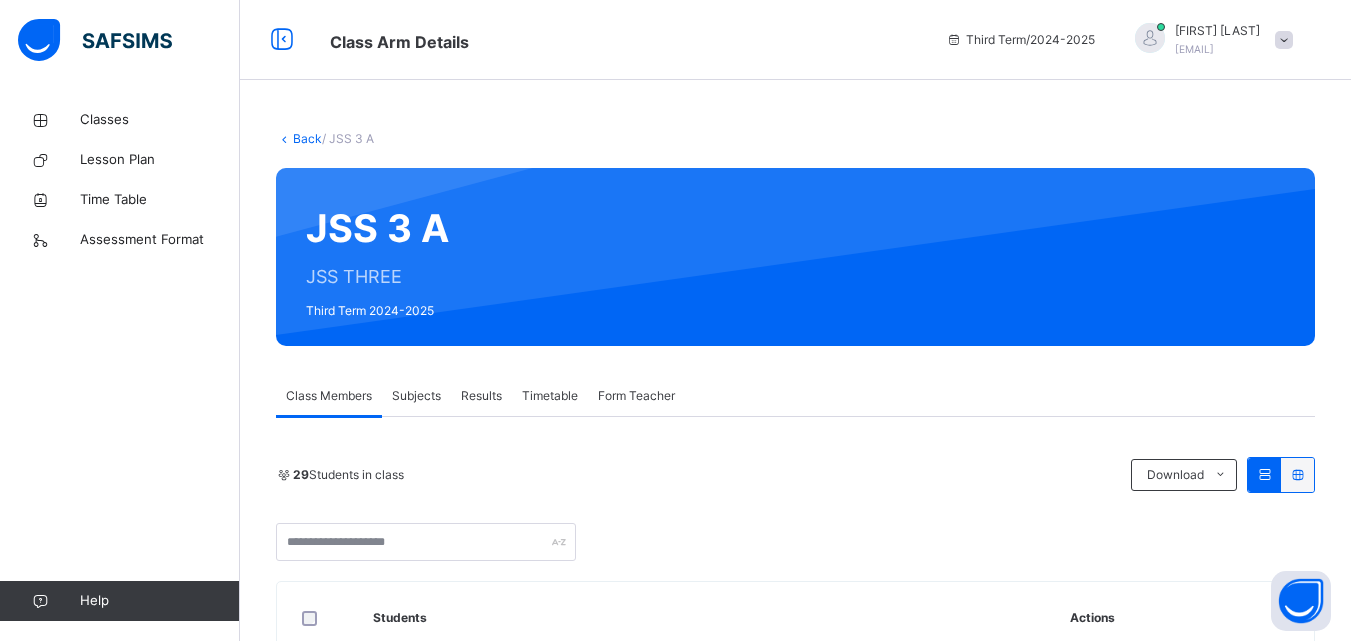 click on "Subjects" at bounding box center (416, 396) 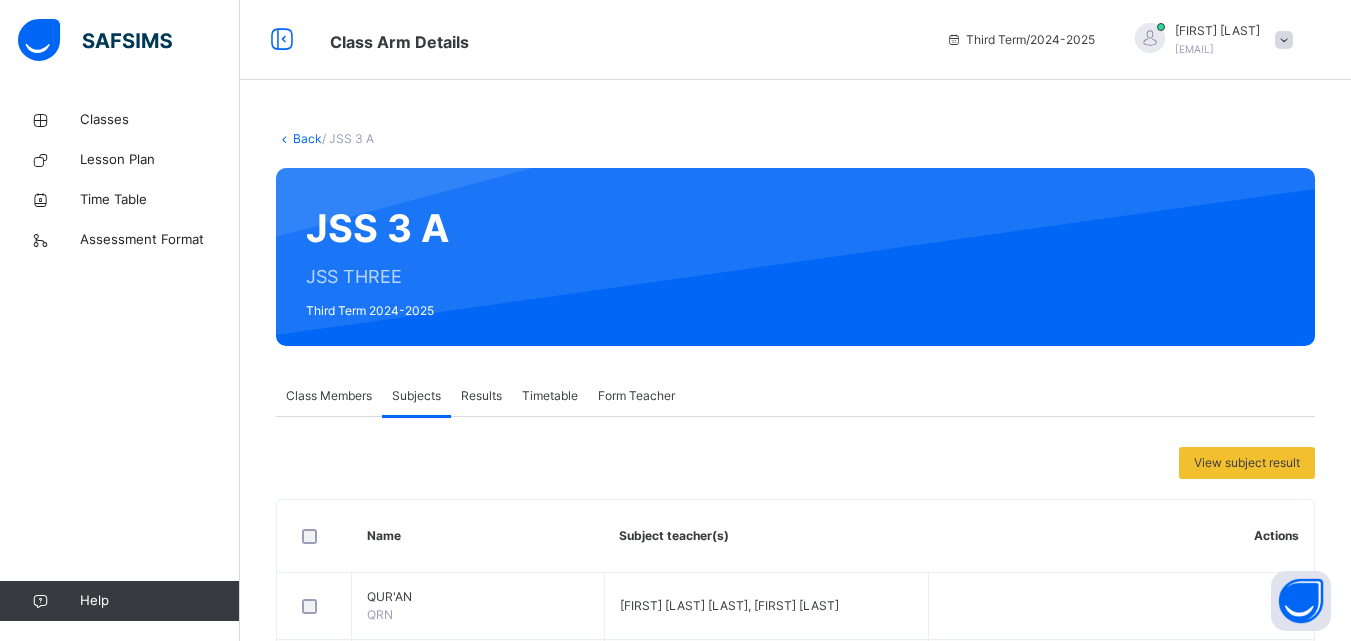 click on "Back" at bounding box center (307, 138) 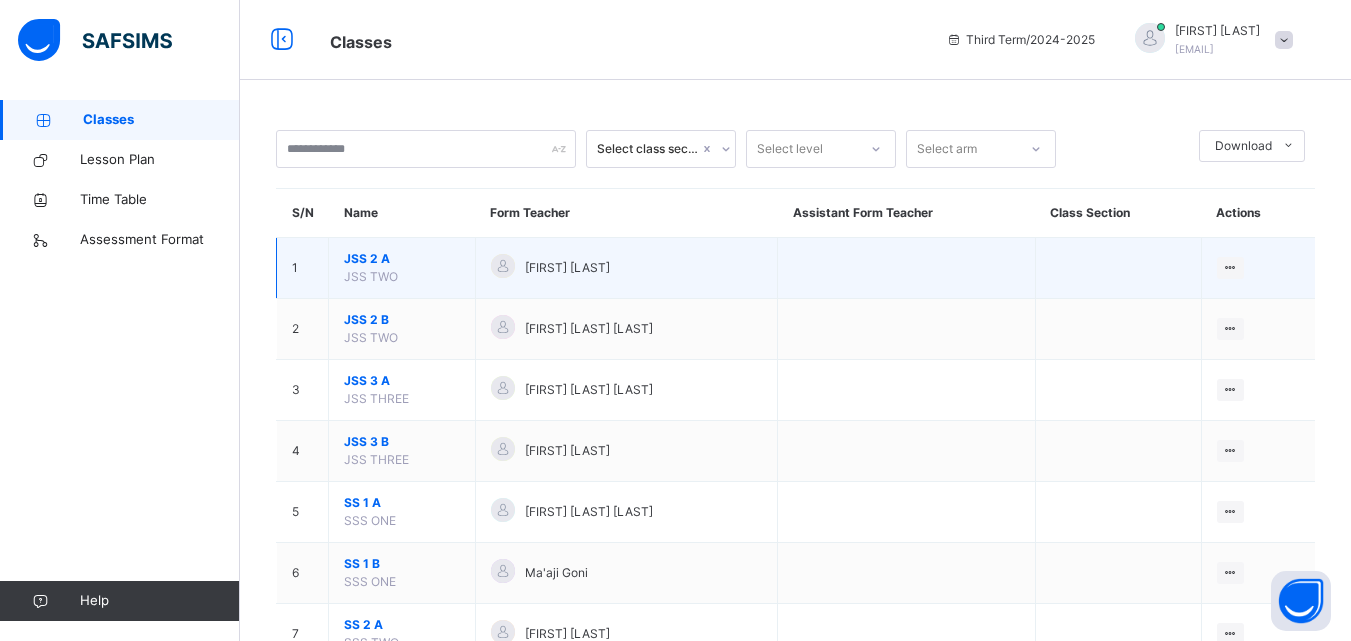 click on "JSS 2   A" at bounding box center (402, 259) 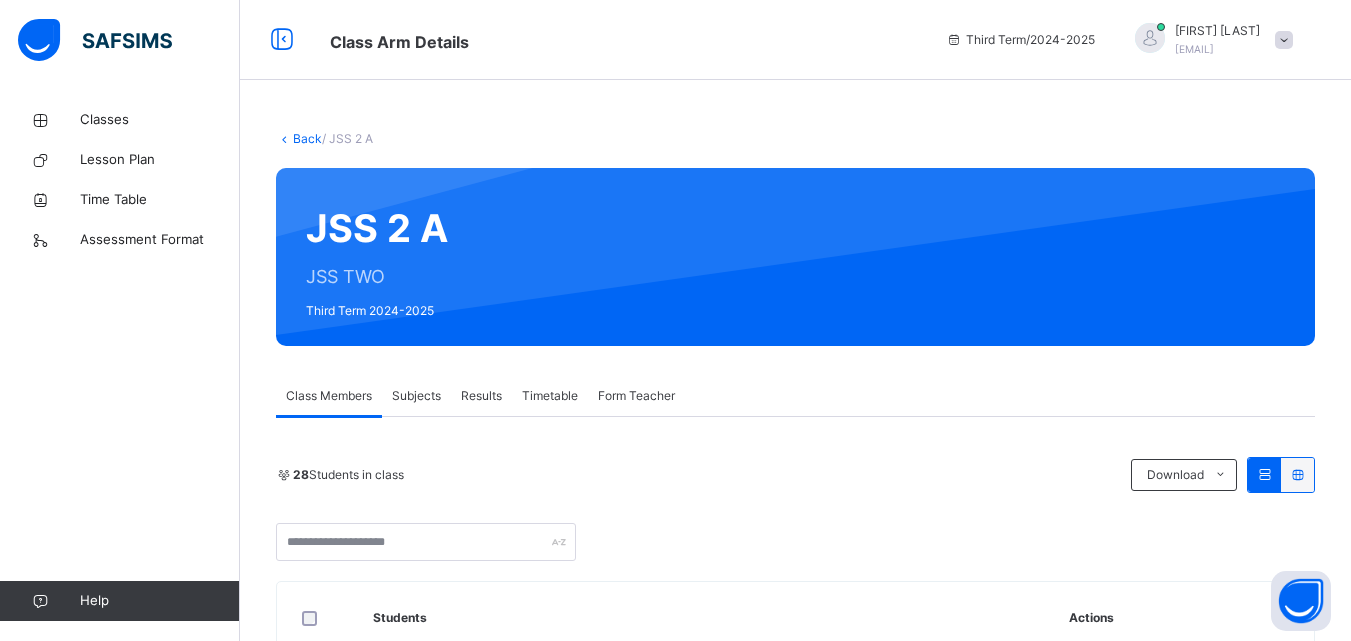click on "Subjects" at bounding box center [416, 396] 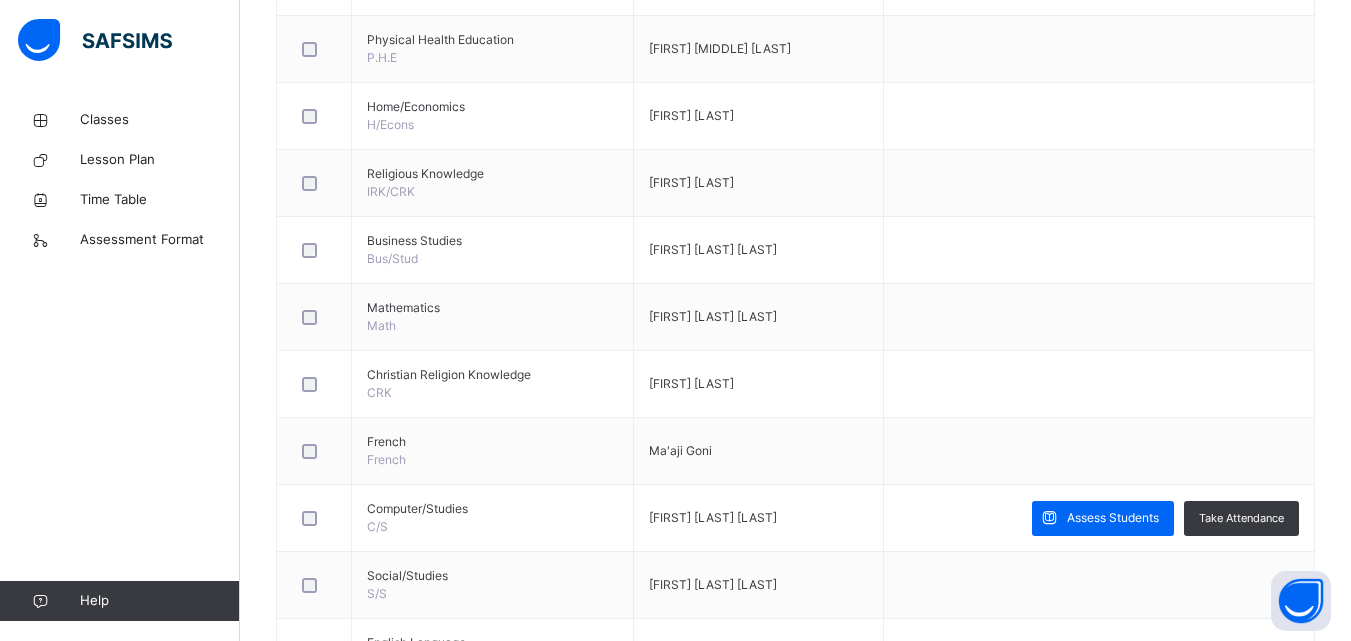 scroll, scrollTop: 1058, scrollLeft: 0, axis: vertical 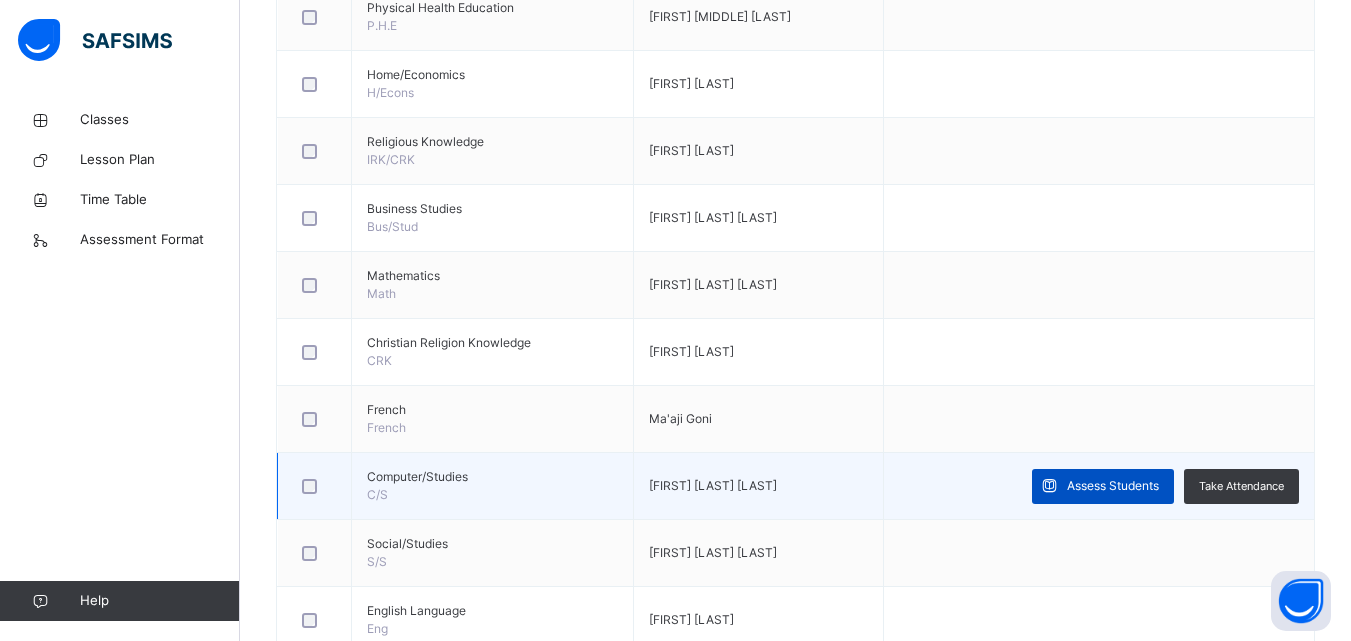 click on "Assess Students" at bounding box center (1113, 486) 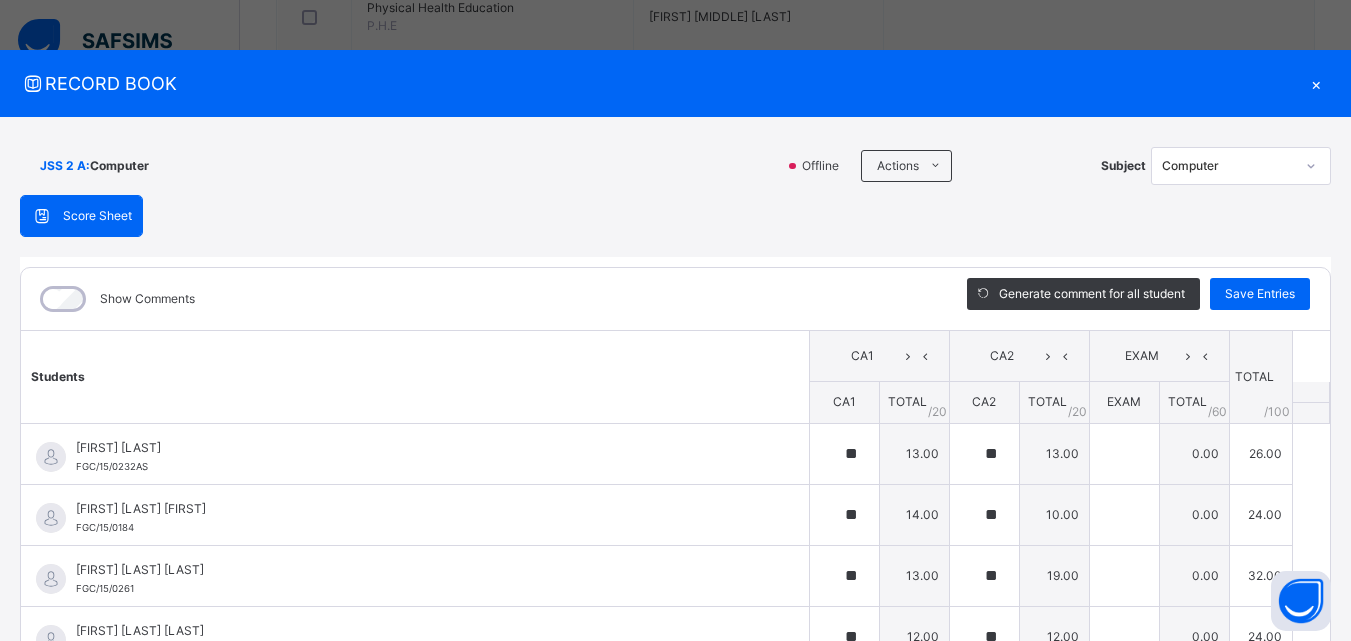 type on "**" 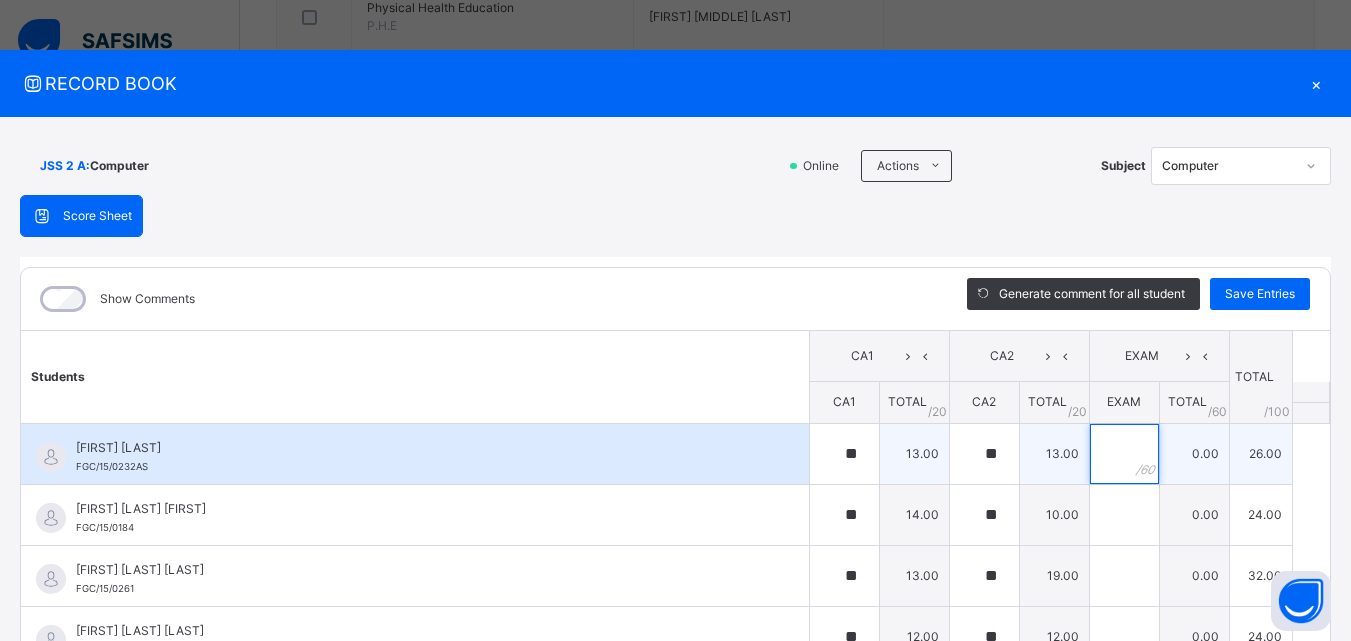 click at bounding box center (1124, 454) 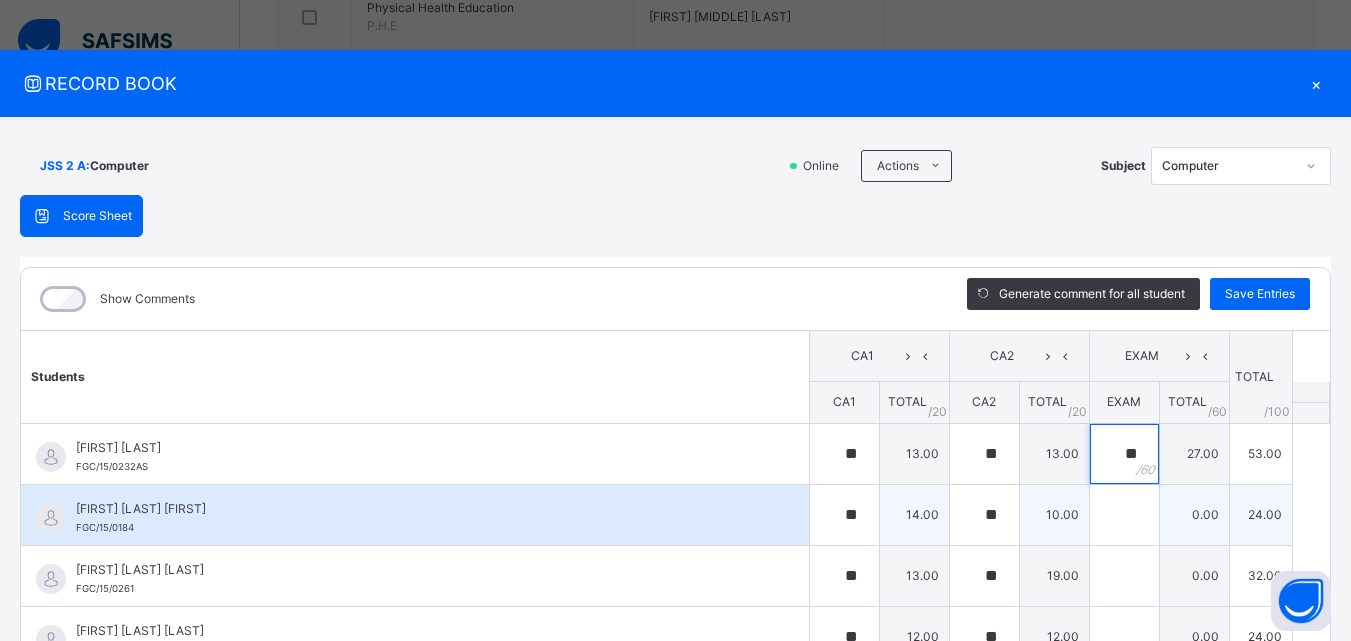 type on "**" 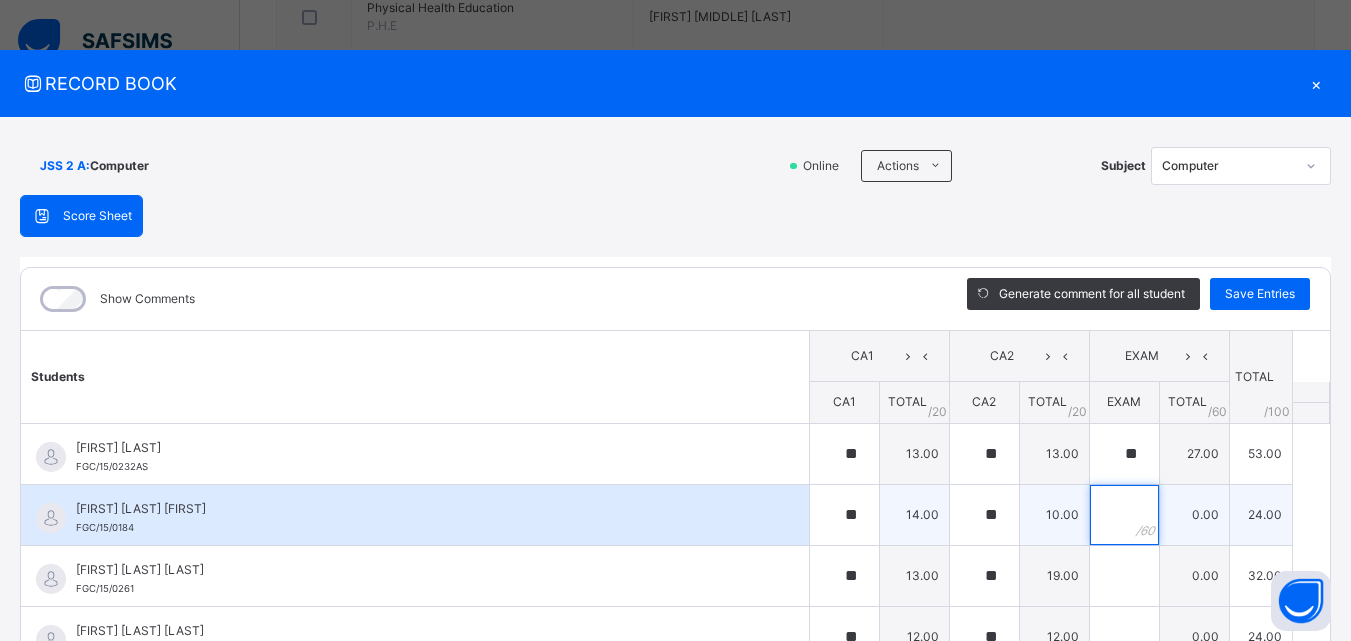 click at bounding box center [1124, 515] 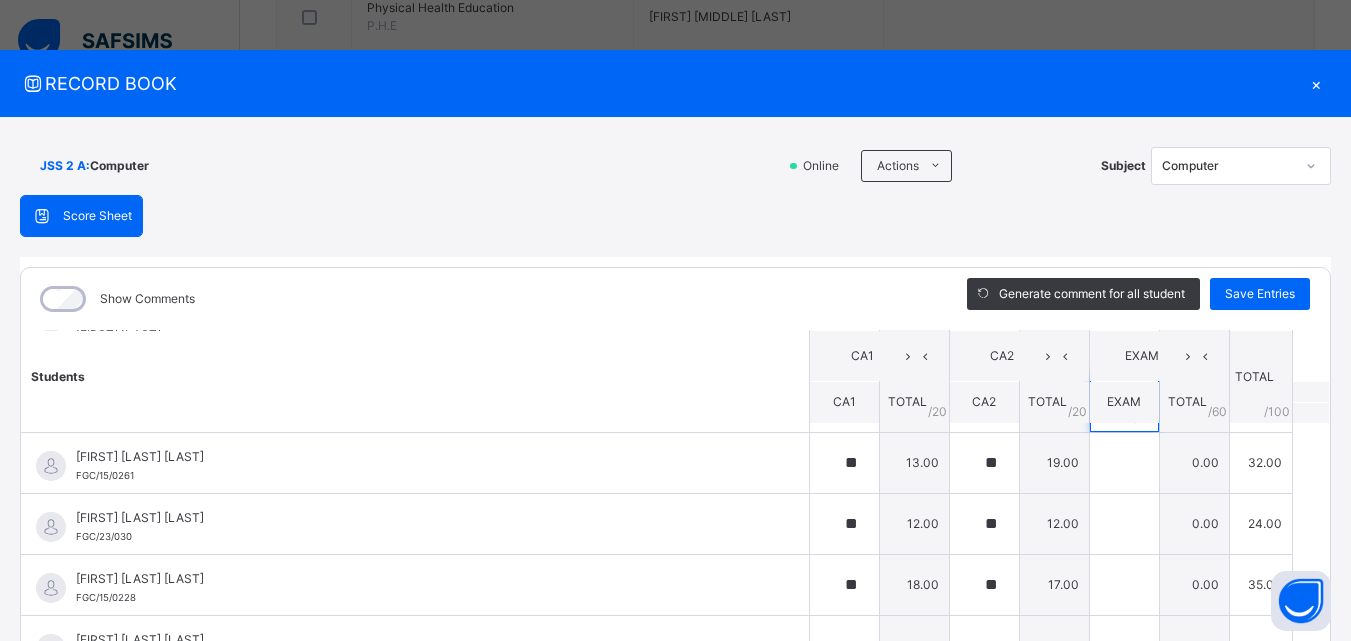 scroll, scrollTop: 101, scrollLeft: 0, axis: vertical 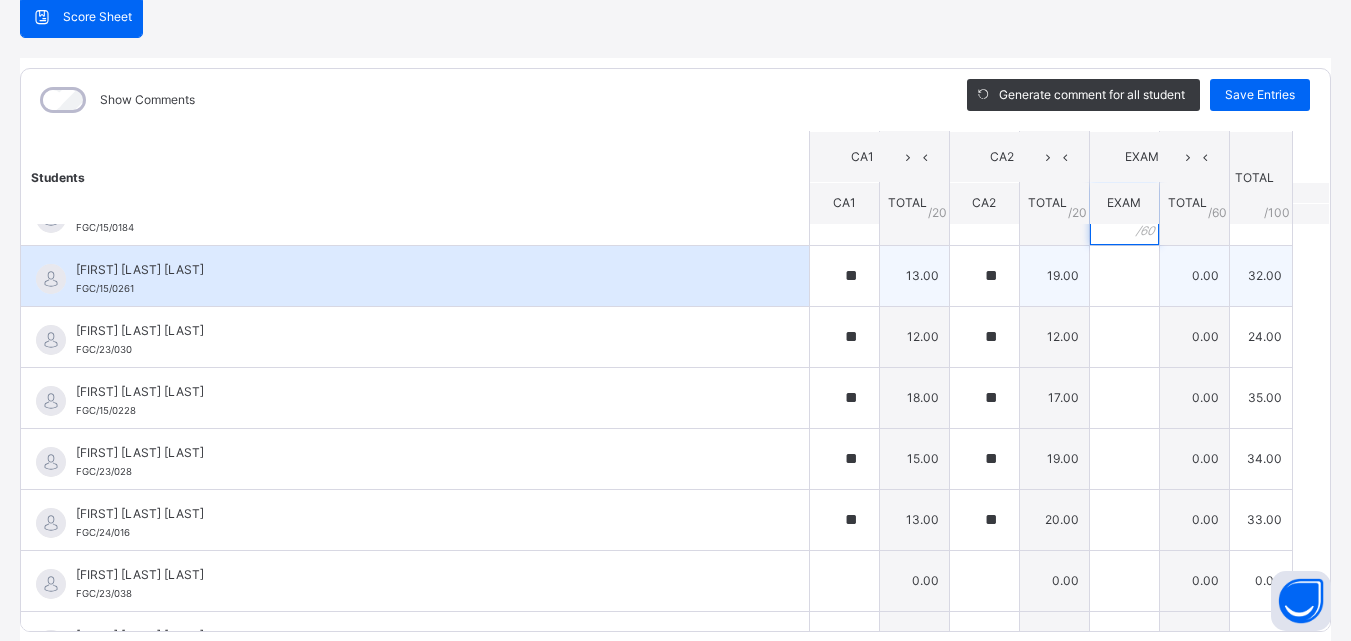 type on "**" 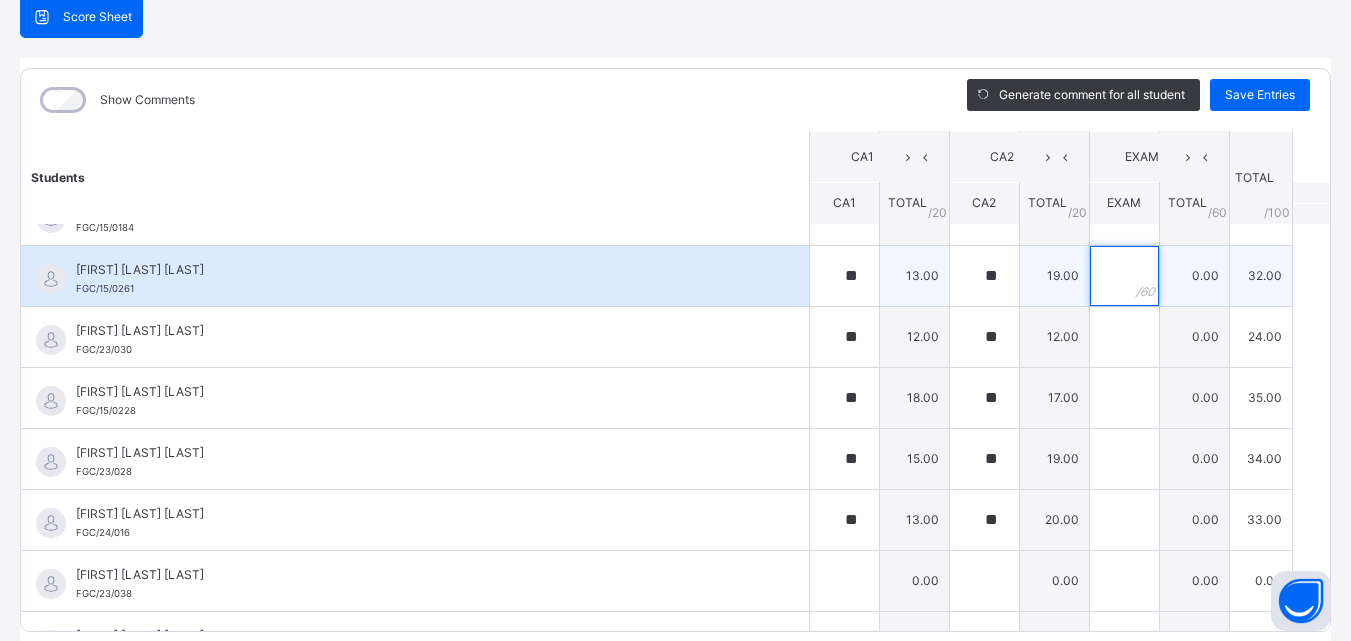 click at bounding box center (1124, 276) 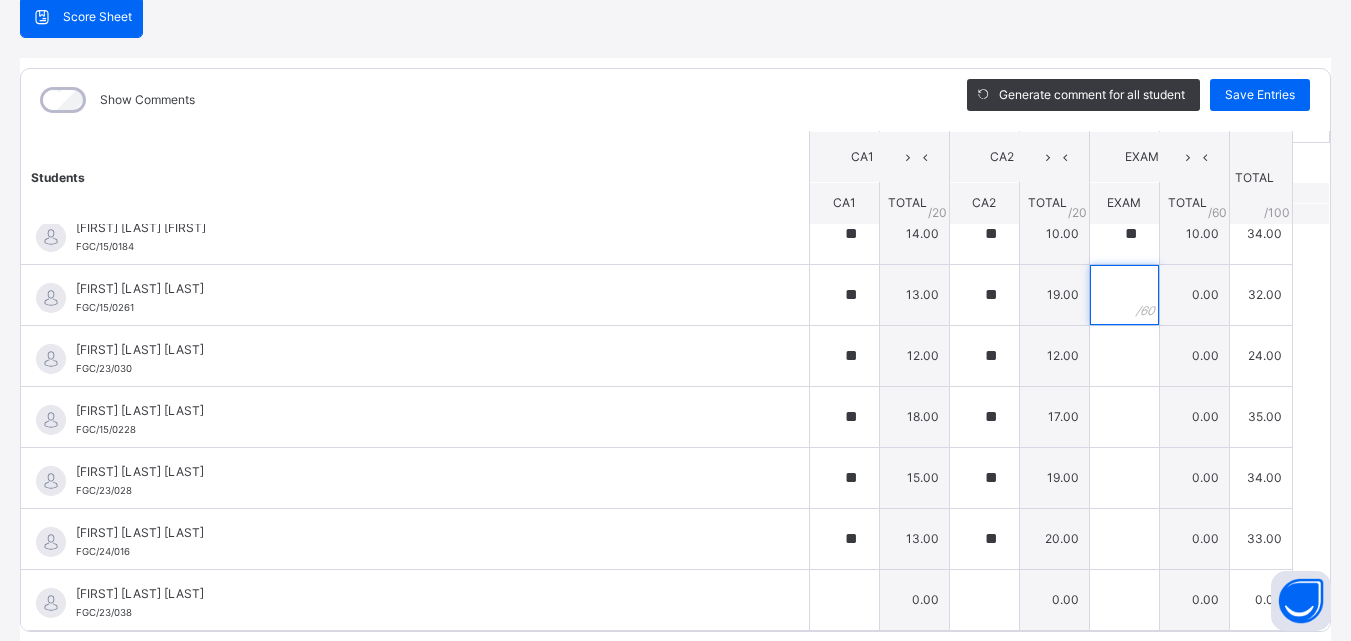 scroll, scrollTop: 86, scrollLeft: 0, axis: vertical 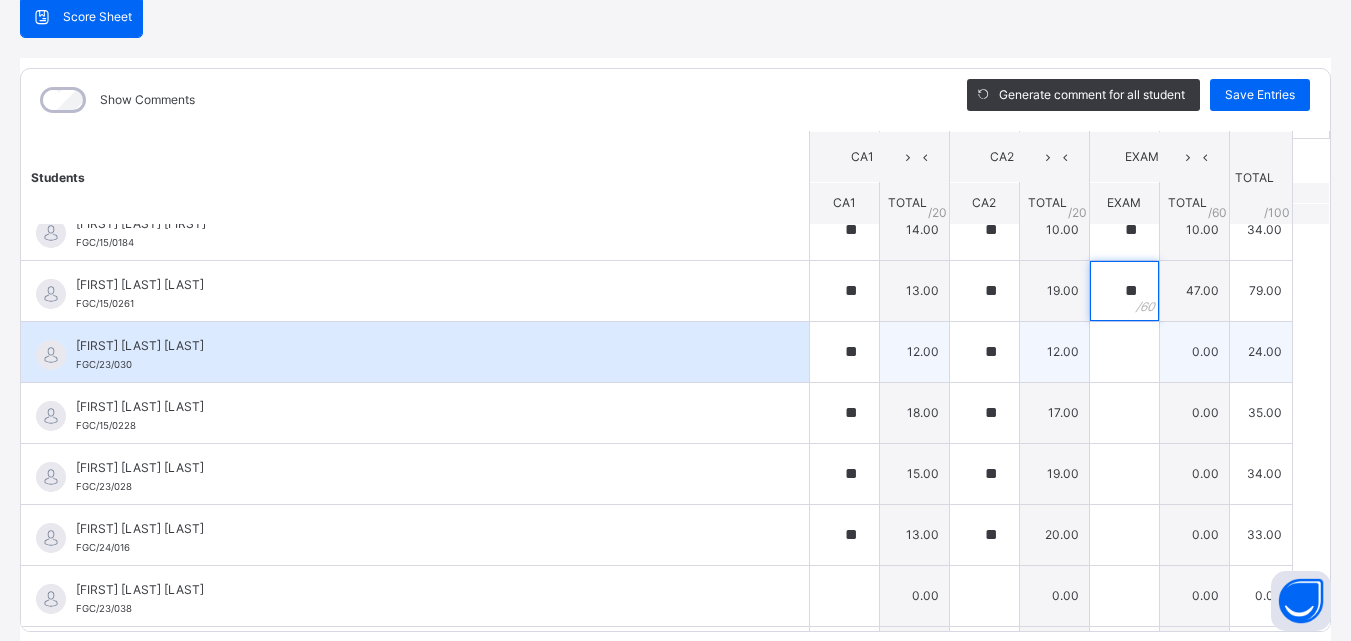 type on "**" 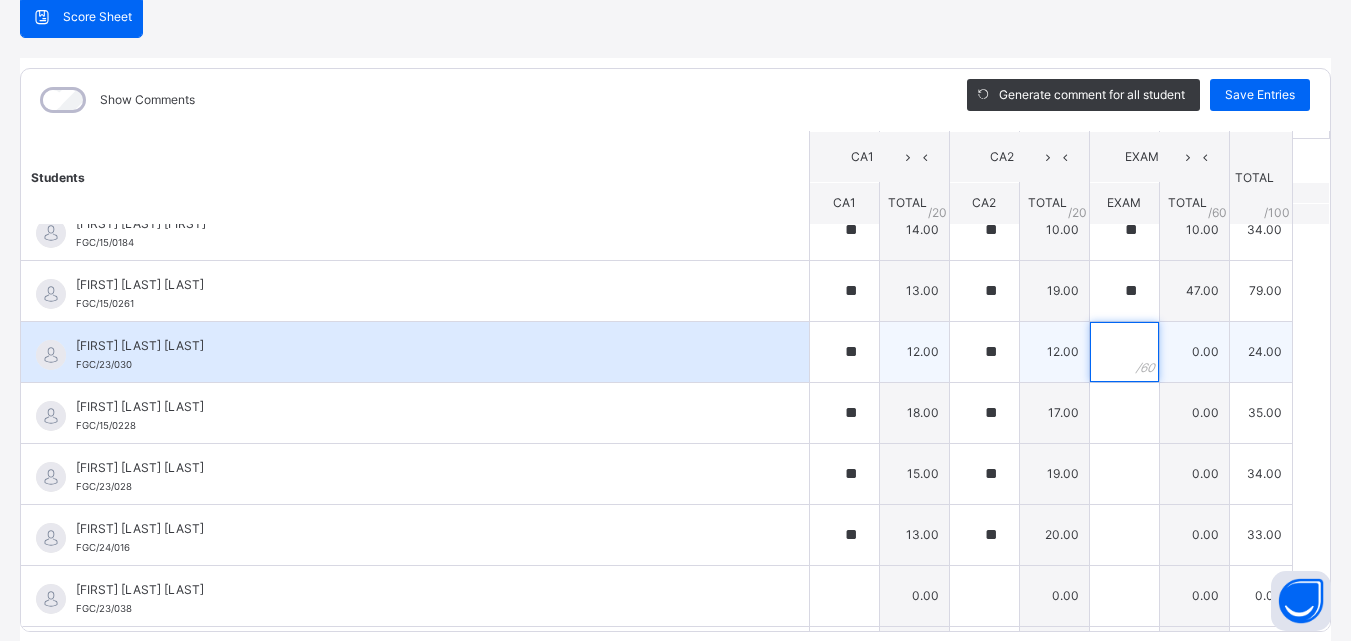 click at bounding box center (1124, 352) 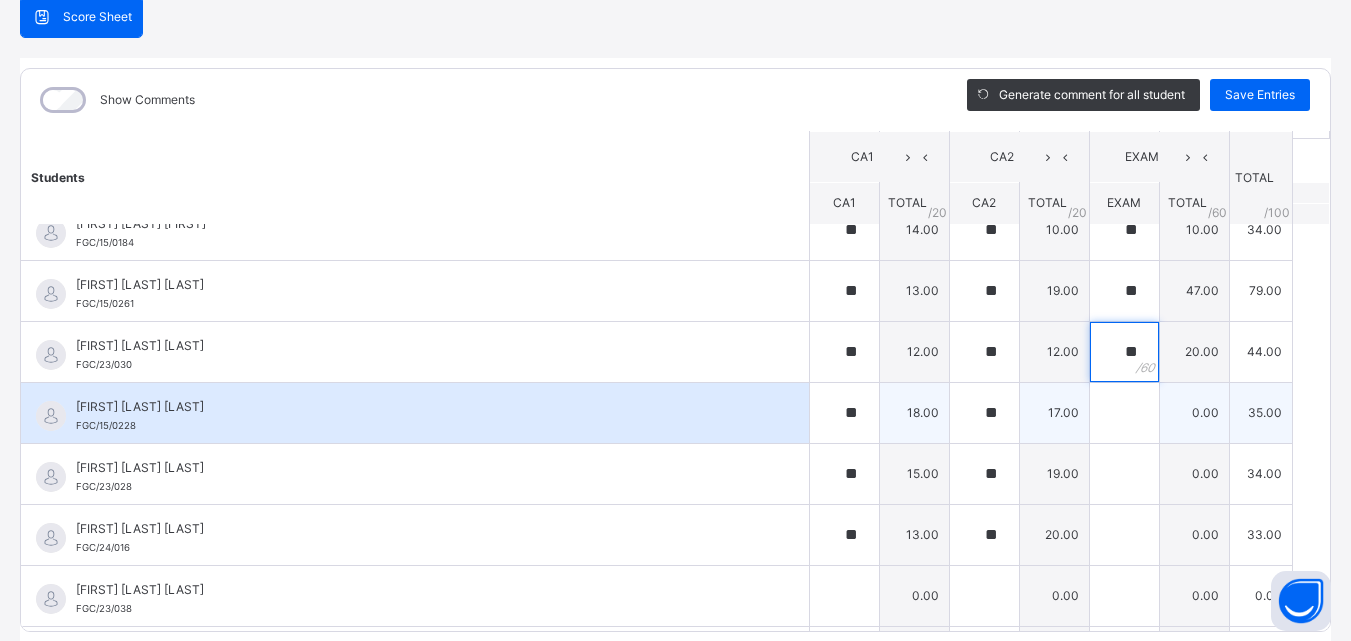 type on "**" 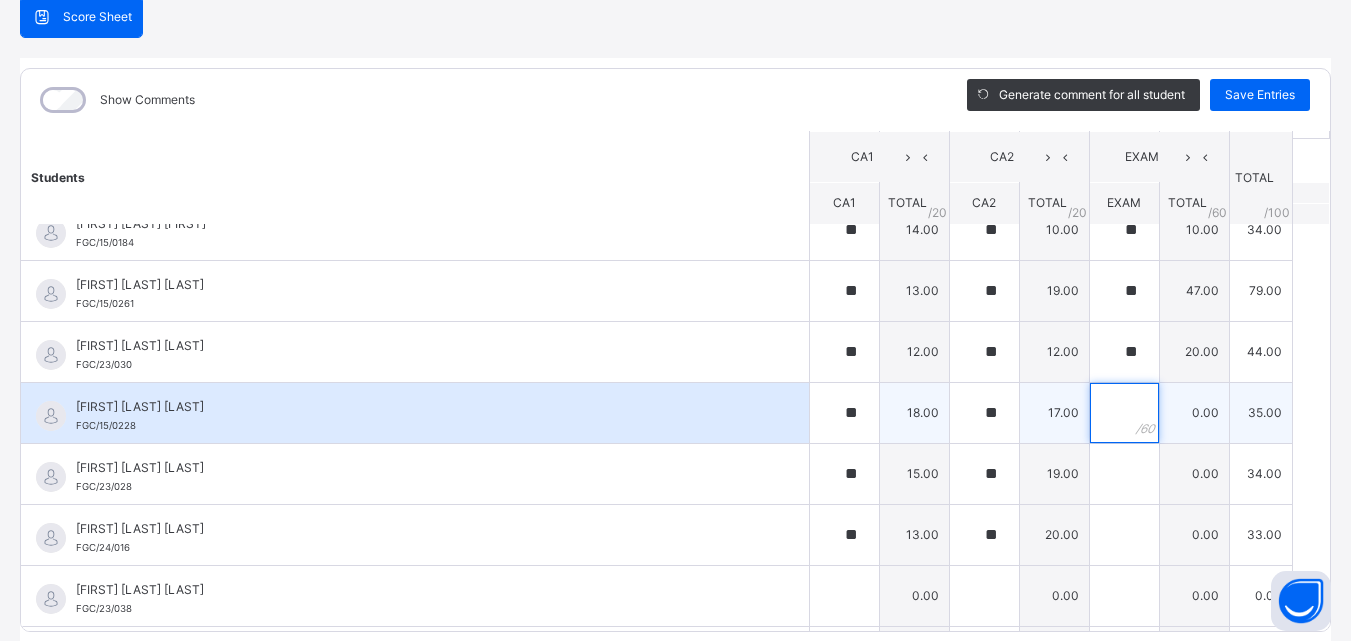 click at bounding box center (1124, 413) 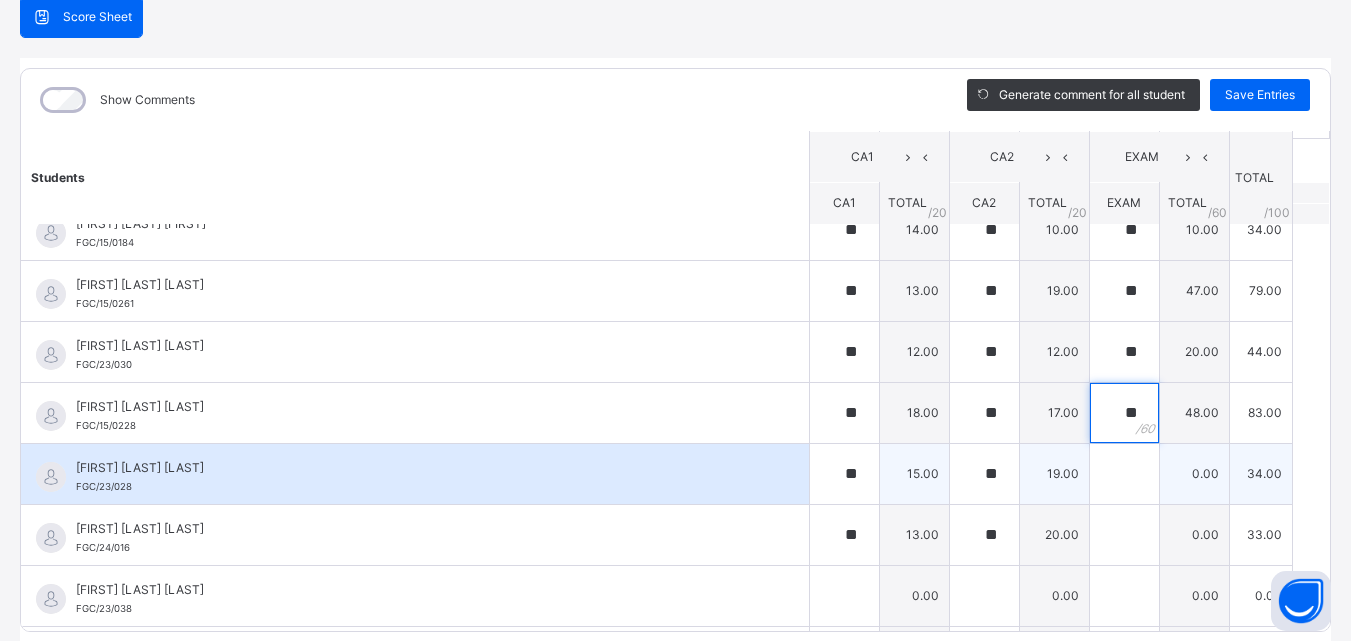 type on "**" 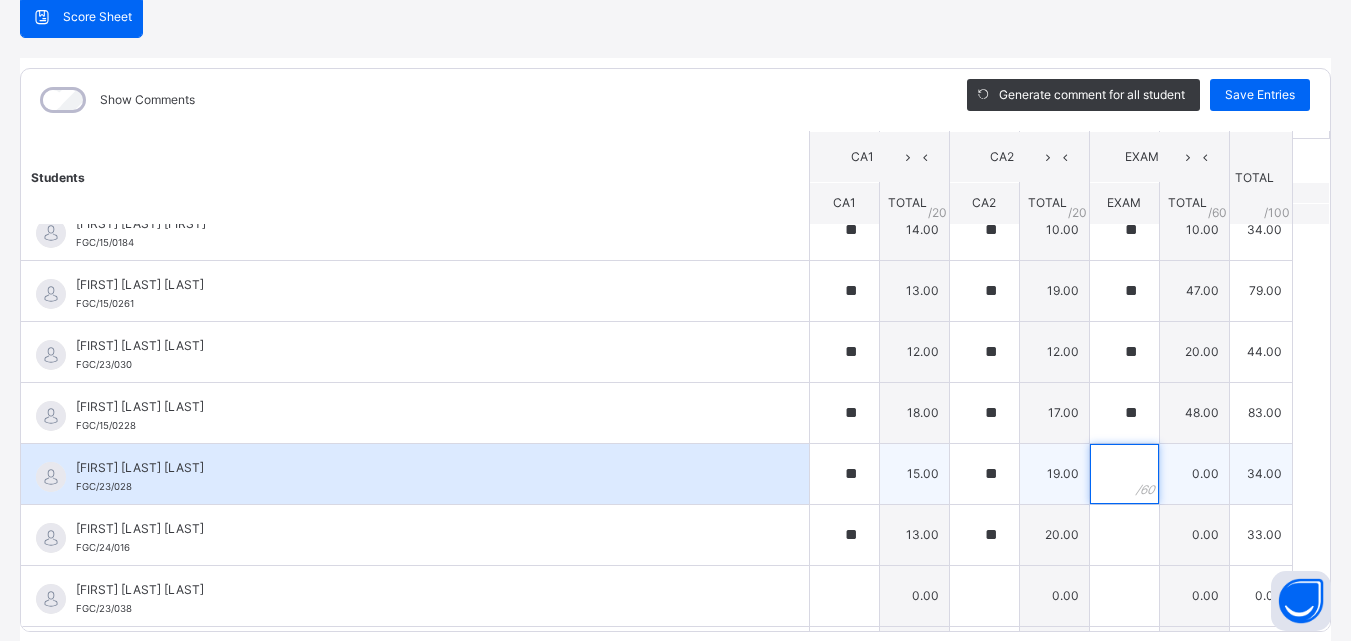 click at bounding box center [1124, 474] 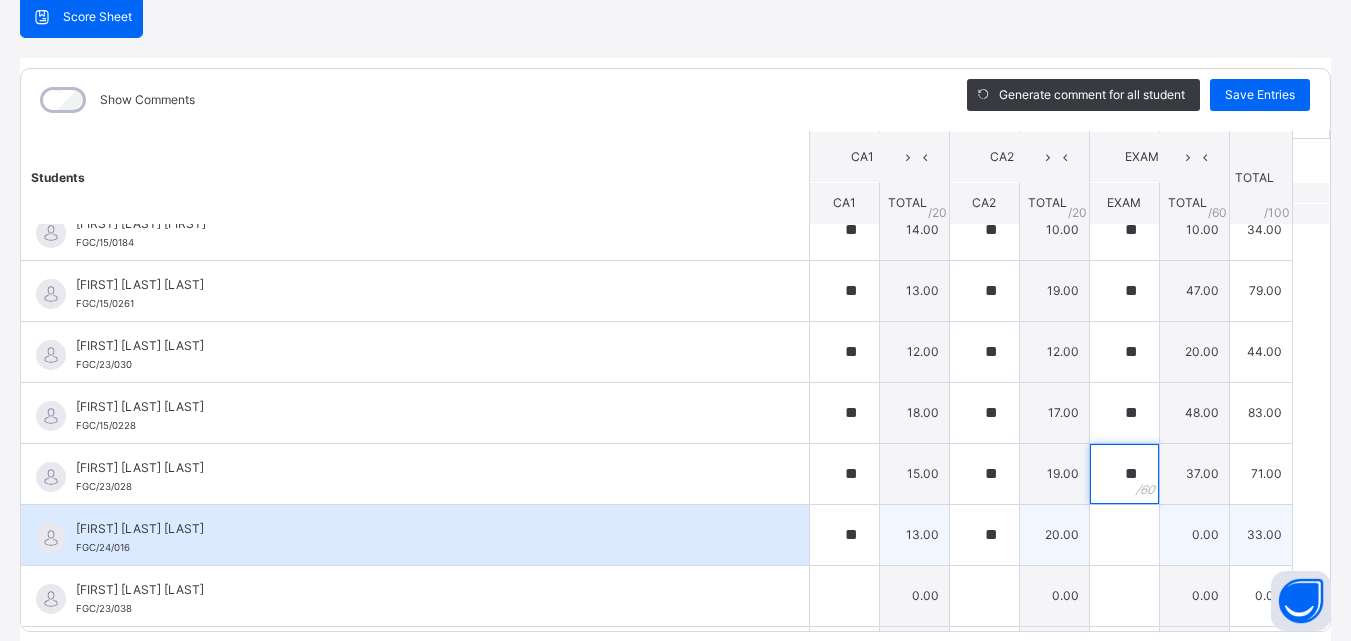 type on "**" 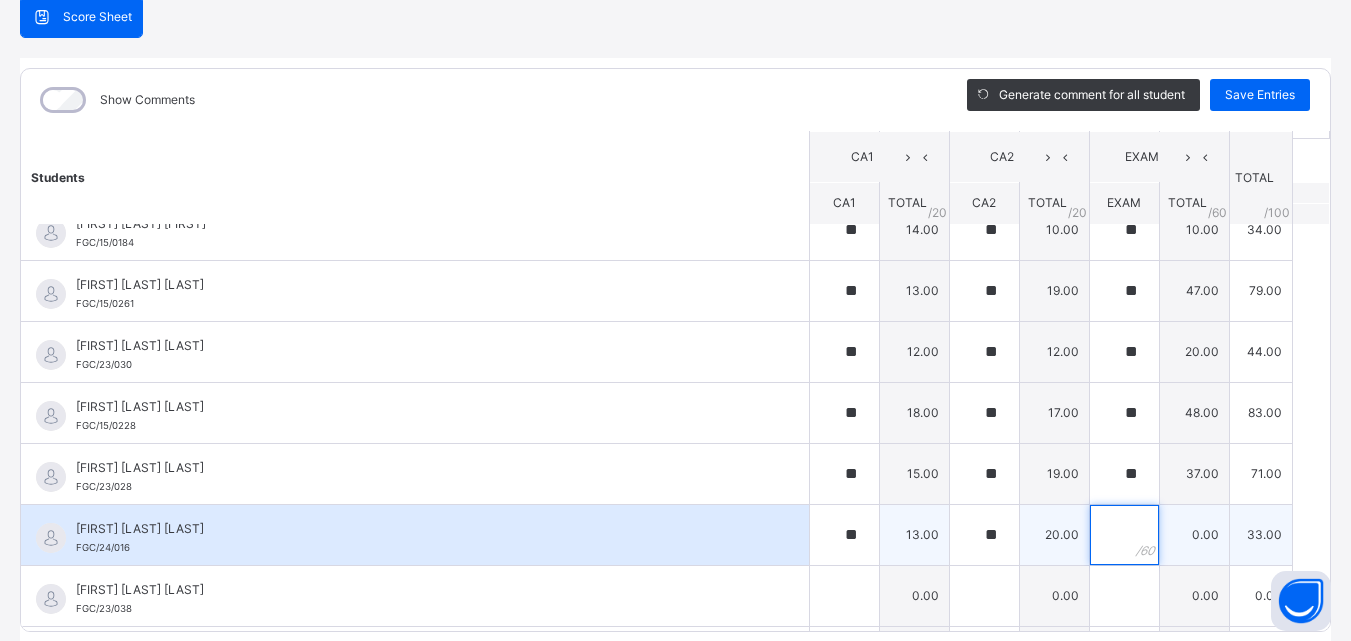 click at bounding box center (1124, 535) 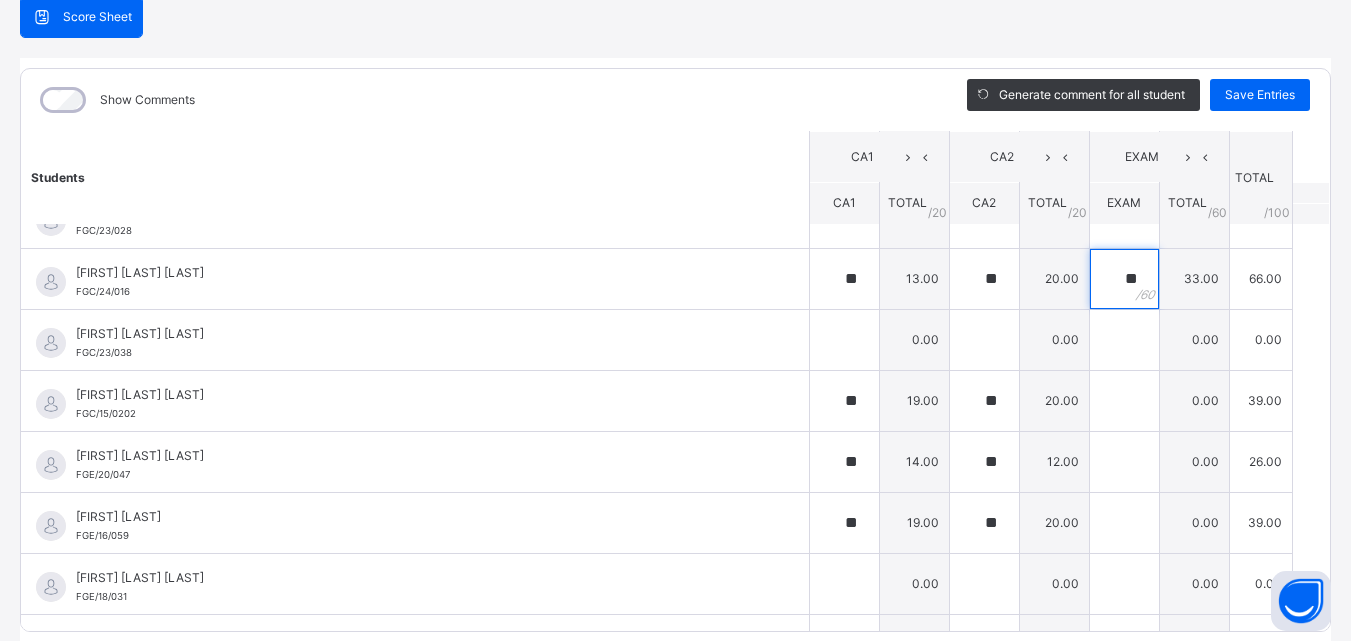 scroll, scrollTop: 346, scrollLeft: 0, axis: vertical 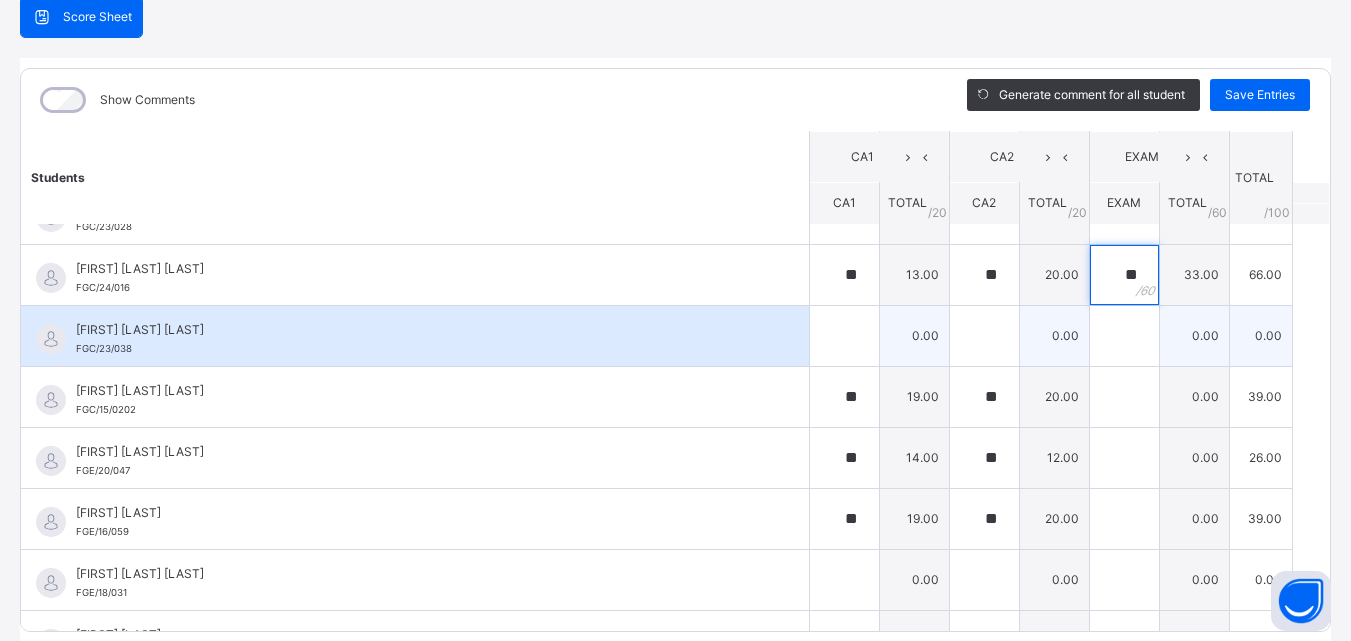 type on "**" 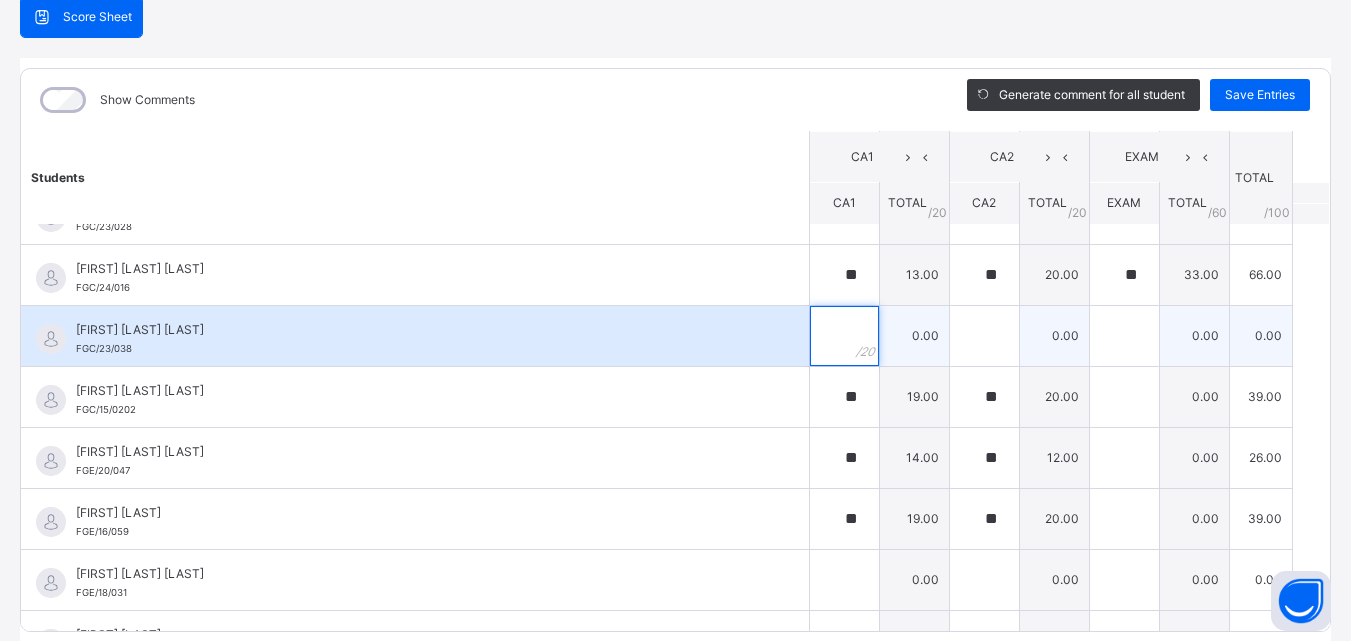 click at bounding box center (844, 336) 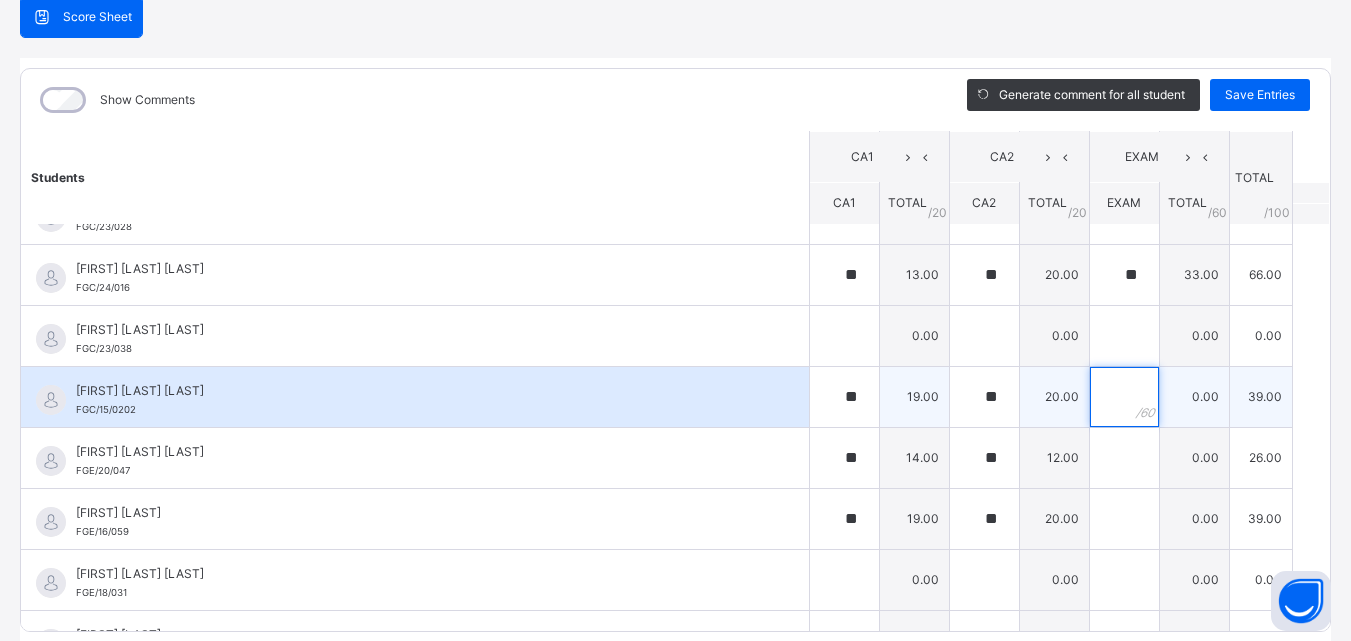 click at bounding box center (1124, 397) 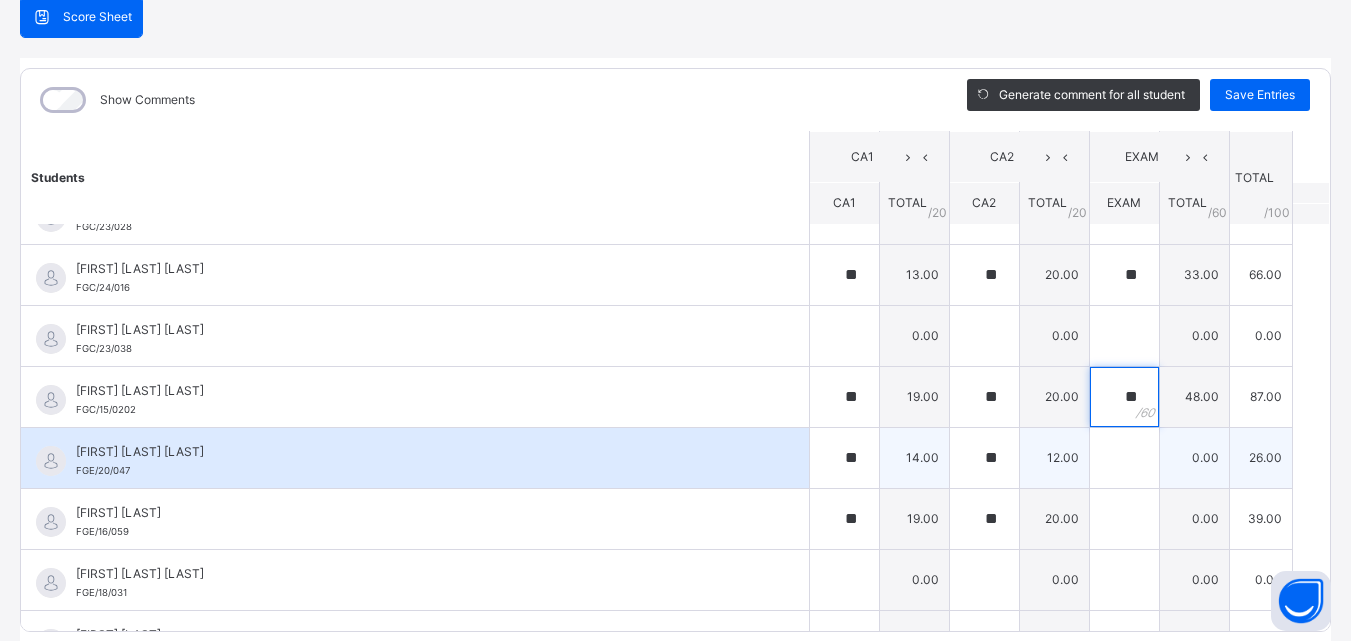 type on "**" 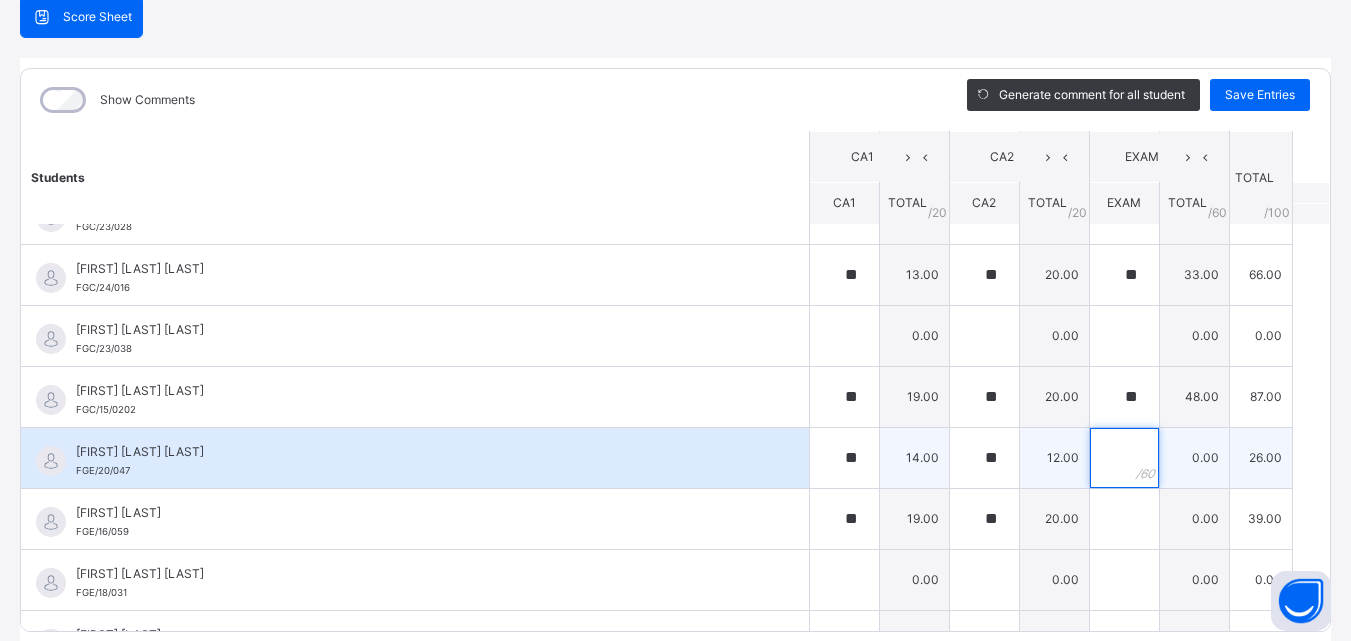 click at bounding box center (1124, 458) 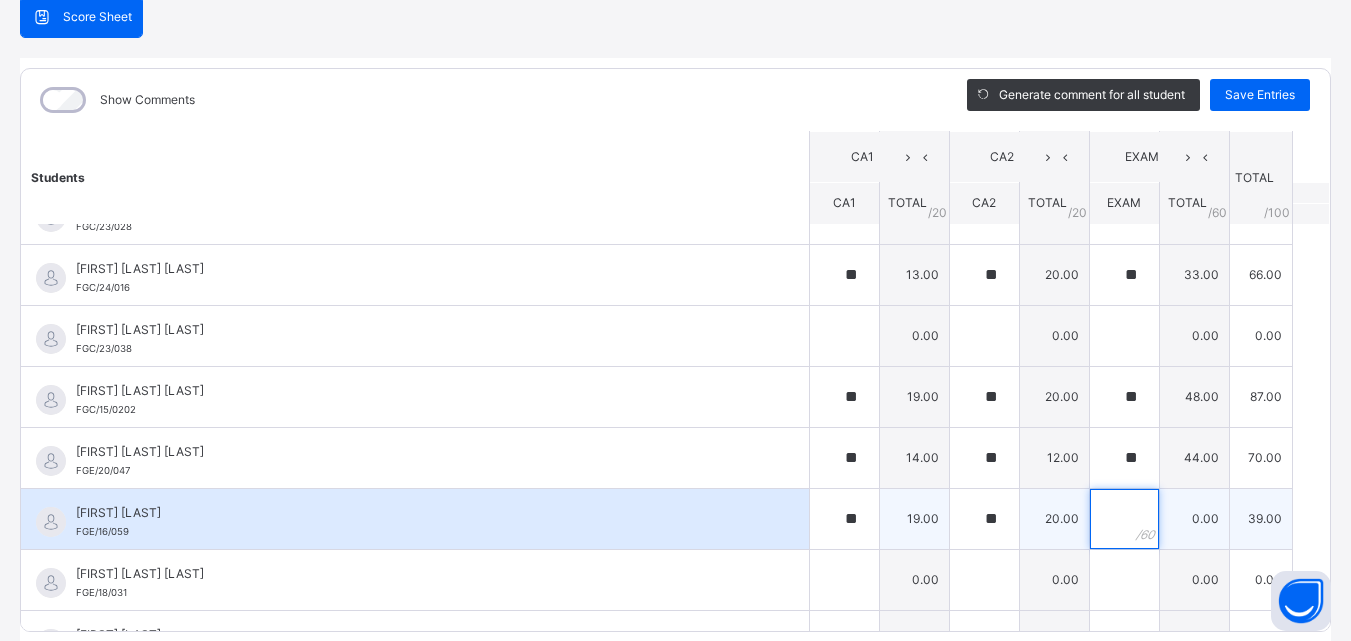 click at bounding box center (1124, 519) 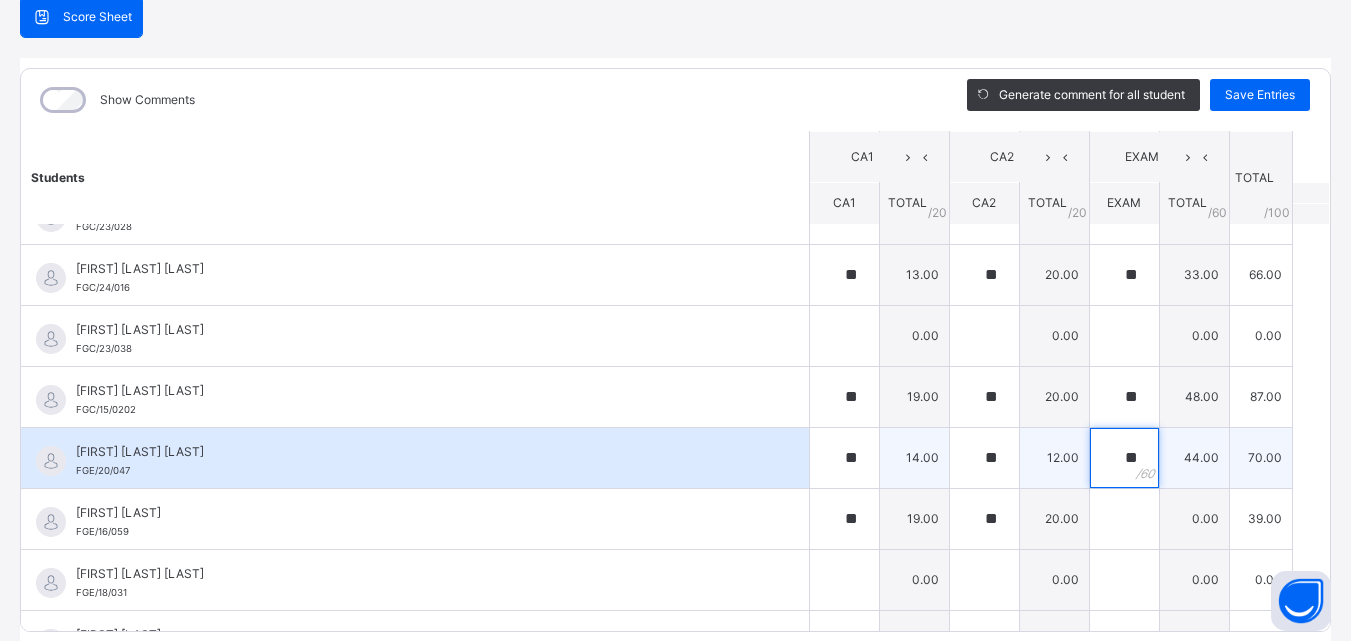 click on "**" at bounding box center (1124, 458) 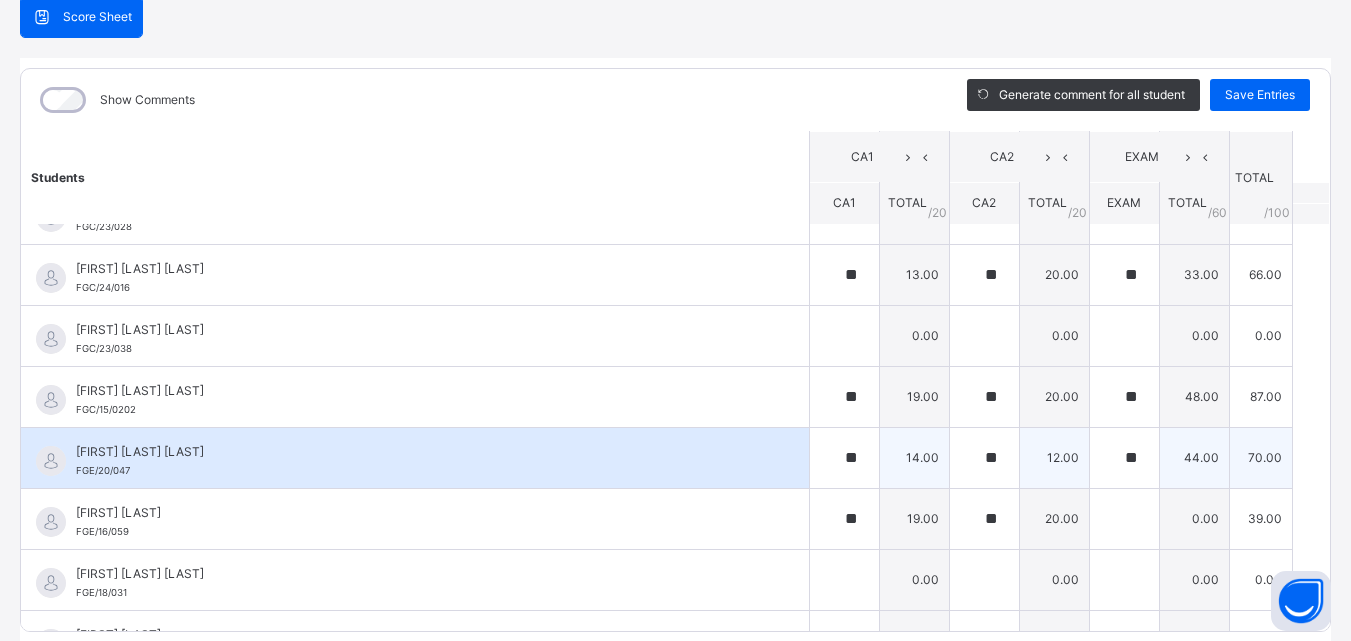 click on "**" at bounding box center (1124, 458) 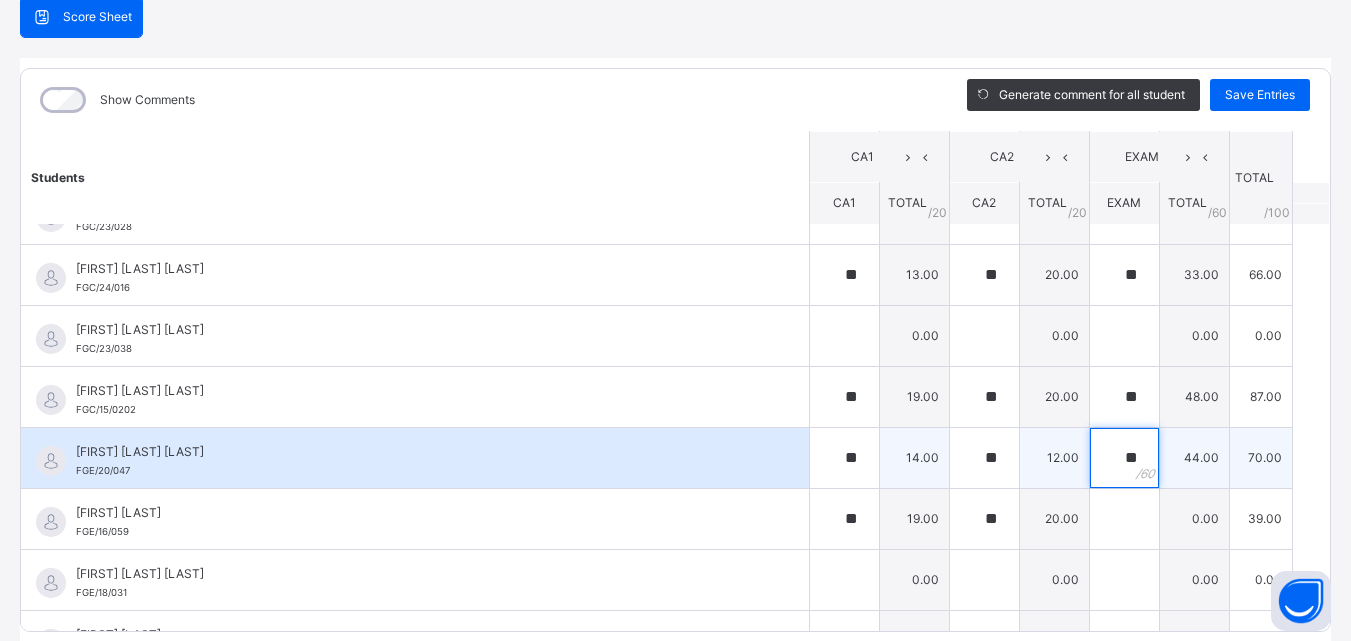 click on "**" at bounding box center [1124, 458] 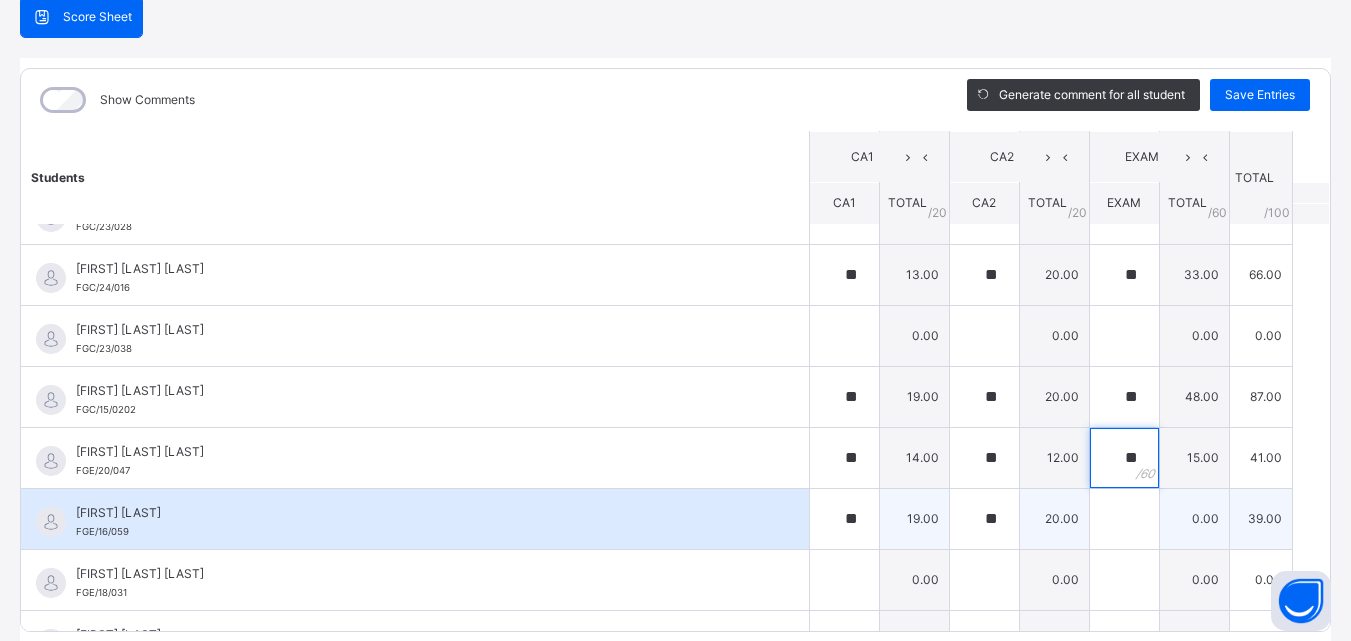 type on "**" 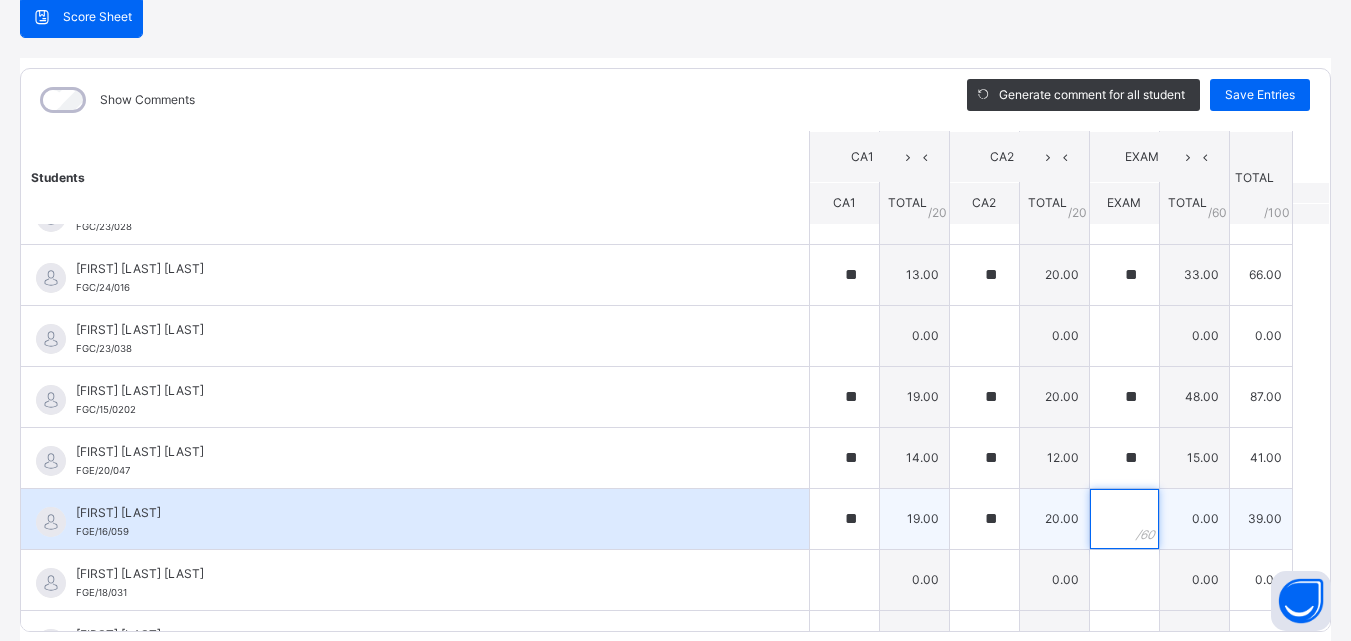 click at bounding box center (1124, 519) 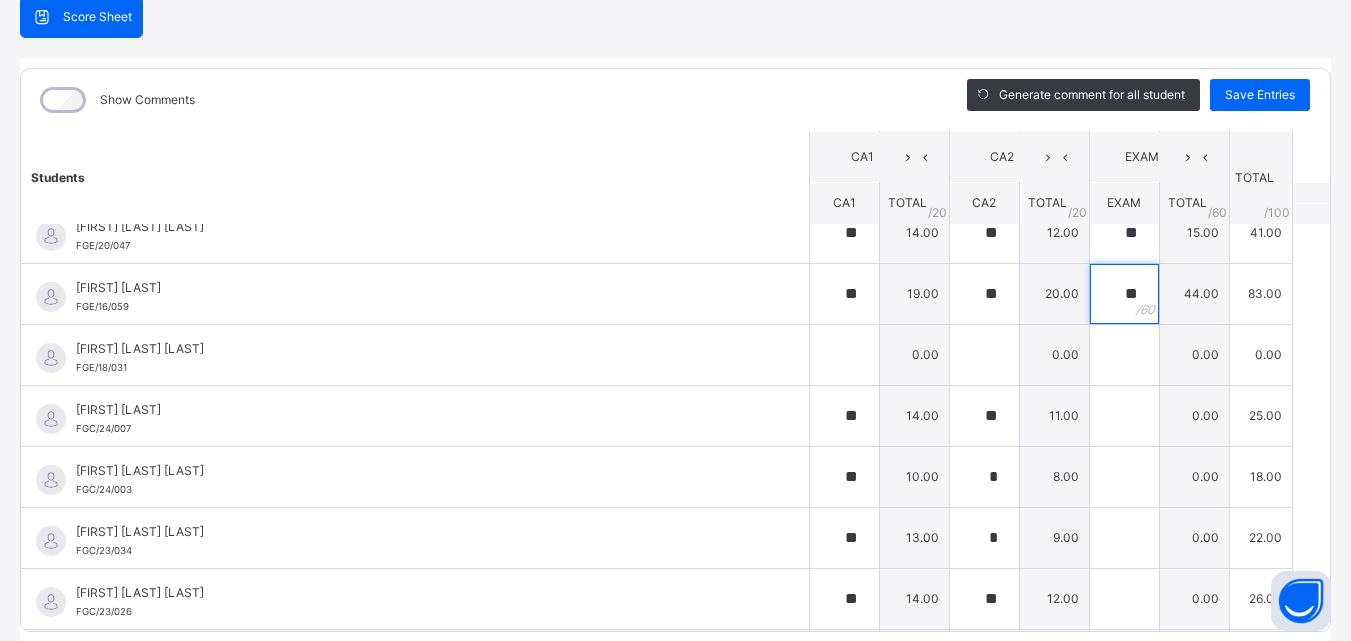 scroll, scrollTop: 575, scrollLeft: 0, axis: vertical 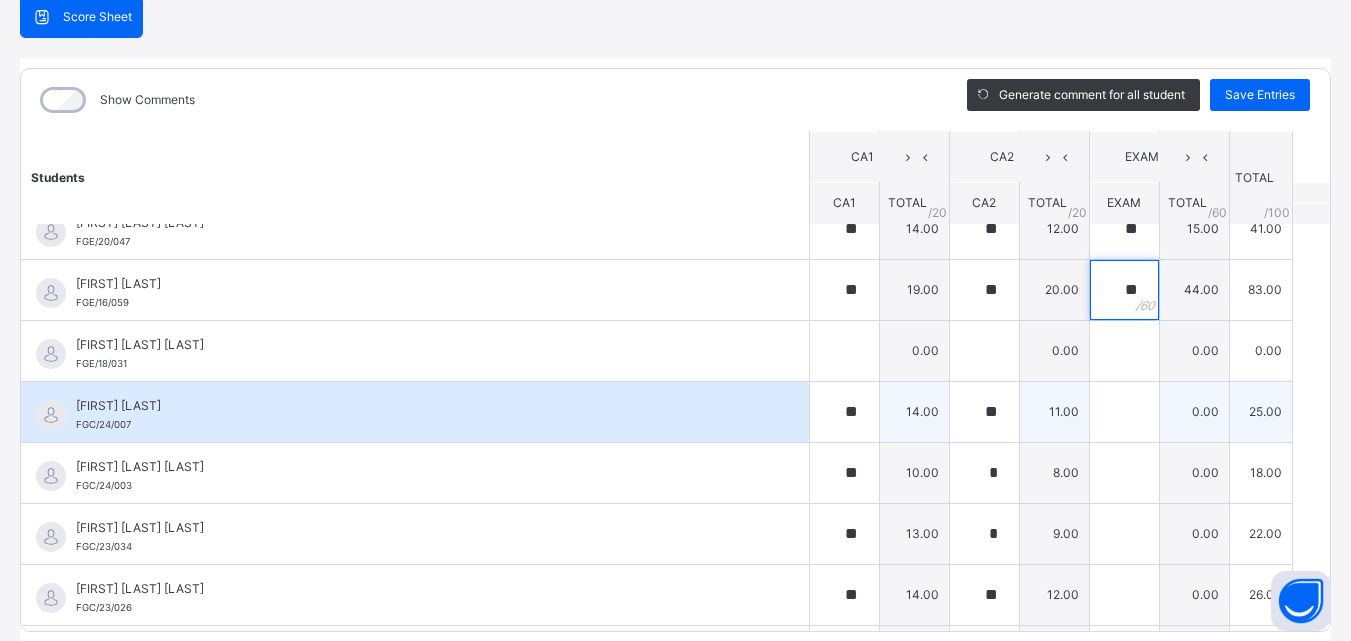 type on "**" 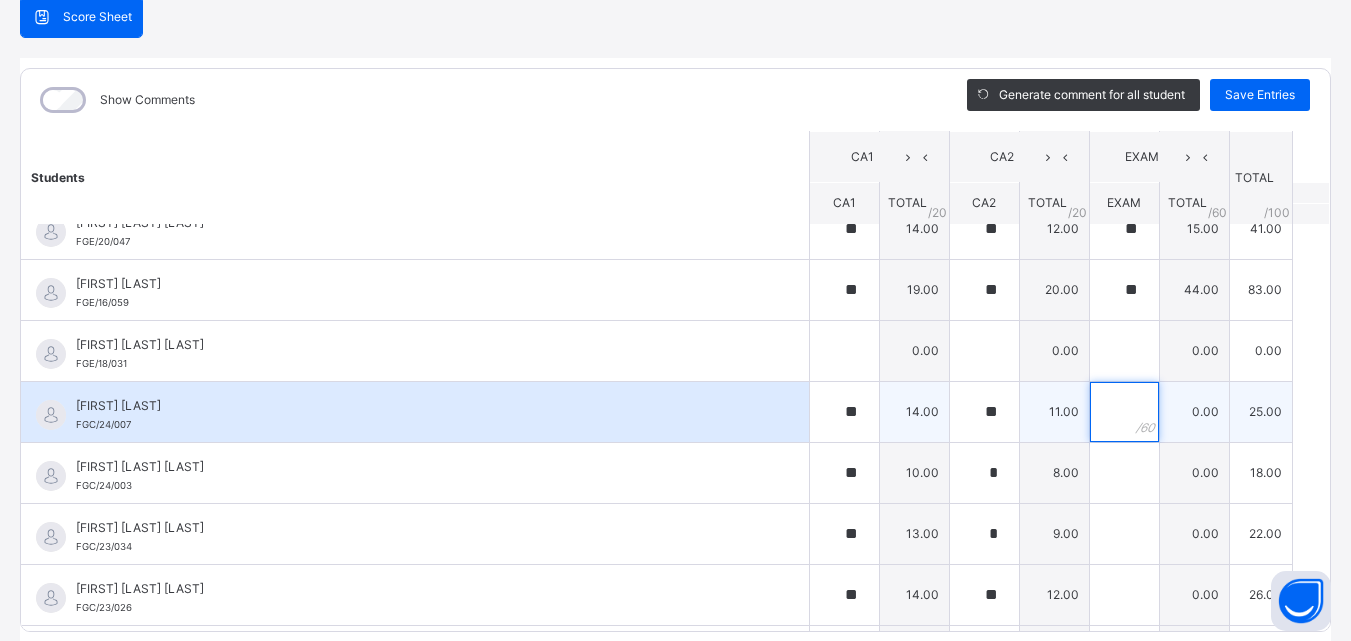 click at bounding box center [1124, 412] 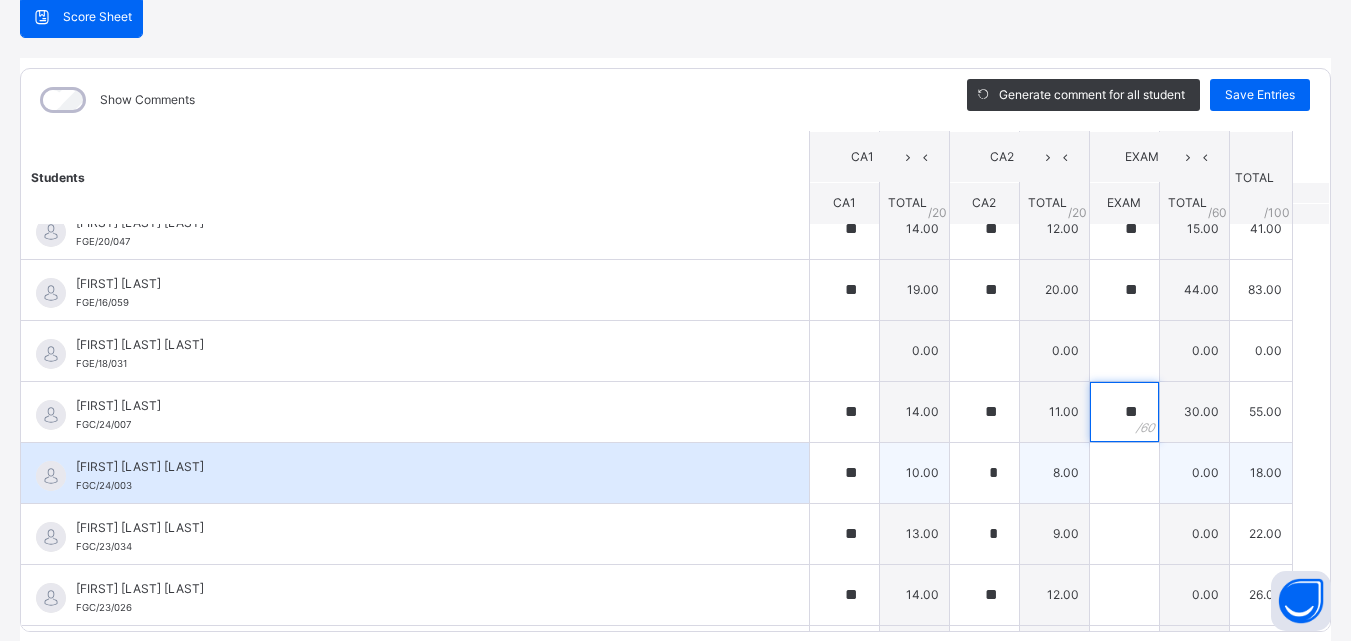 type on "**" 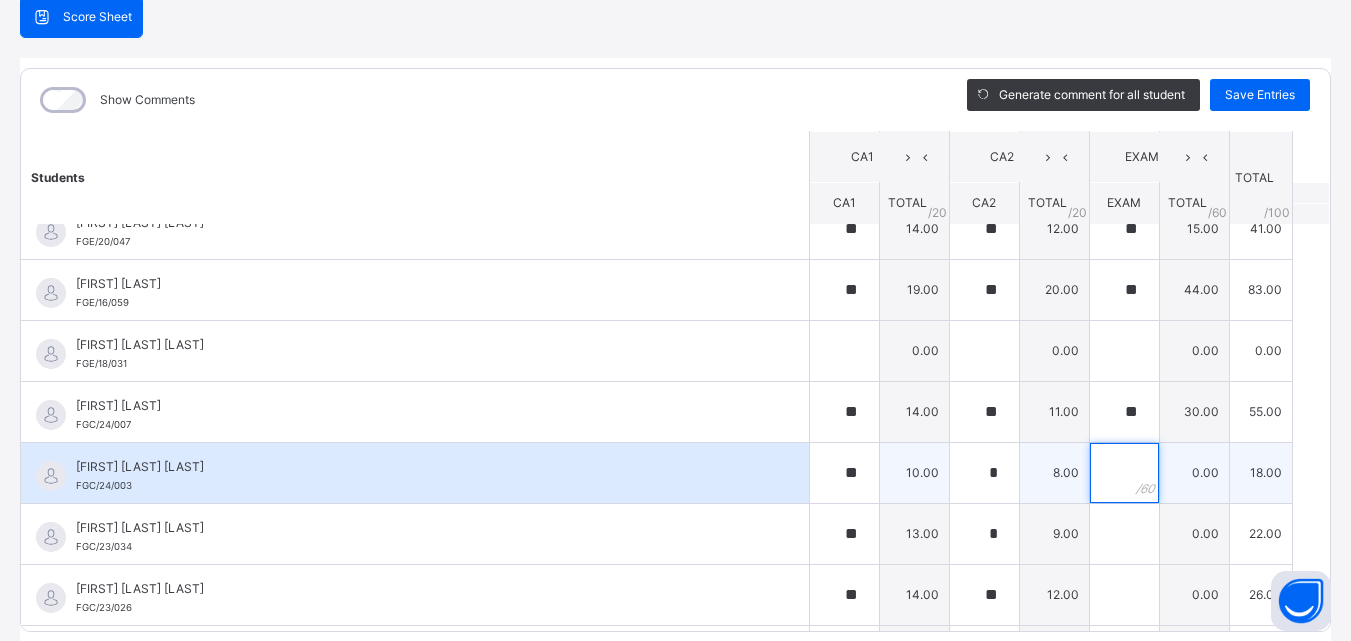 click at bounding box center [1124, 473] 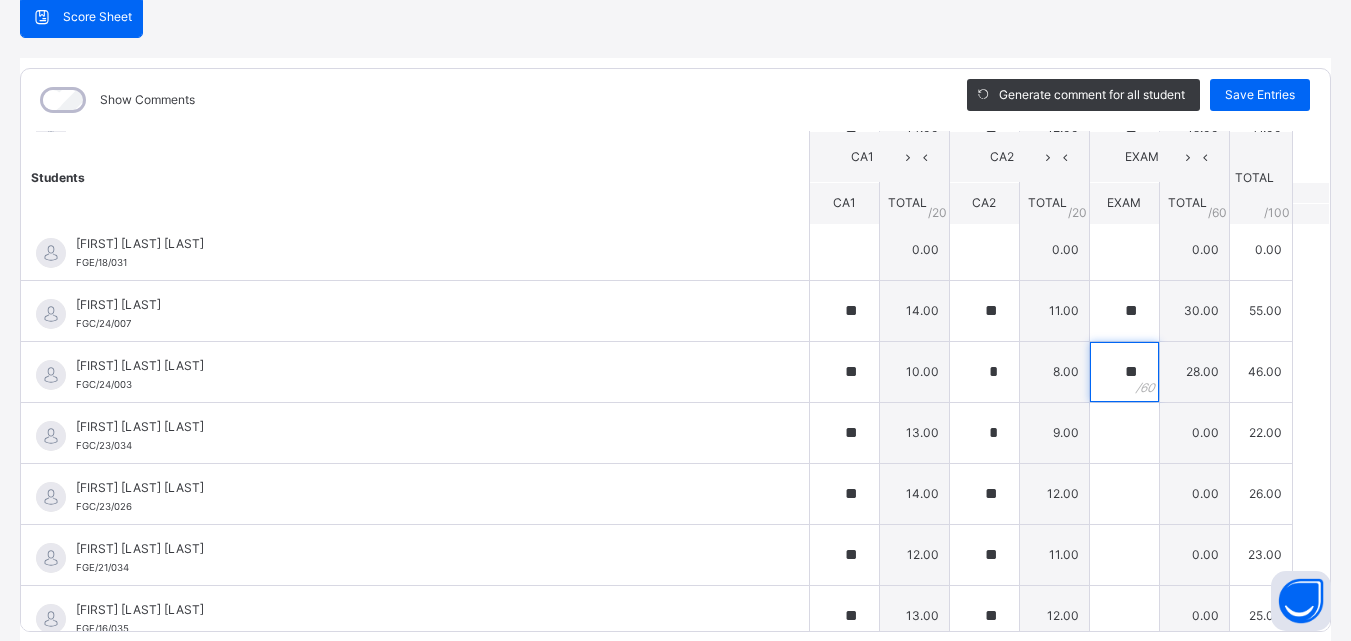scroll, scrollTop: 727, scrollLeft: 0, axis: vertical 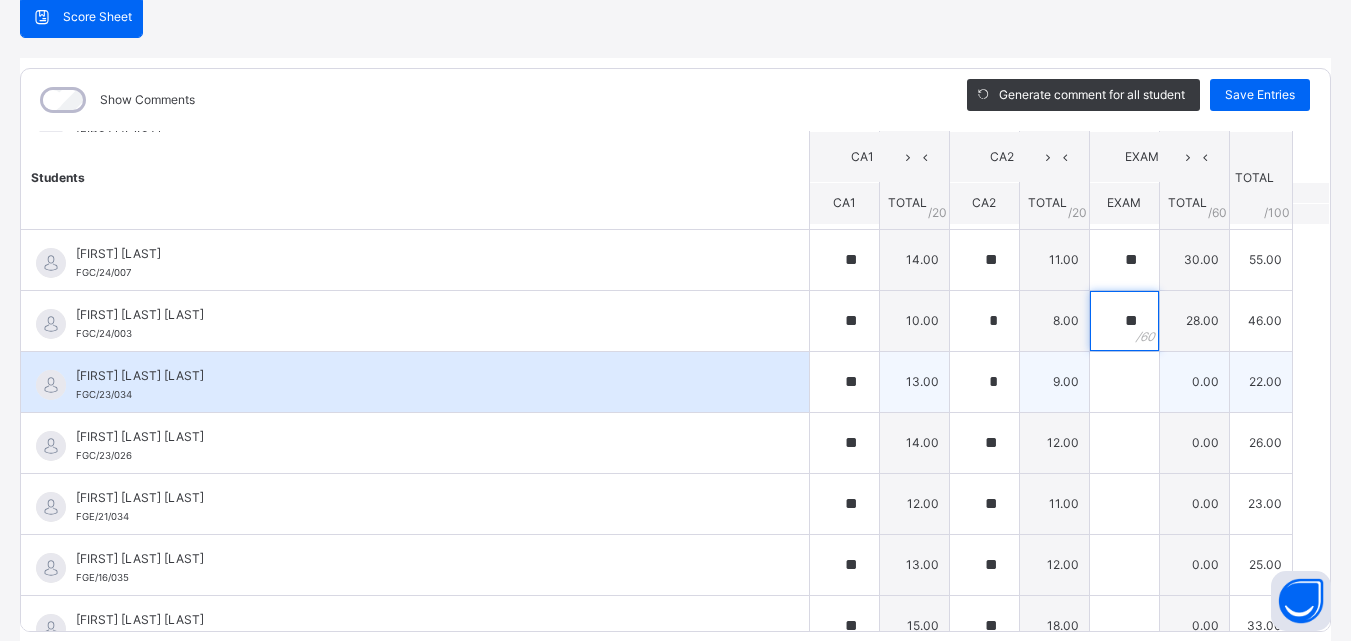 type on "**" 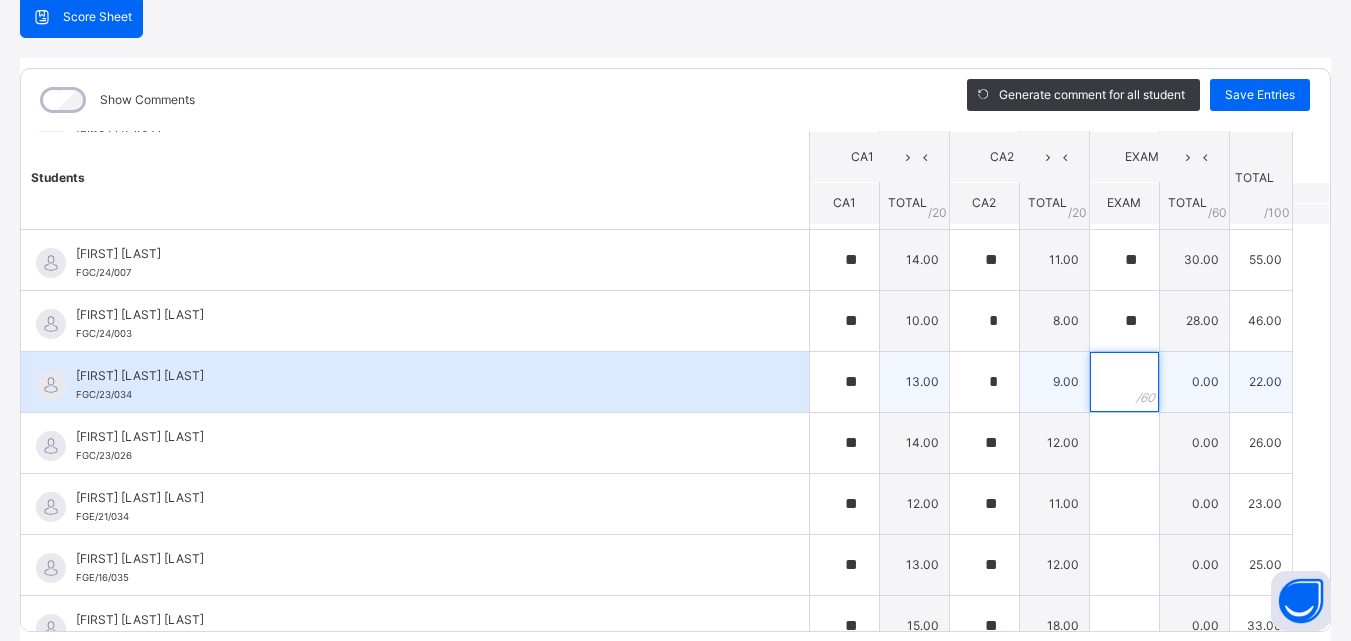 click at bounding box center (1124, 382) 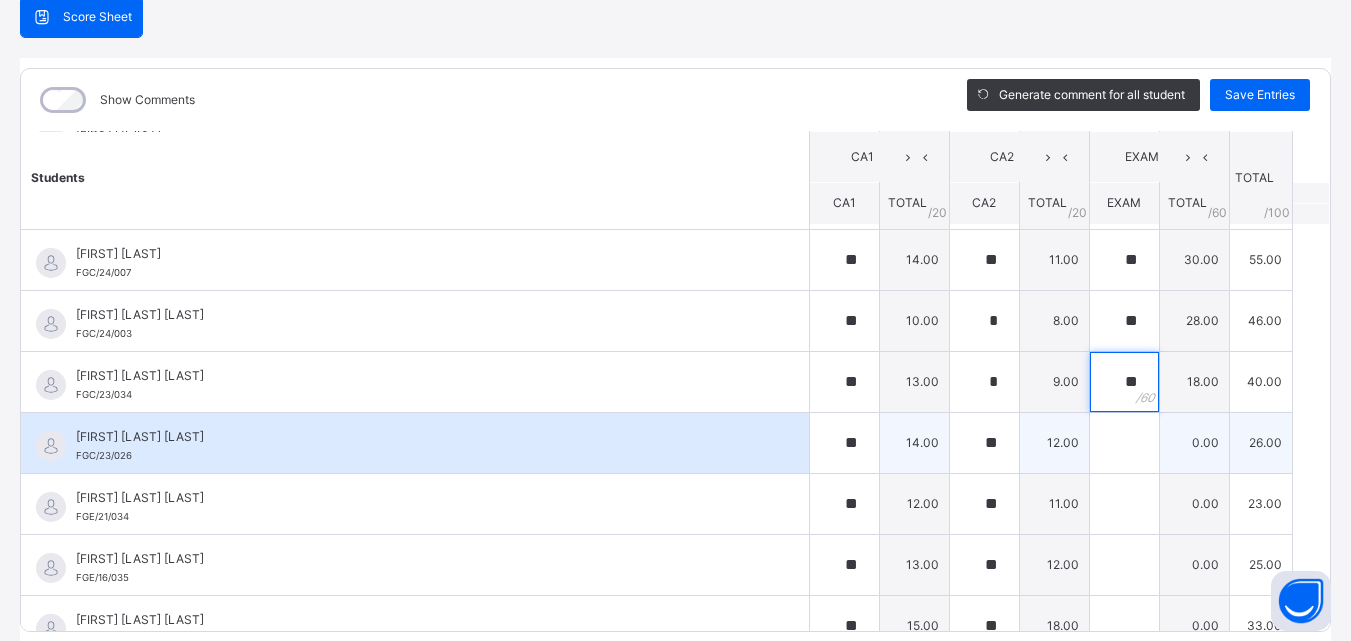type on "**" 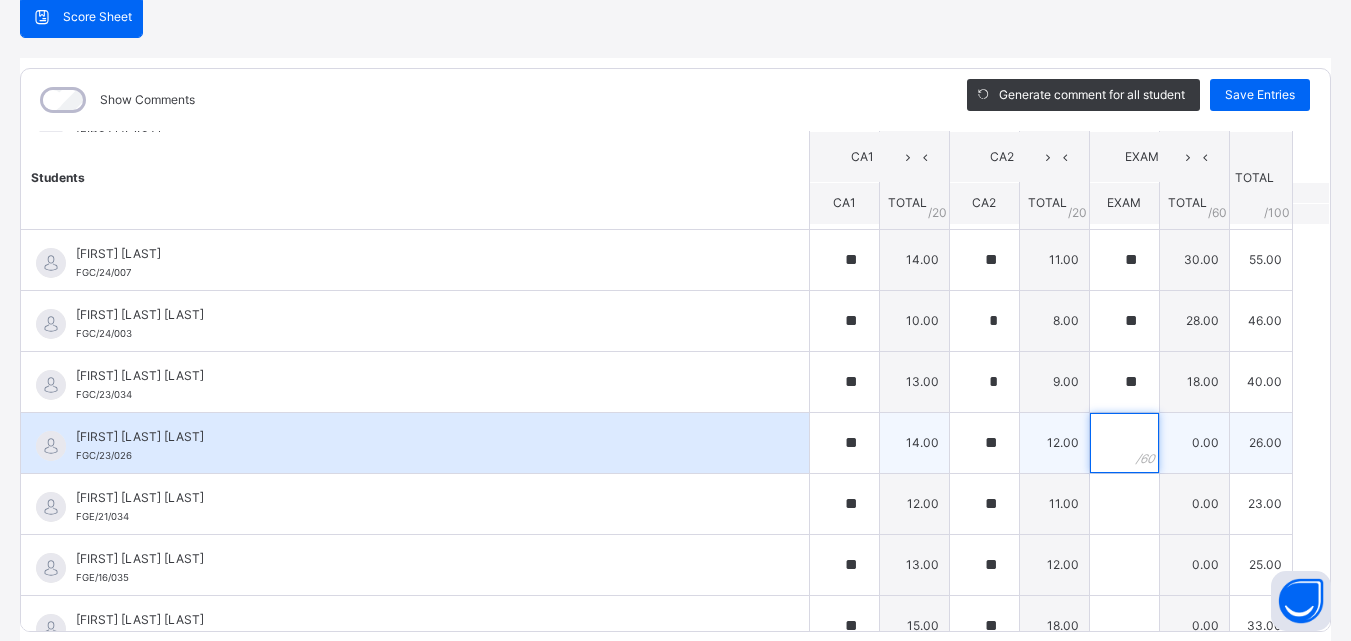 click at bounding box center (1124, 443) 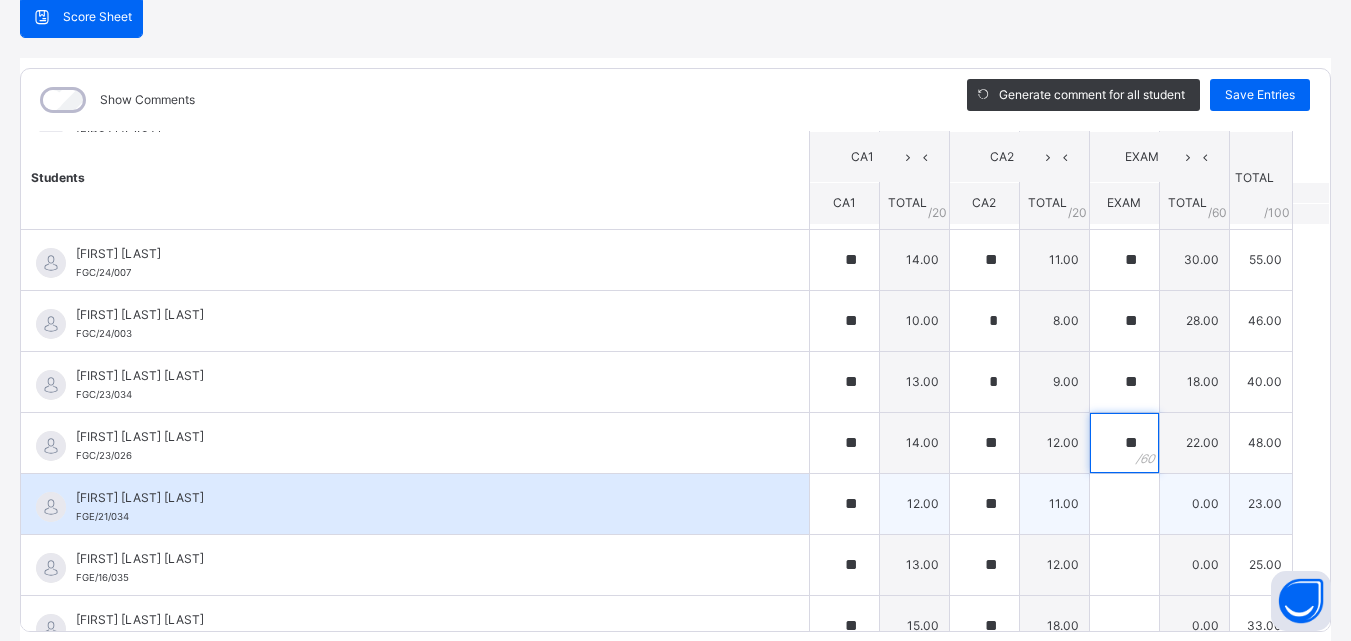 type on "**" 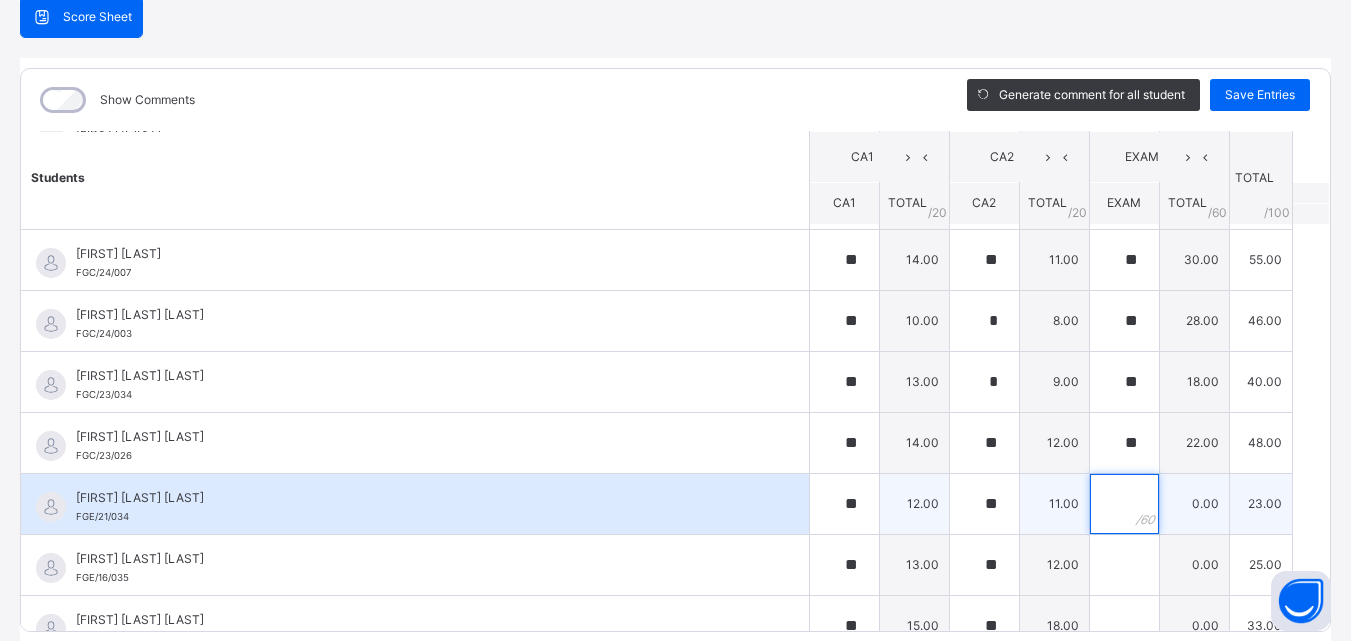 click at bounding box center [1124, 504] 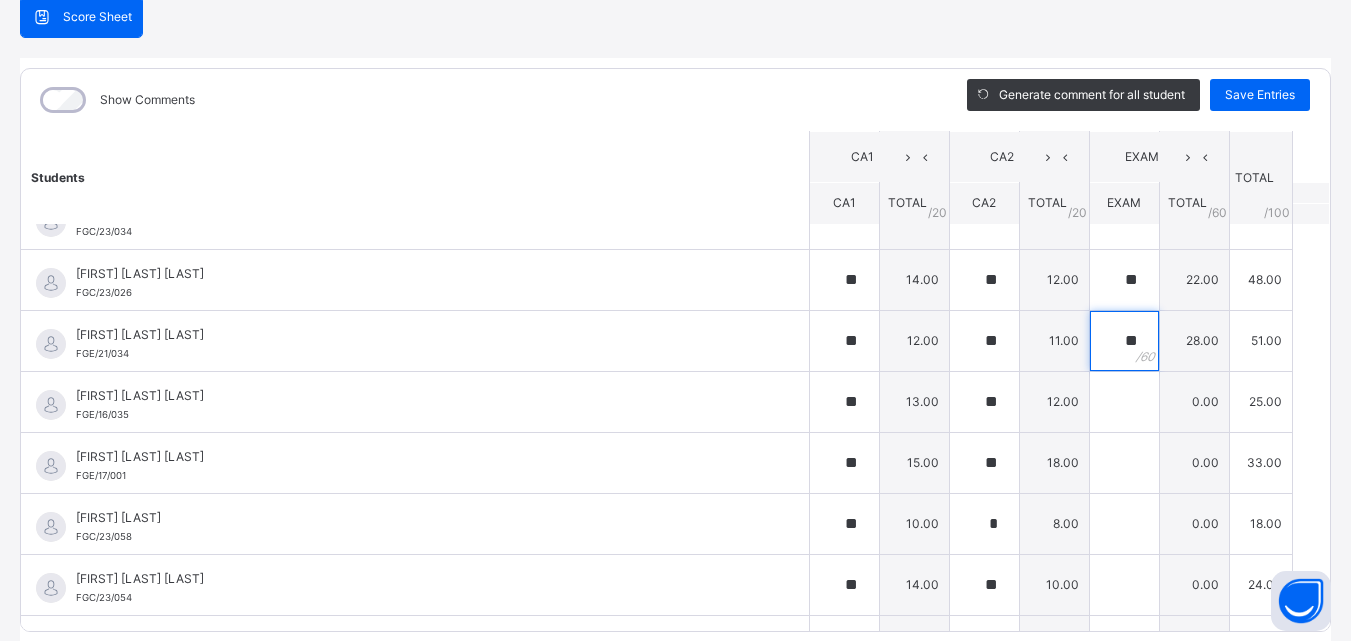 scroll, scrollTop: 902, scrollLeft: 0, axis: vertical 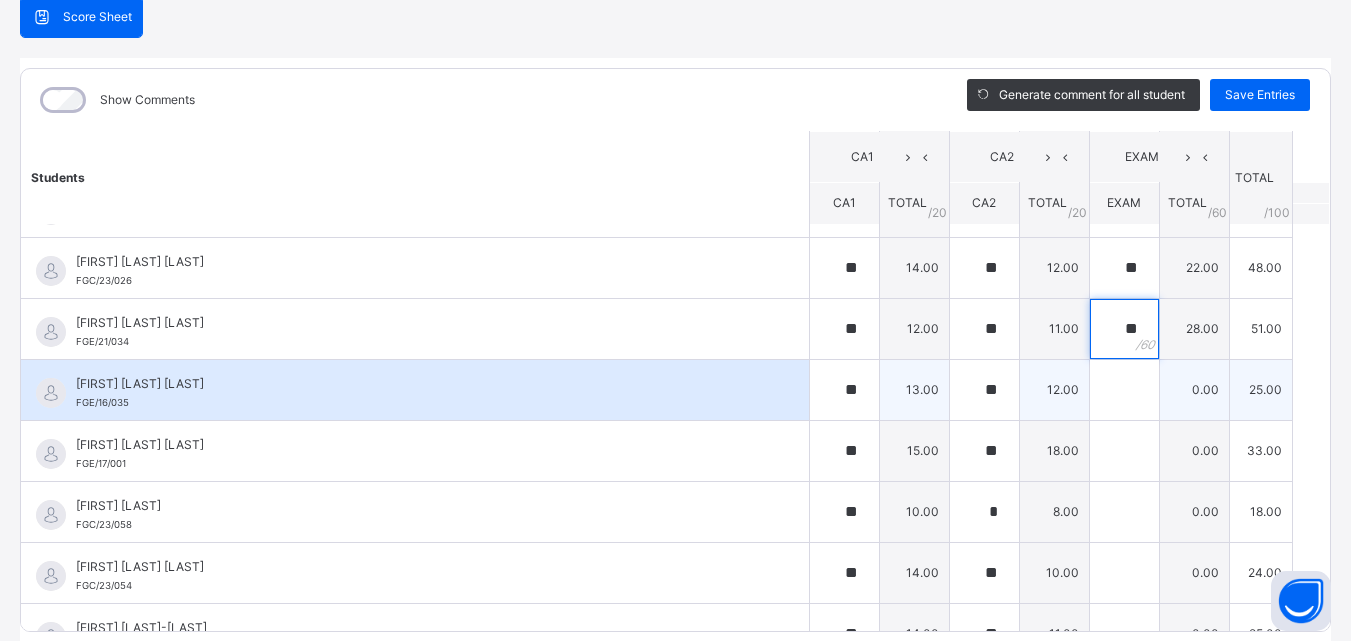 type on "**" 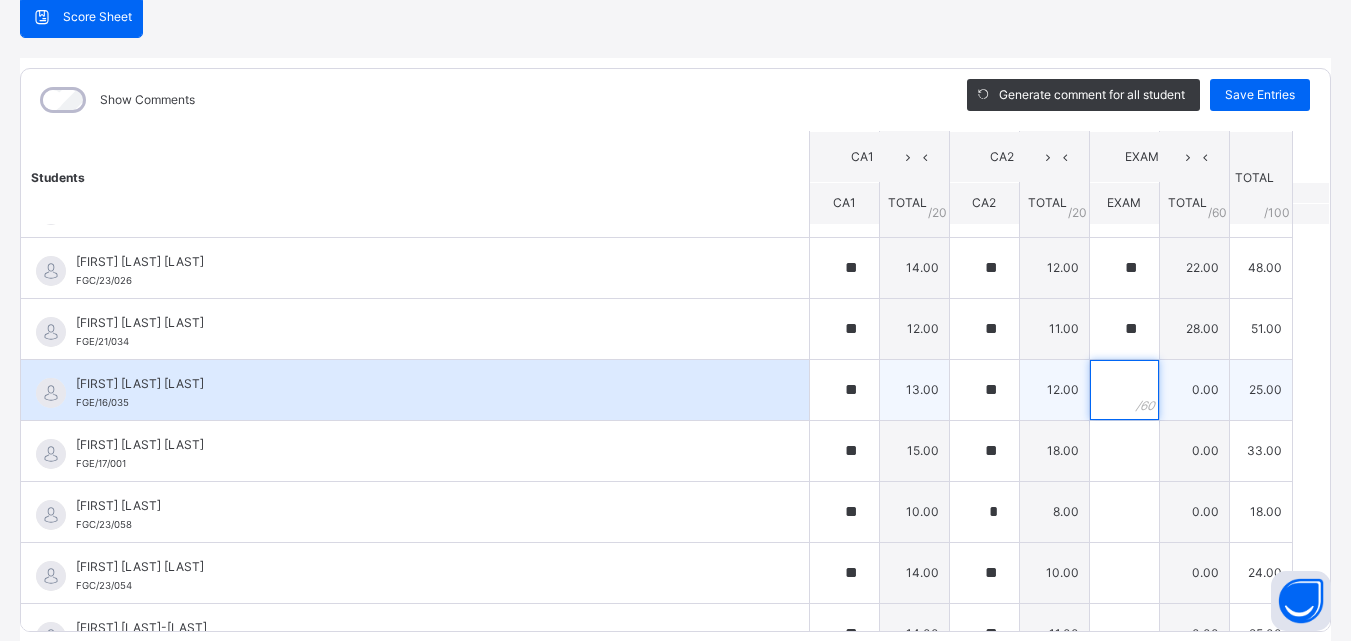 click at bounding box center (1124, 390) 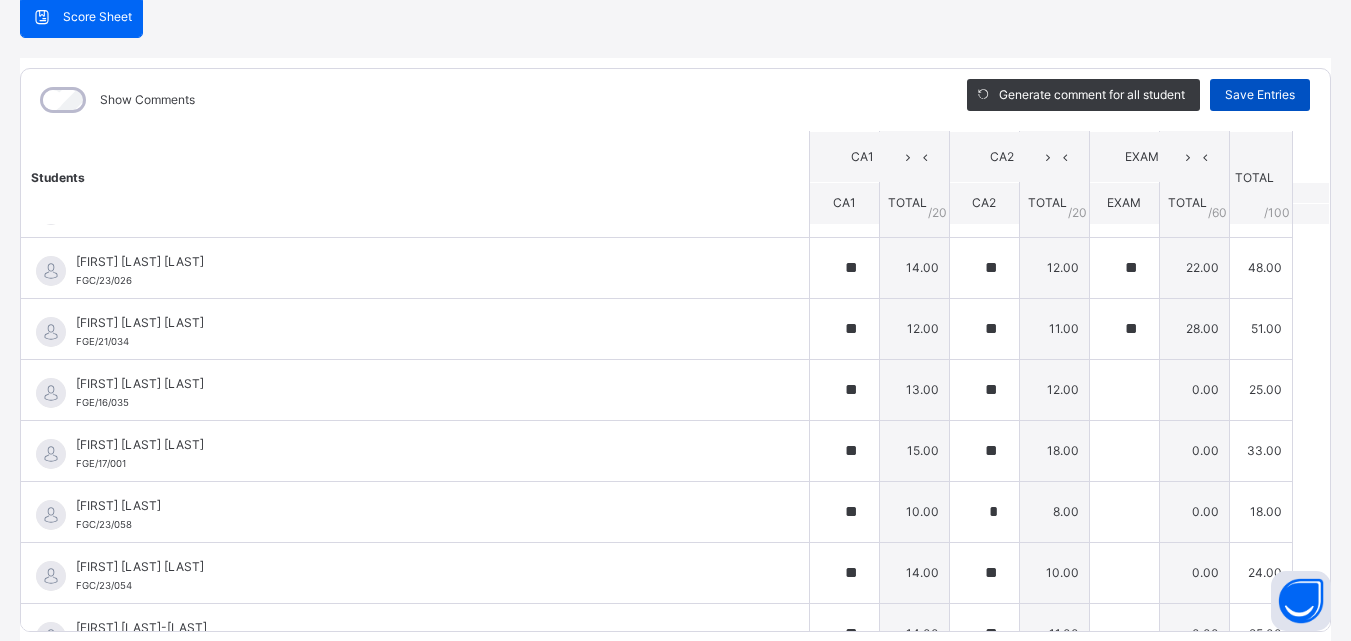 click on "Save Entries" at bounding box center (1260, 95) 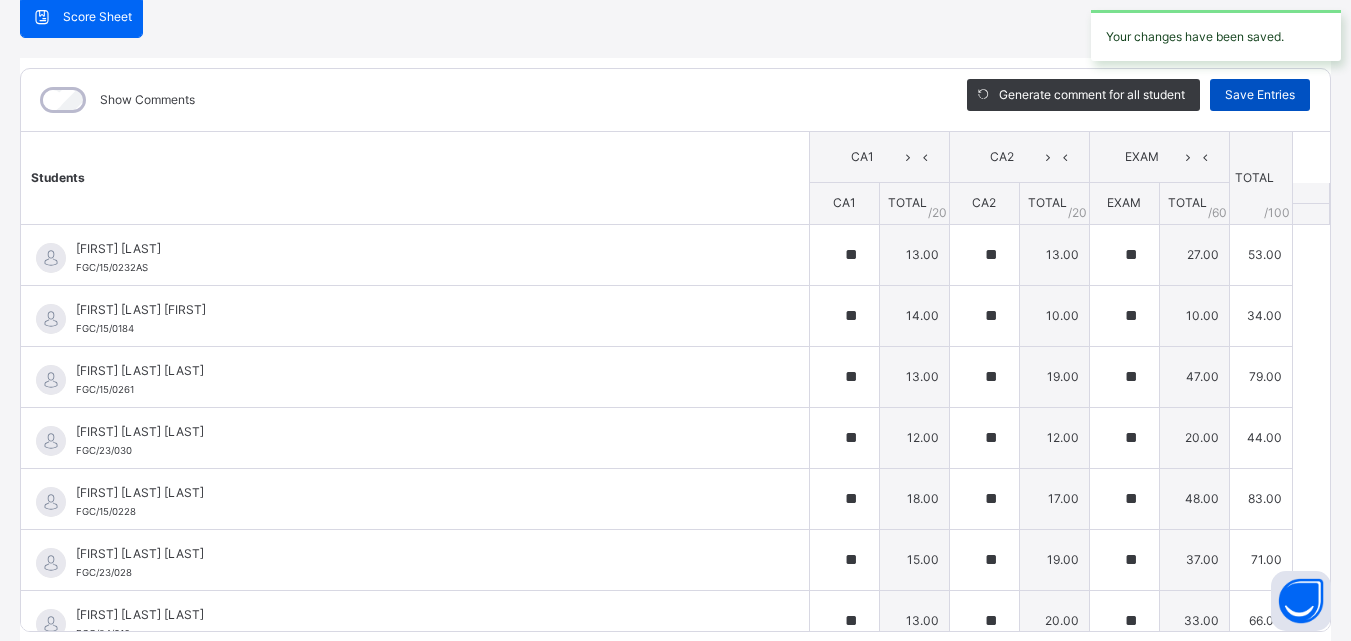 type on "**" 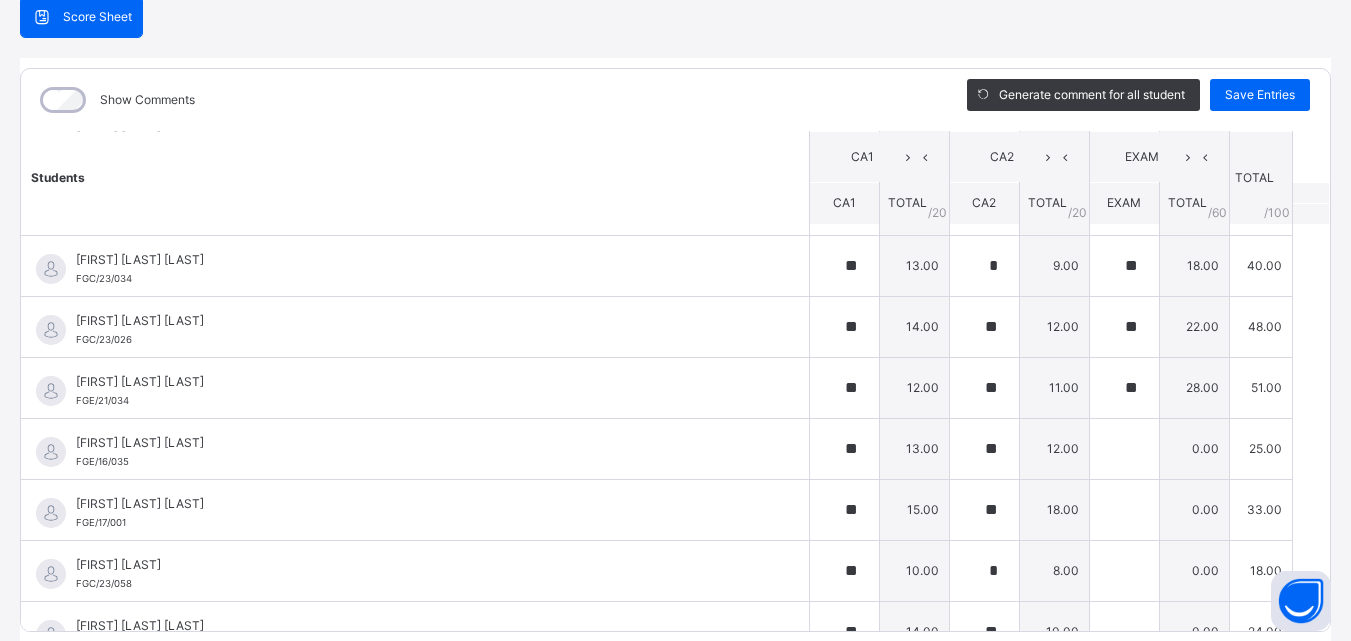 scroll, scrollTop: 847, scrollLeft: 0, axis: vertical 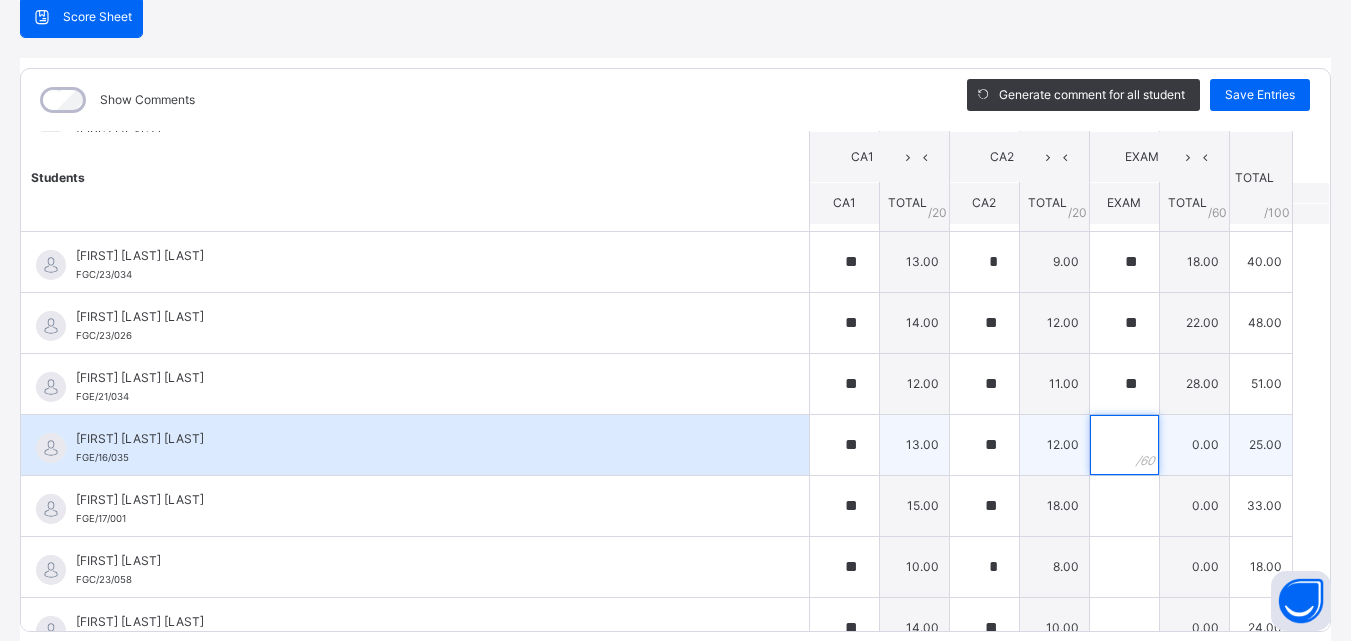 click at bounding box center [1124, 445] 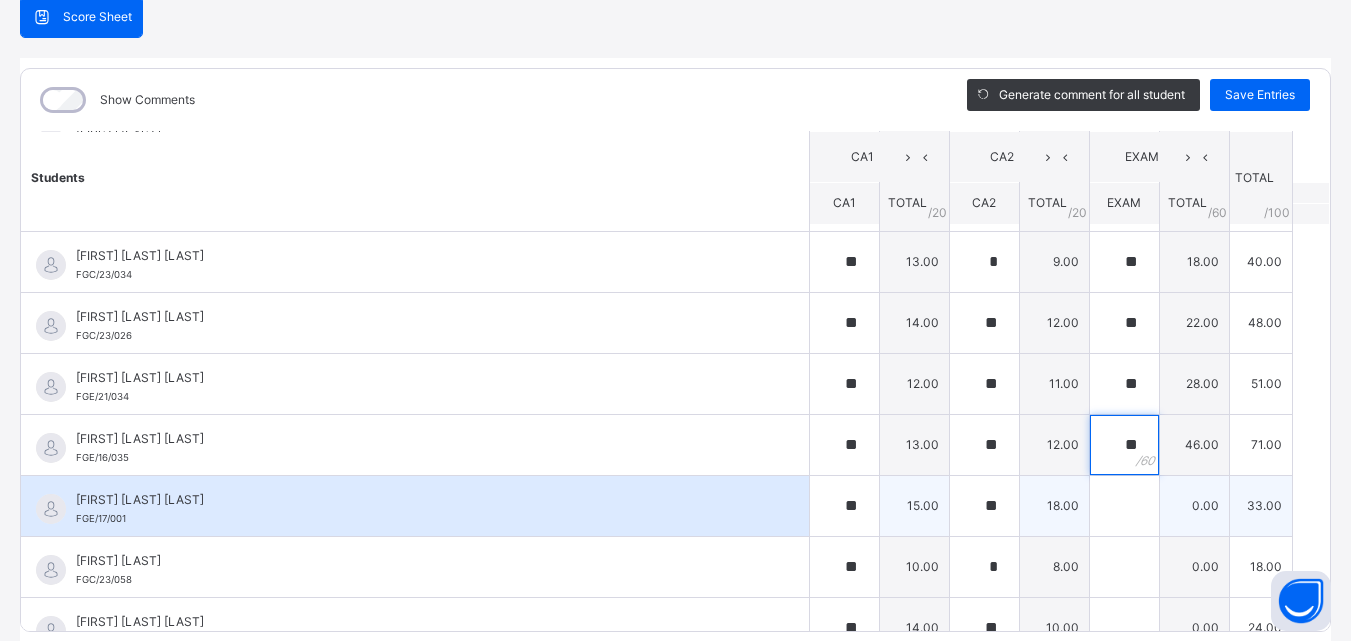 type on "**" 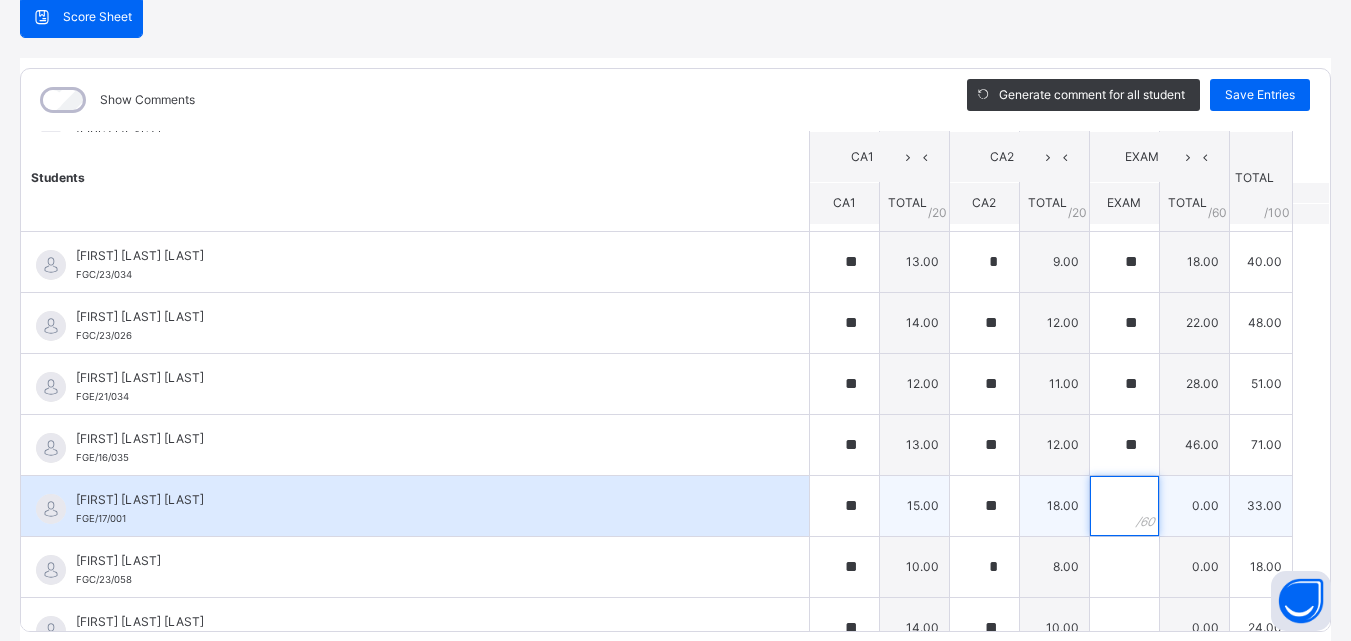 click at bounding box center (1124, 506) 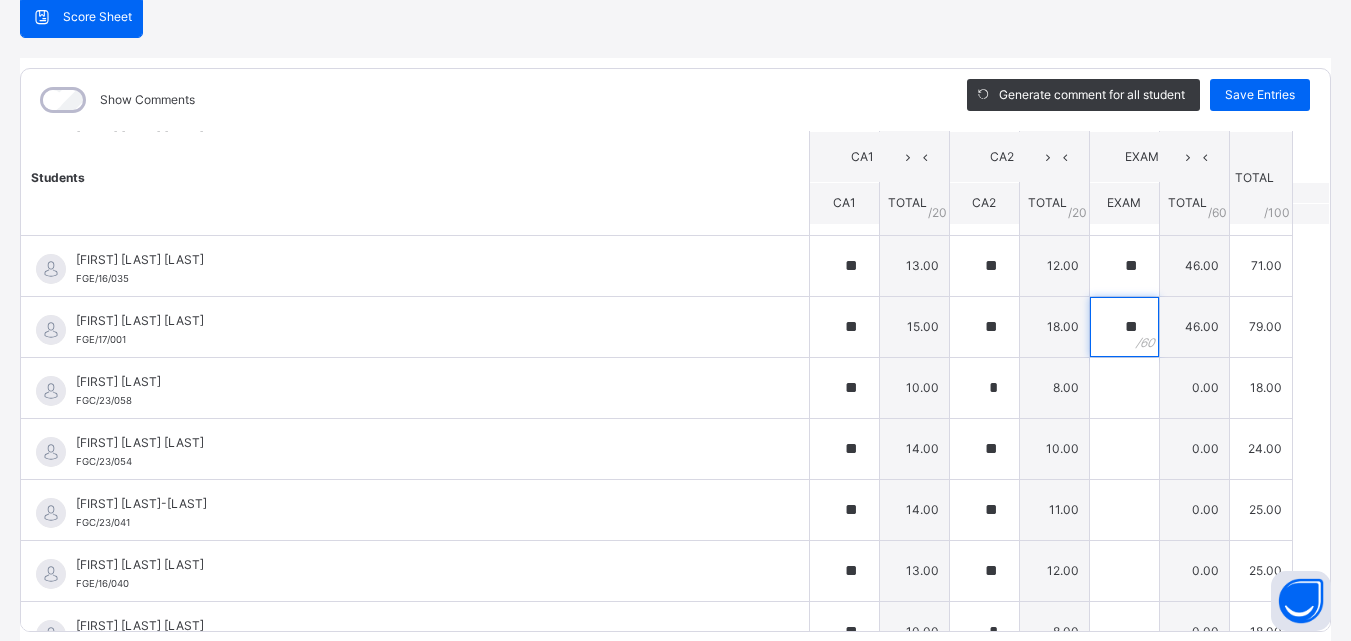 scroll, scrollTop: 1053, scrollLeft: 0, axis: vertical 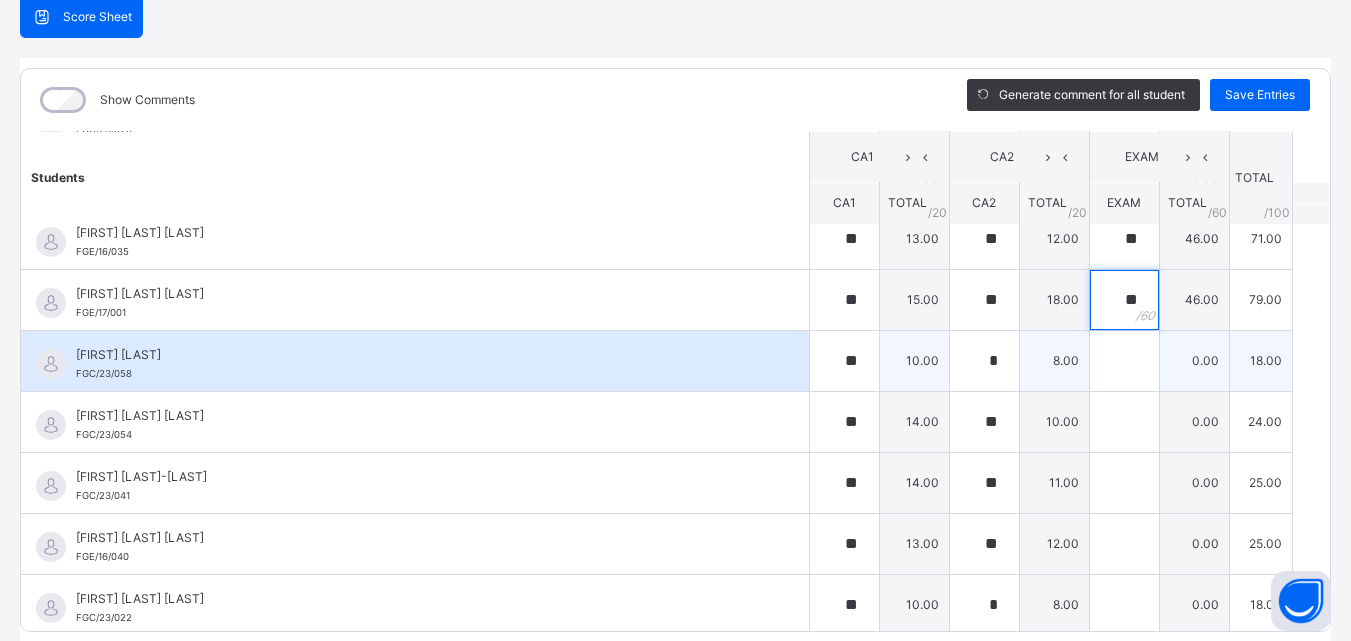 type on "**" 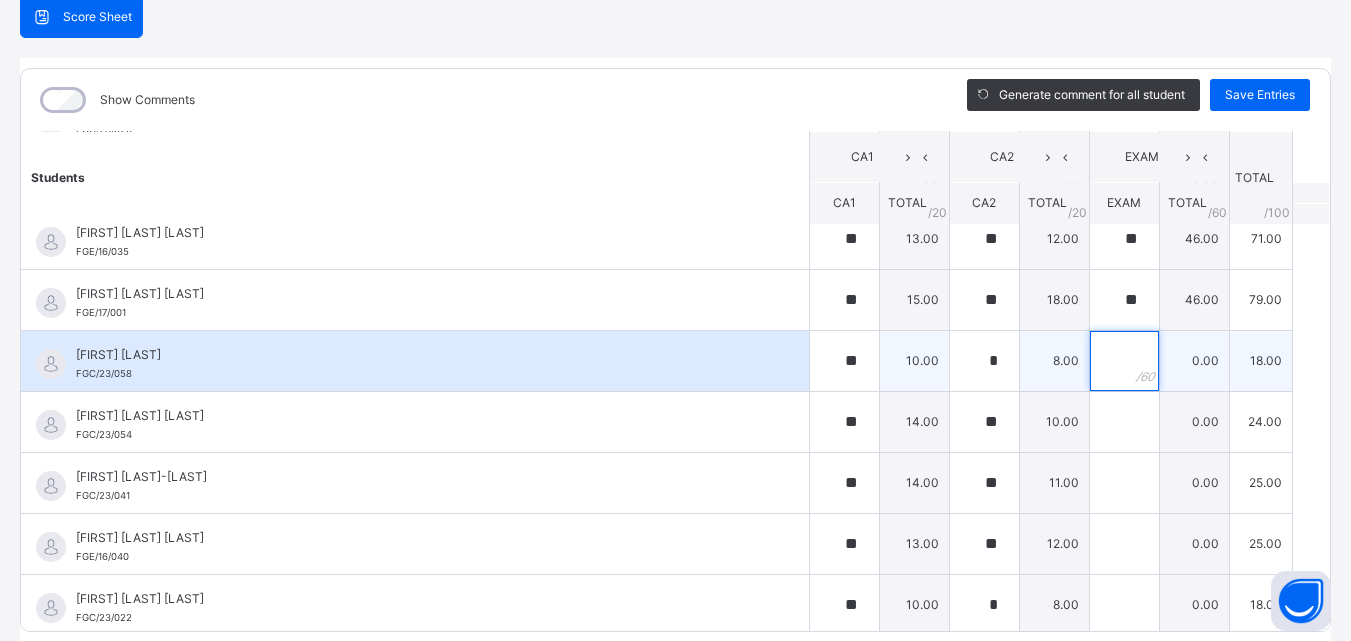 click at bounding box center (1124, 361) 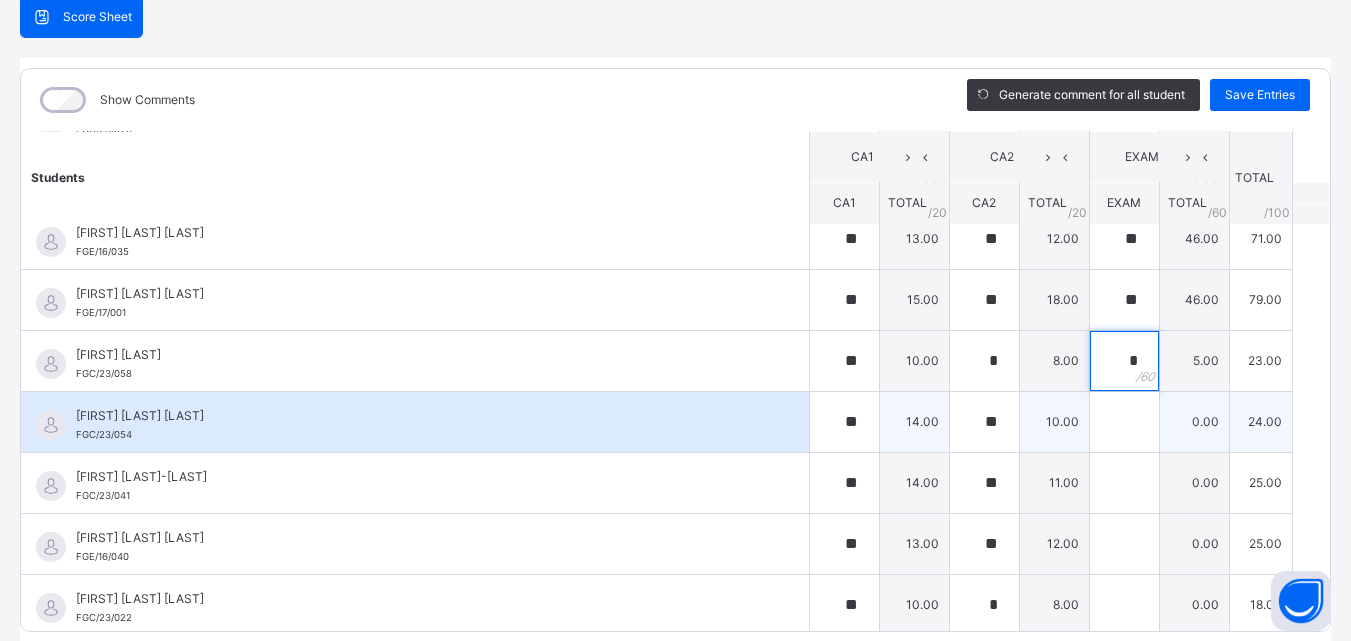 type on "*" 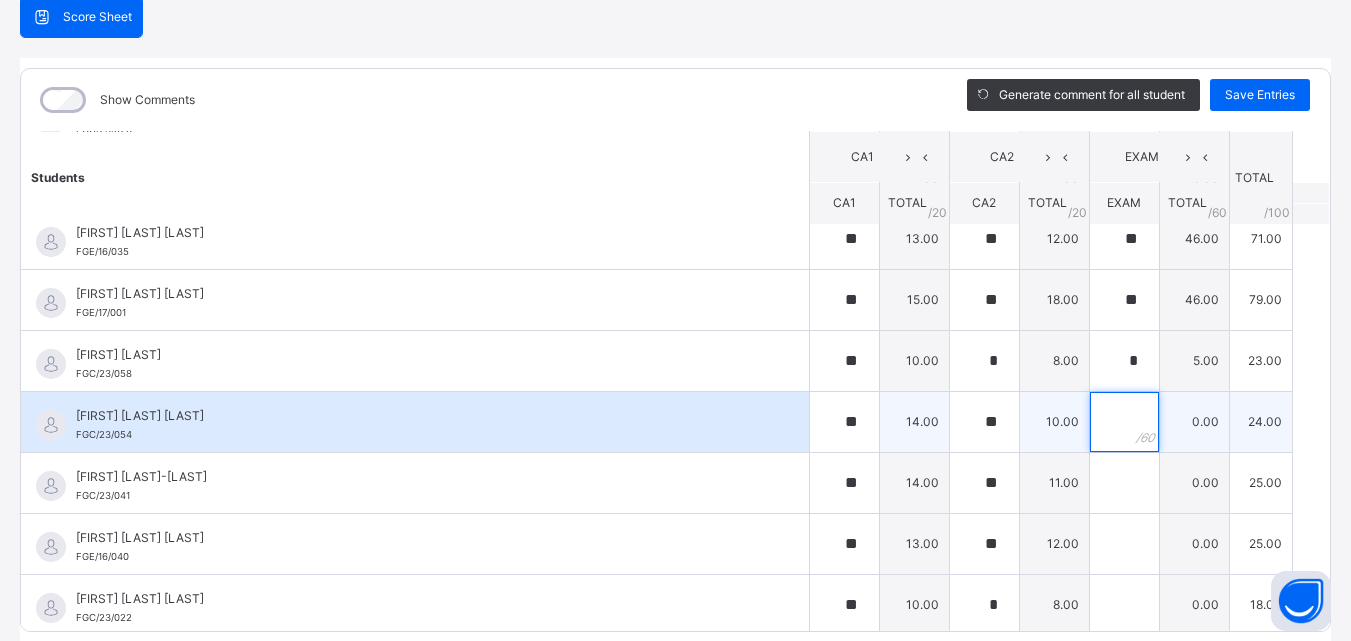 click at bounding box center (1124, 422) 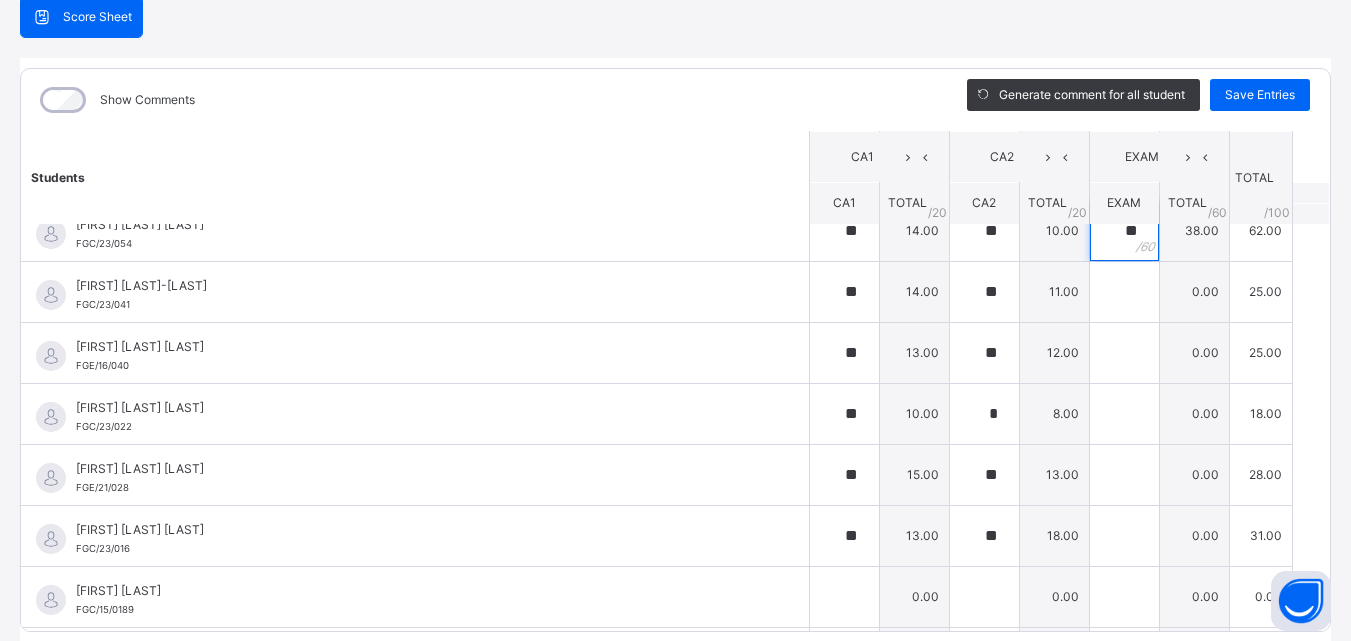 scroll, scrollTop: 1232, scrollLeft: 0, axis: vertical 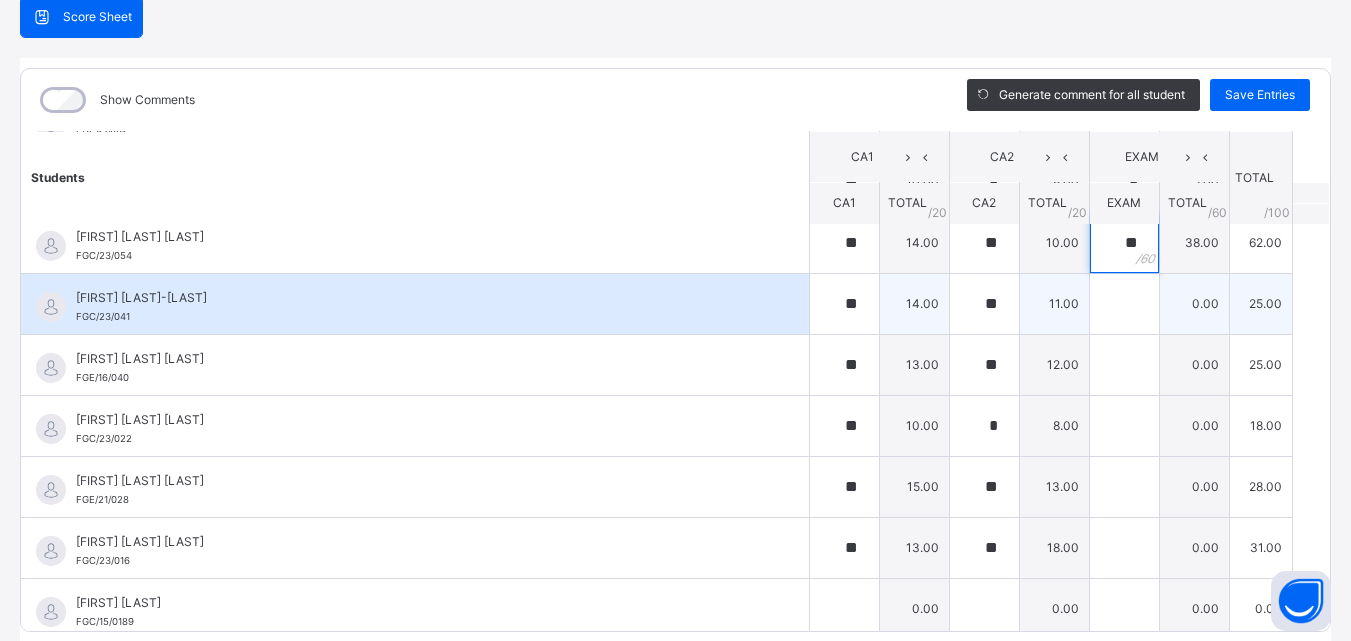 type on "**" 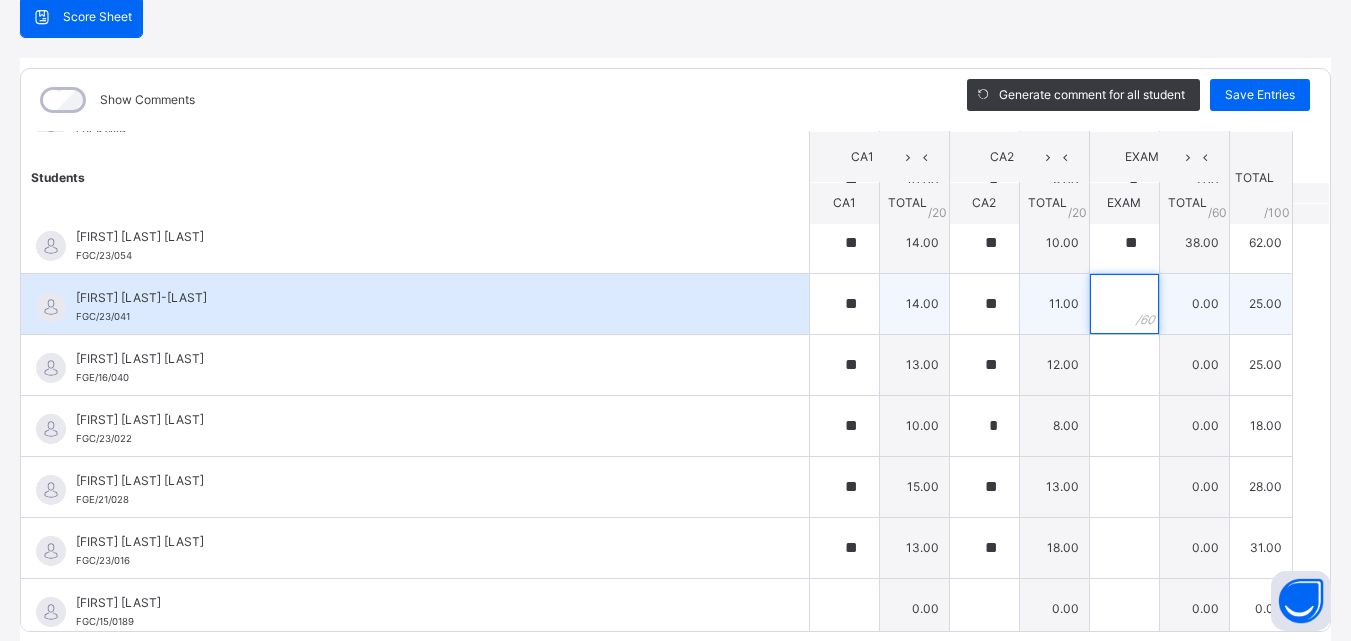 click at bounding box center (1124, 304) 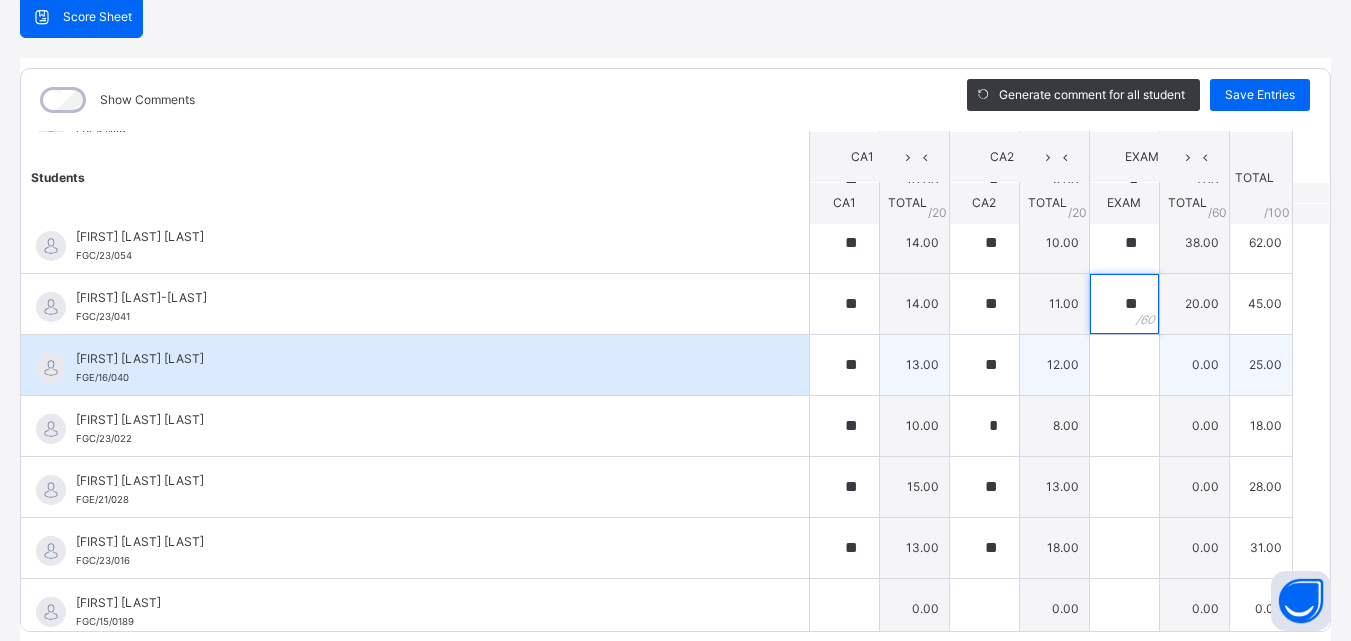 type on "**" 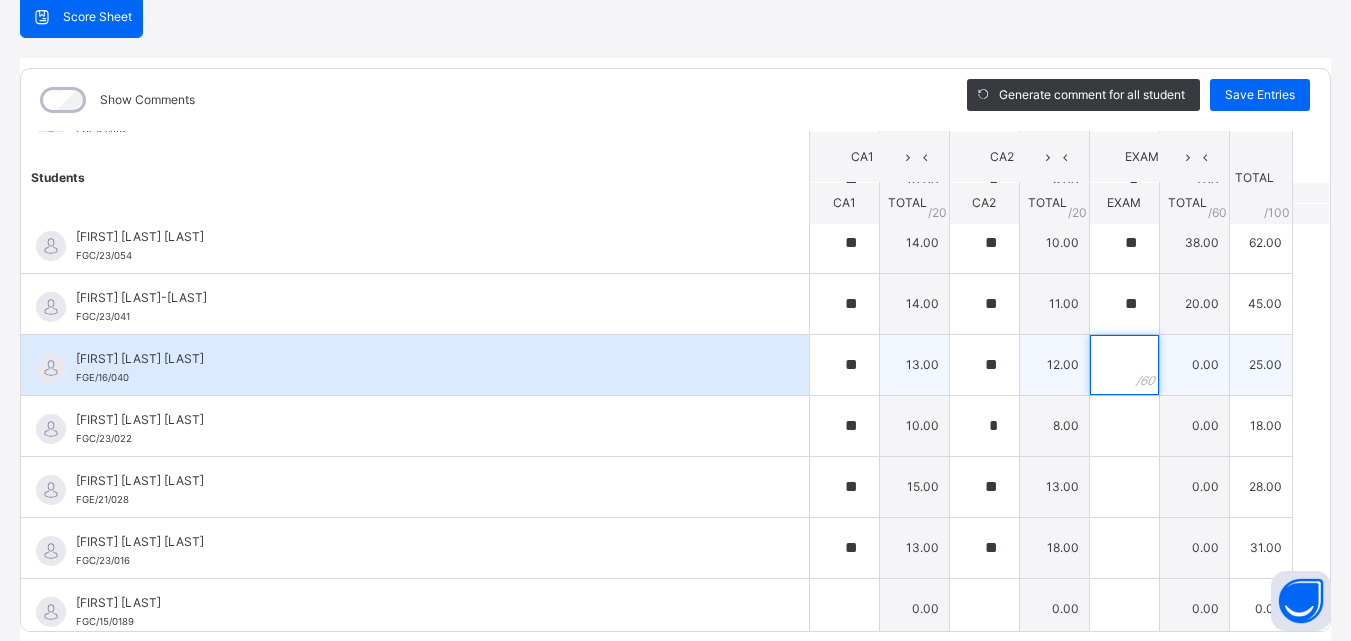 click at bounding box center (1124, 365) 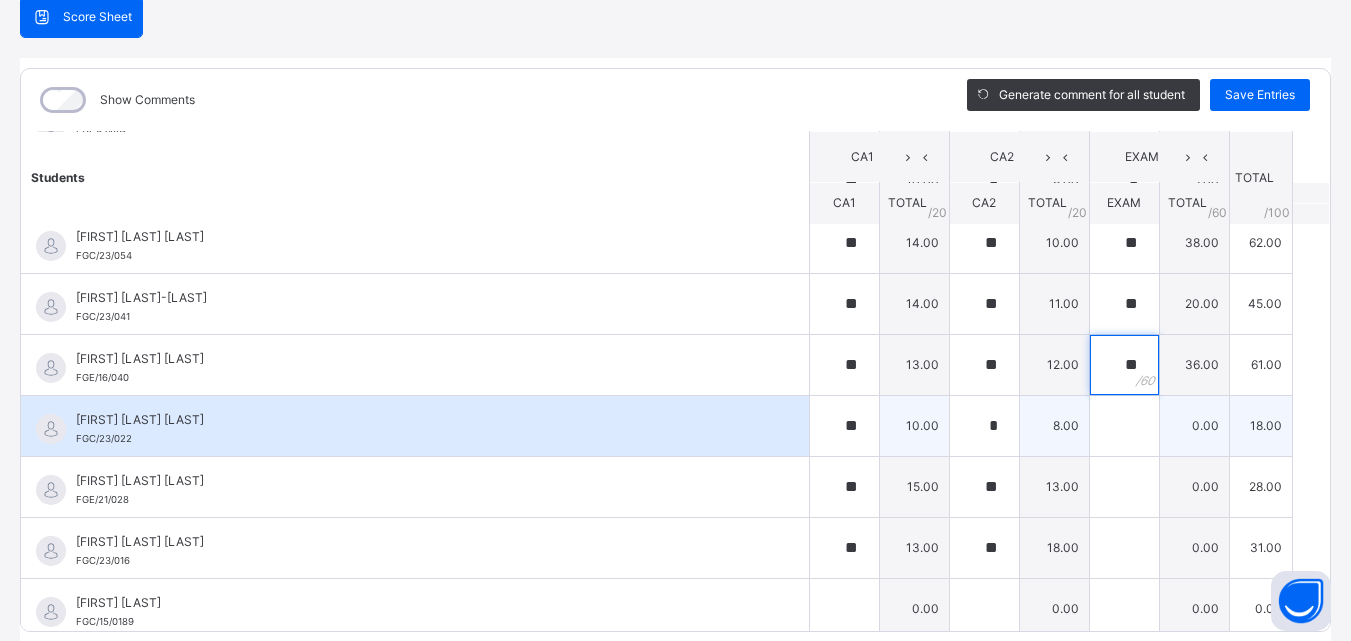 type on "**" 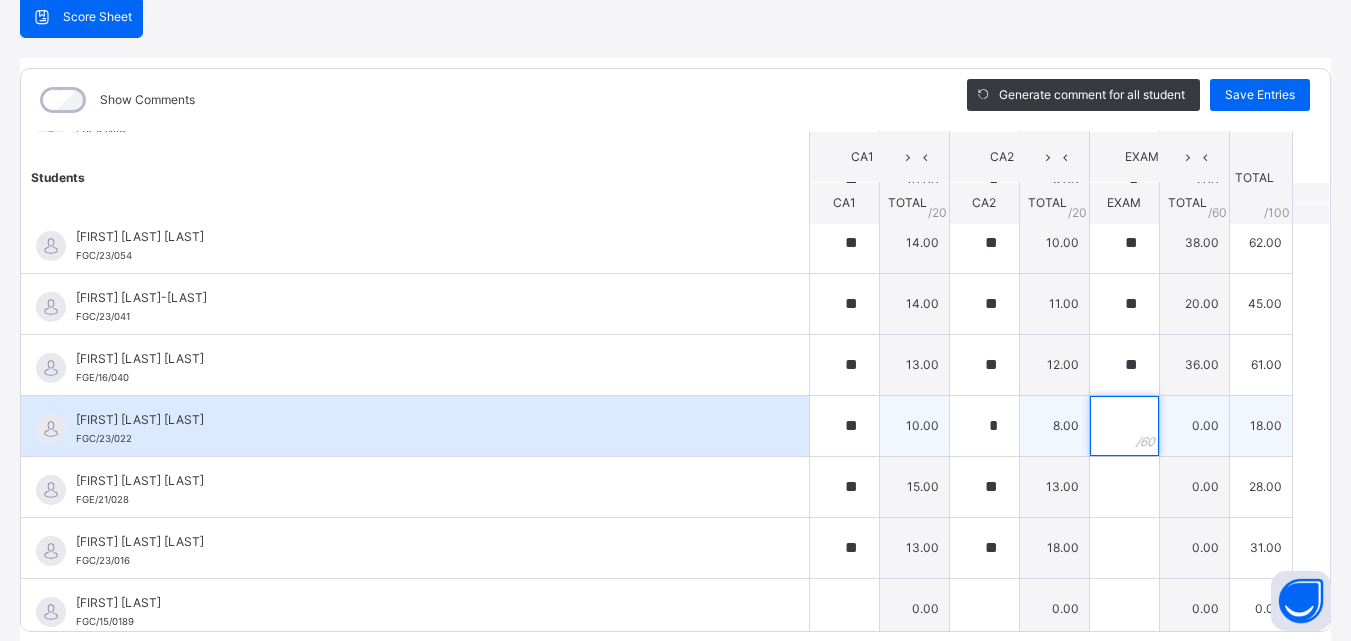 click at bounding box center [1124, 426] 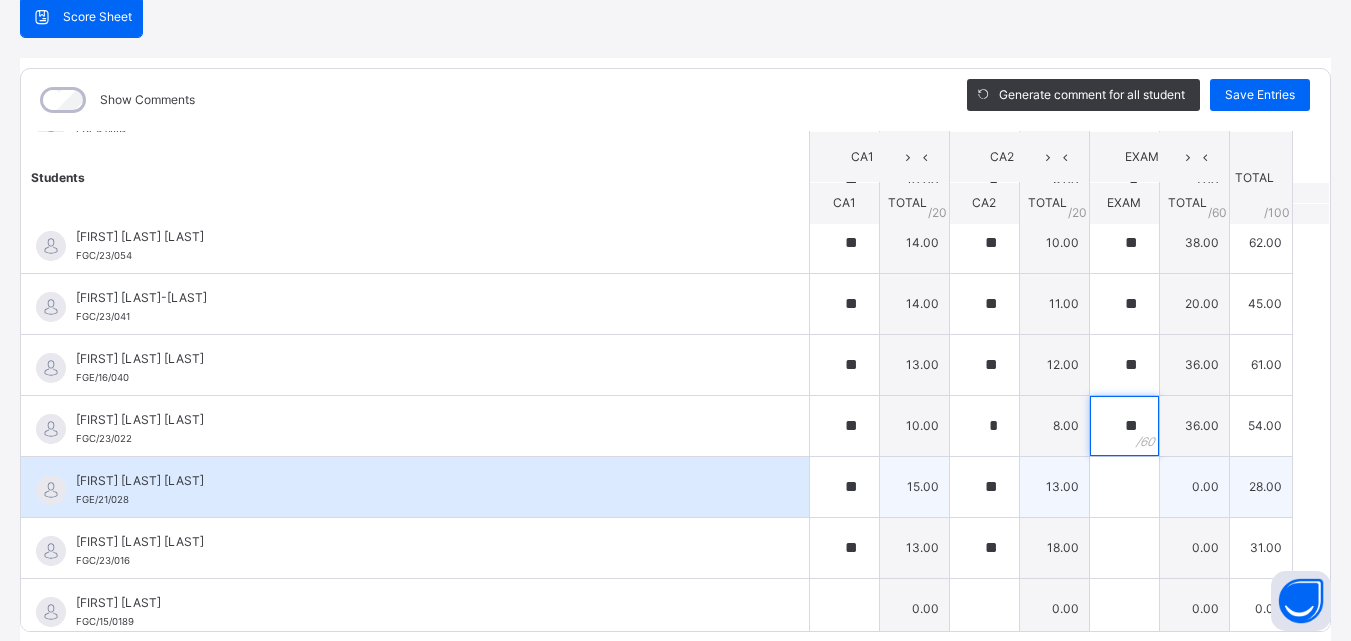 type on "**" 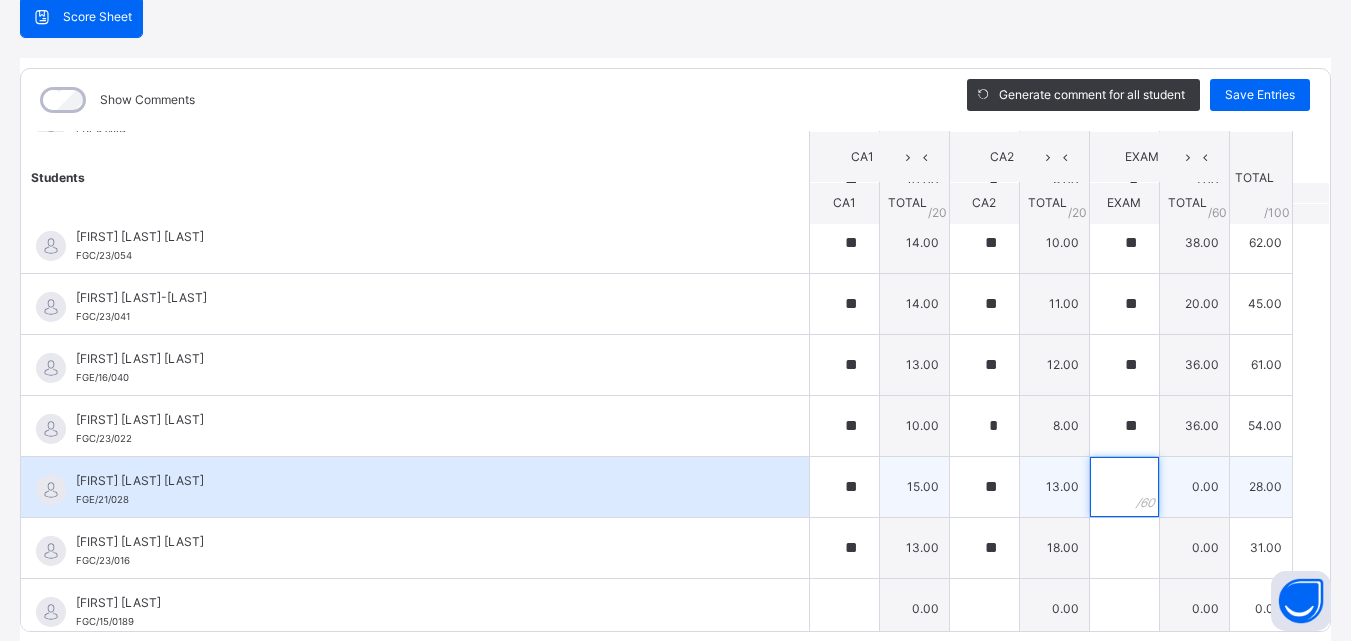 click at bounding box center (1124, 487) 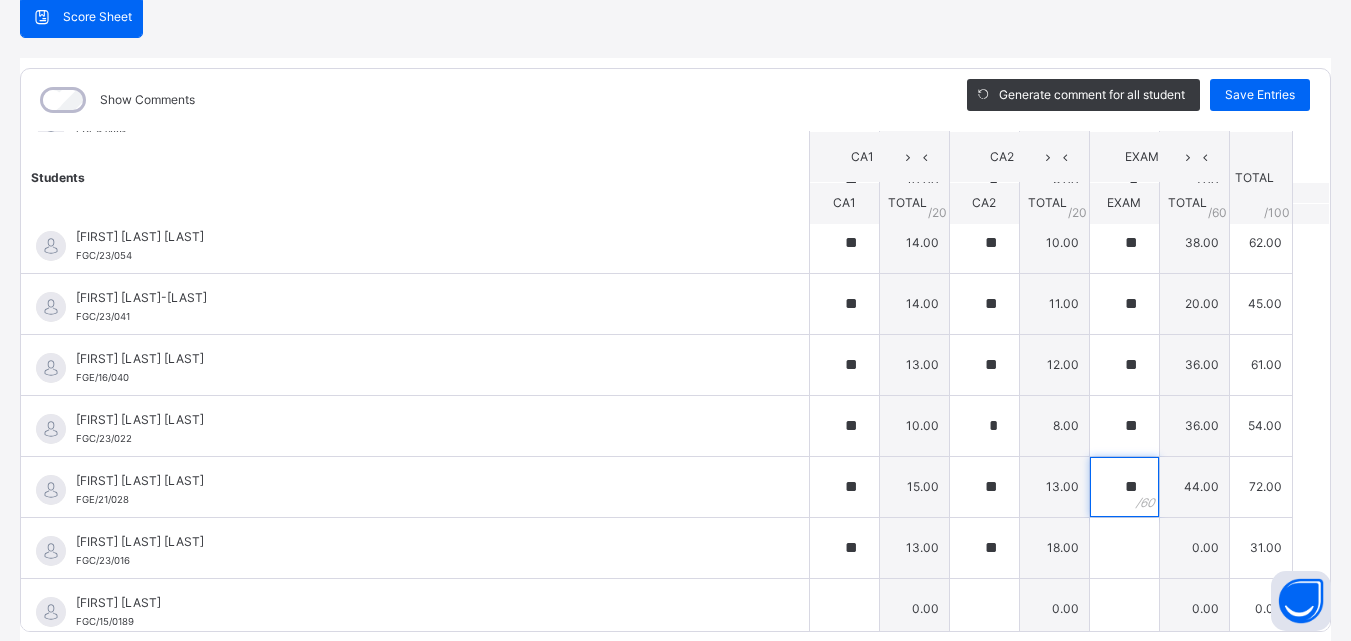 scroll, scrollTop: 1302, scrollLeft: 0, axis: vertical 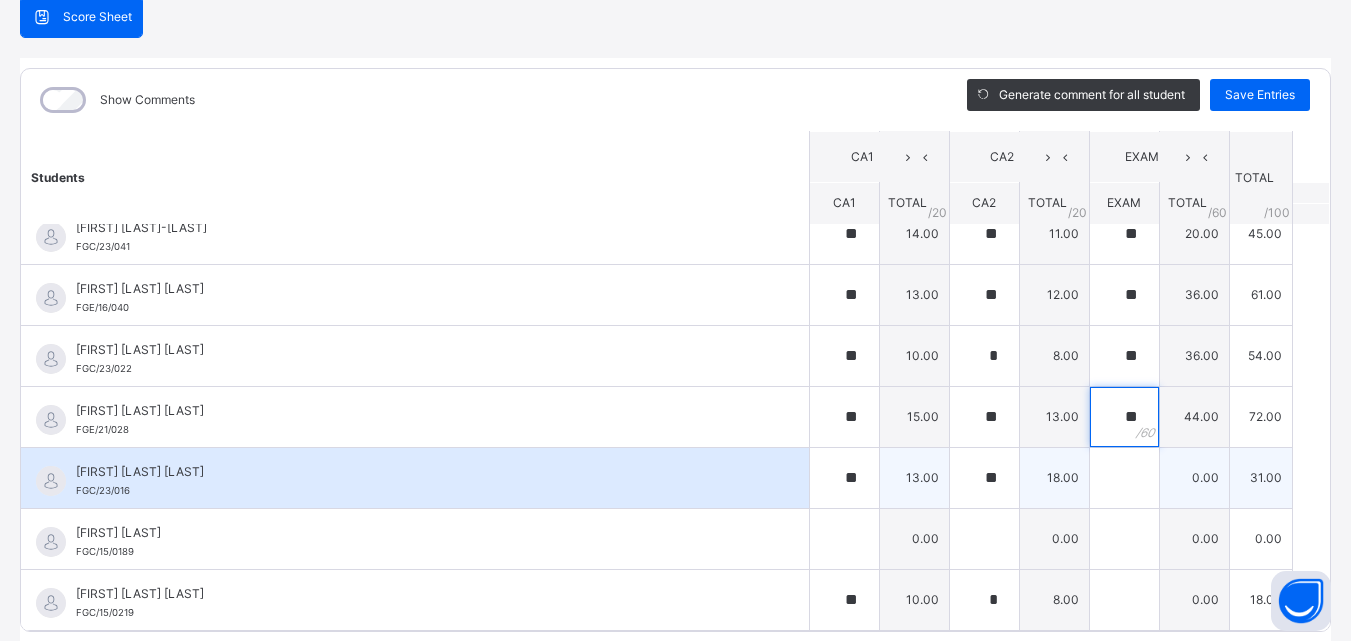 type on "**" 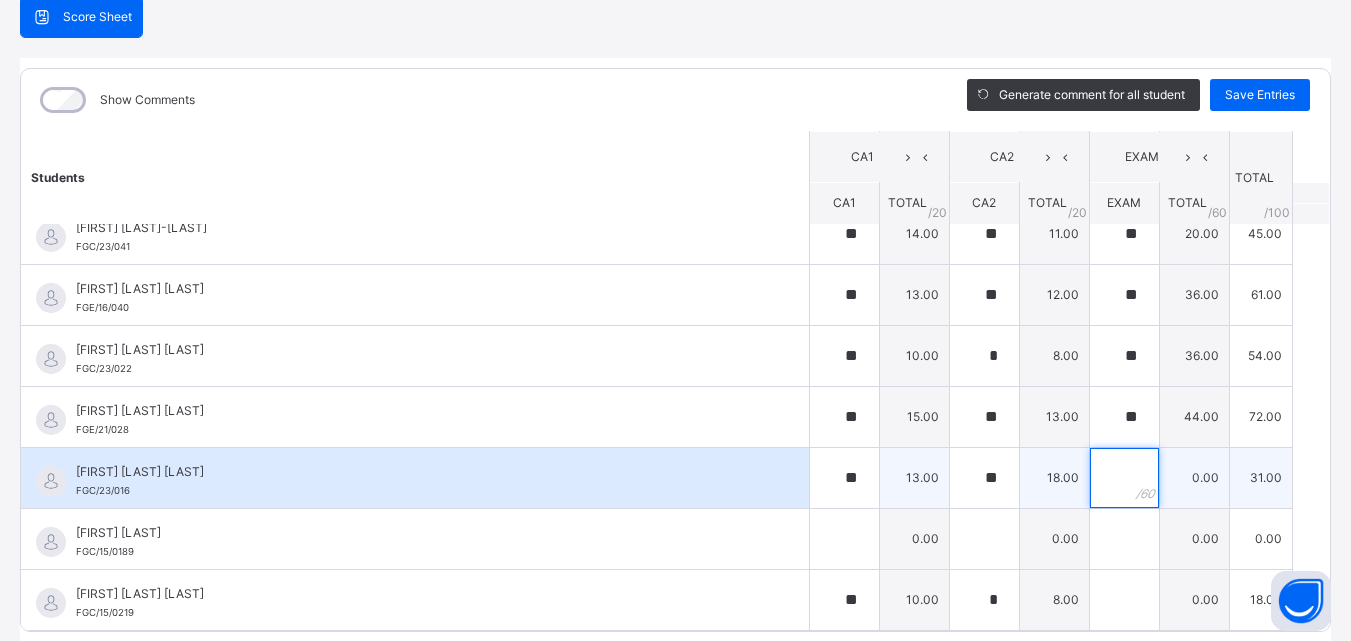 click at bounding box center [1124, 478] 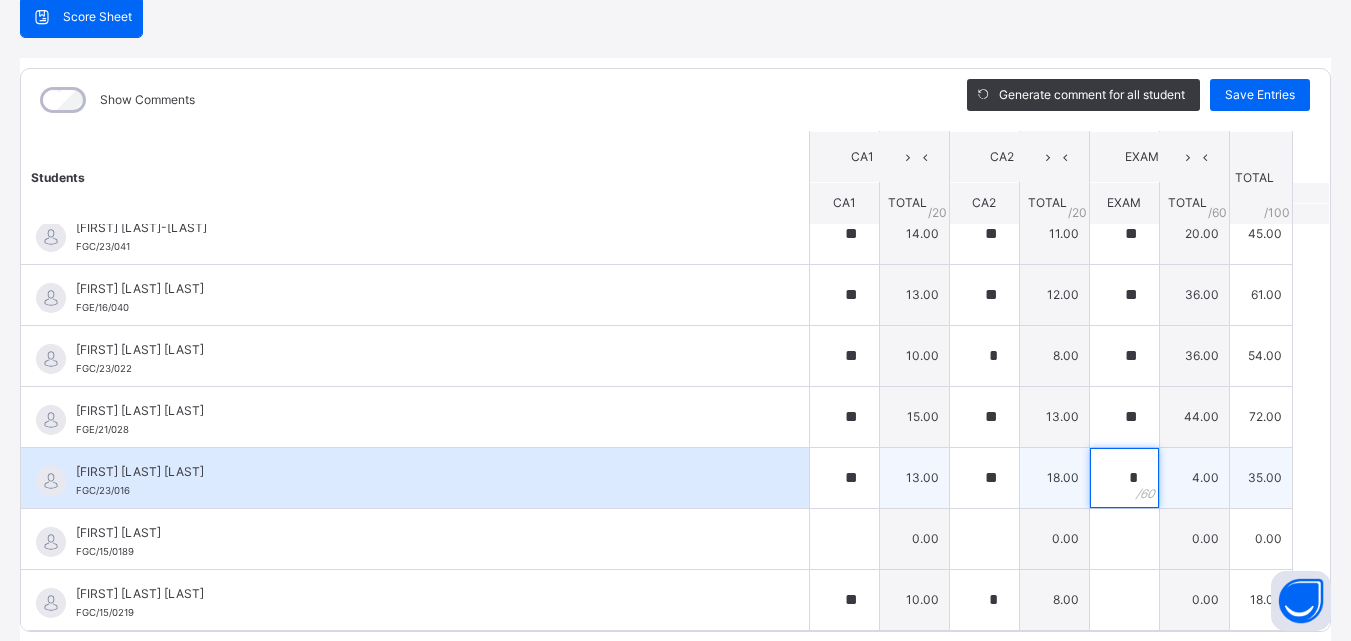 type on "**" 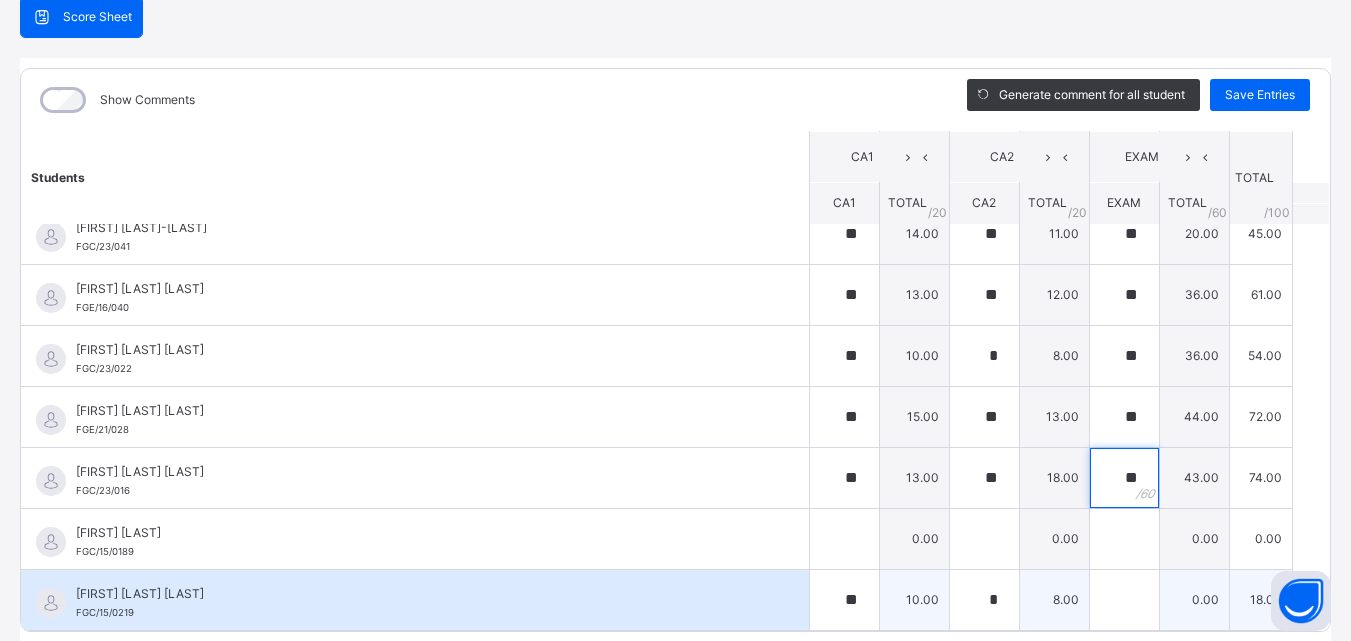 type on "**" 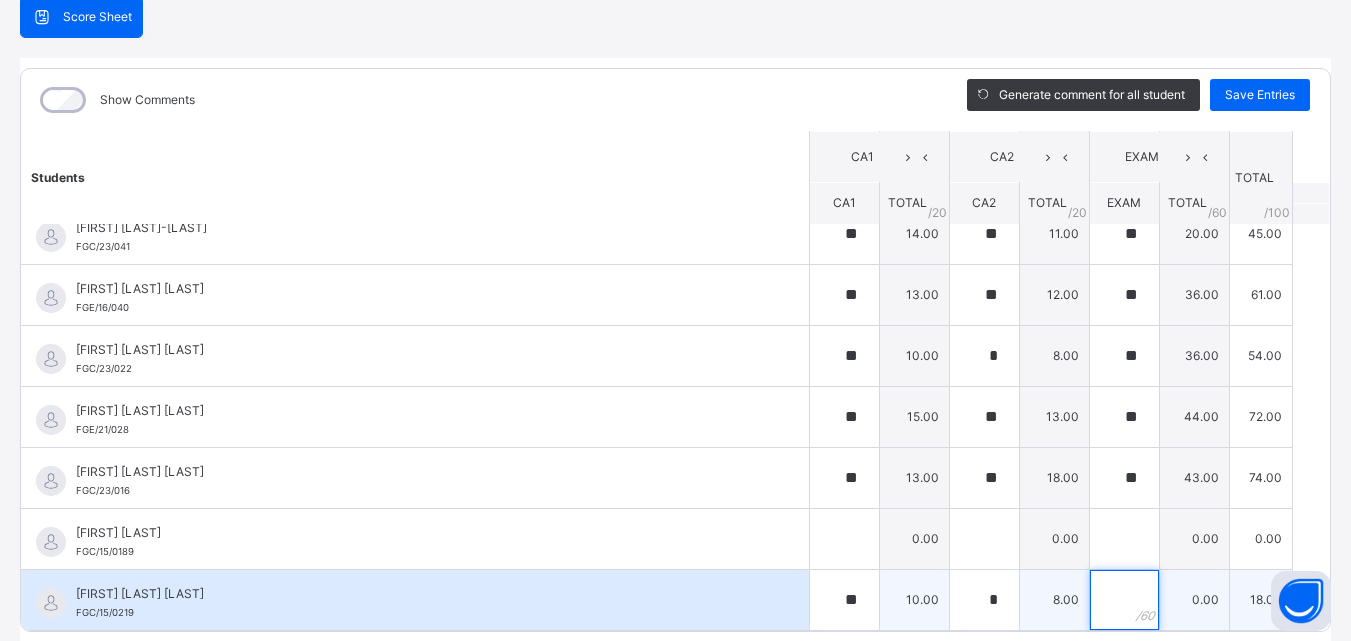 click at bounding box center (1124, 600) 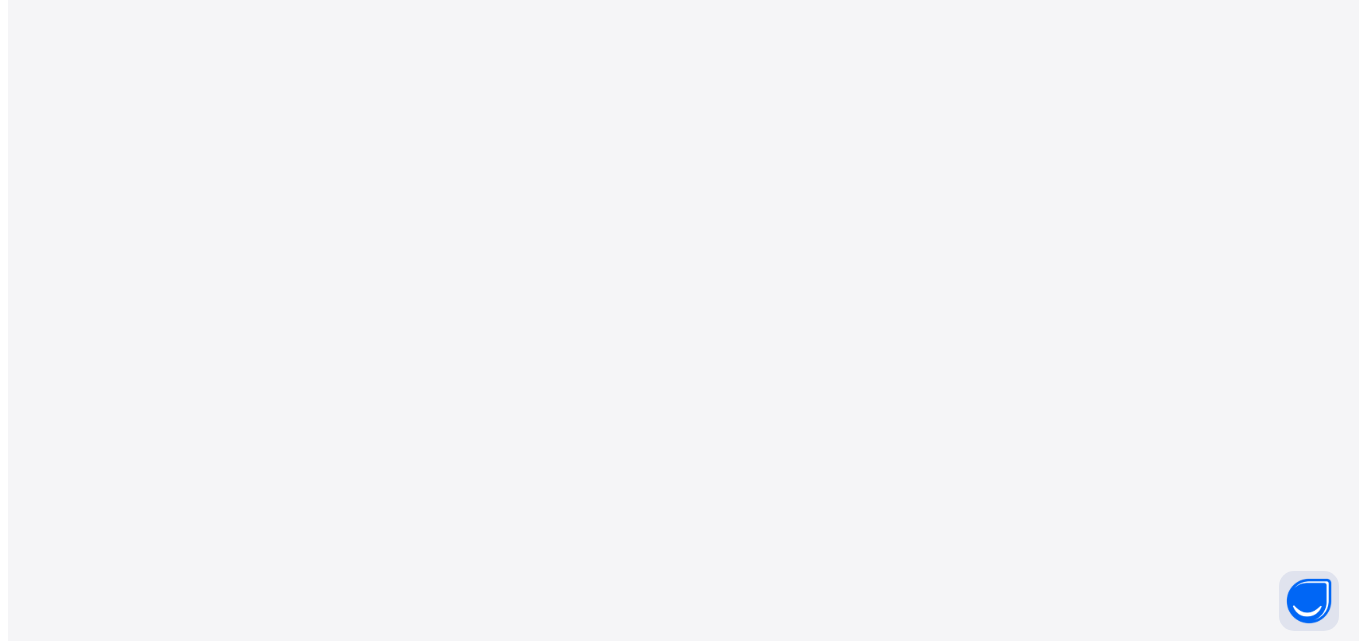 scroll, scrollTop: 0, scrollLeft: 0, axis: both 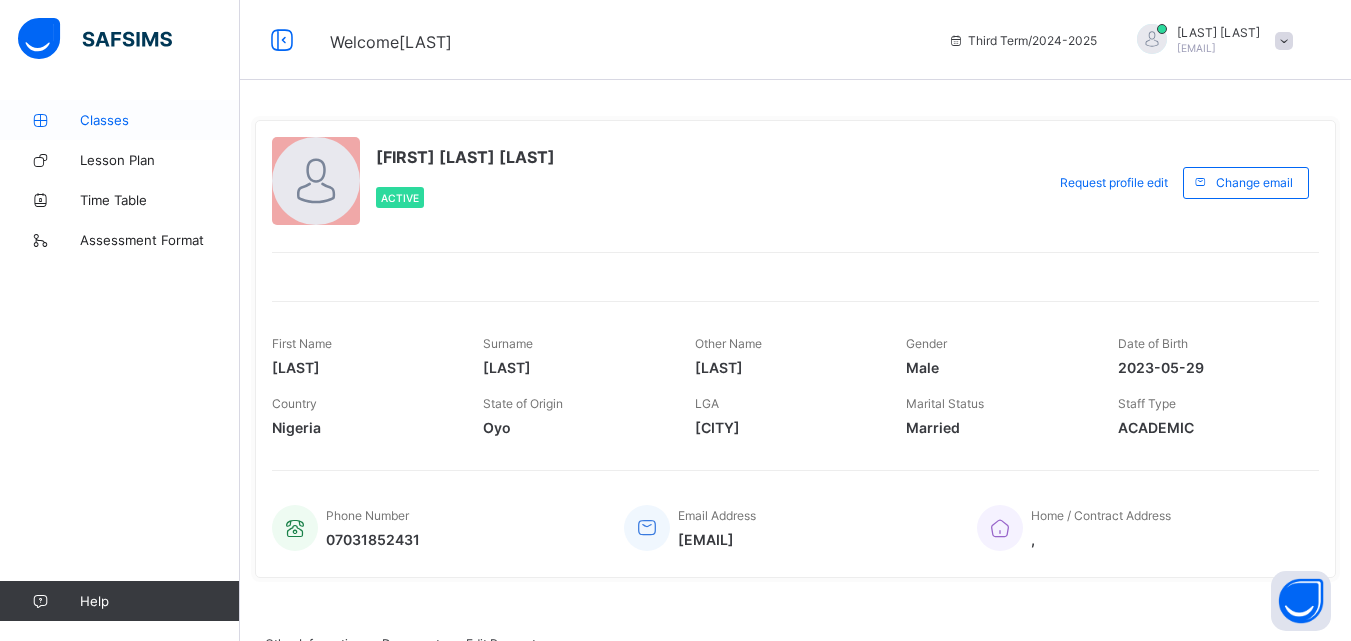click on "Classes" at bounding box center [160, 120] 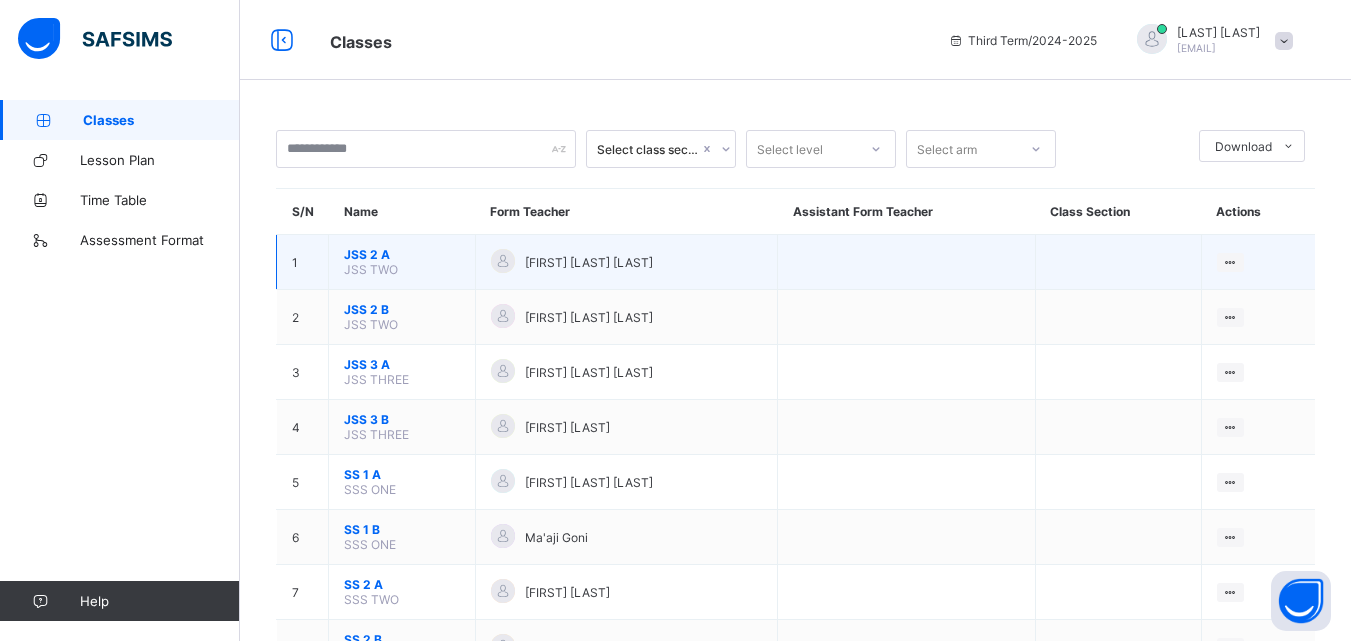 click on "JSS 2   A" at bounding box center (402, 254) 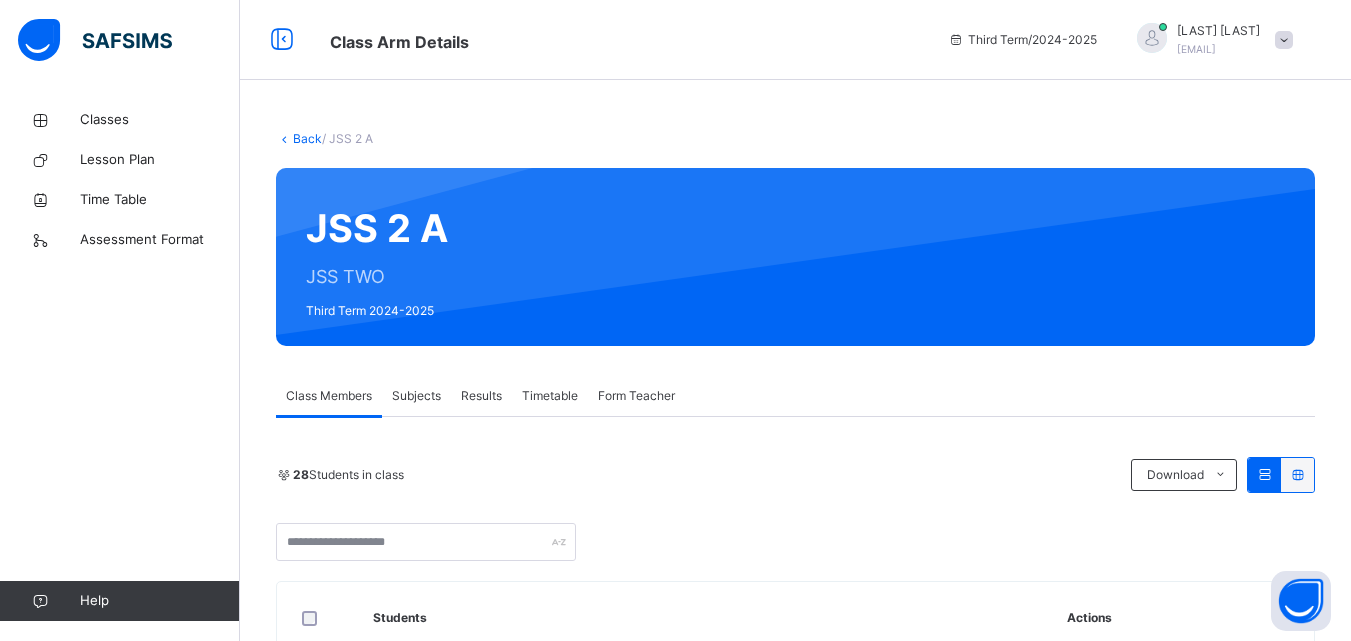 click on "Subjects" at bounding box center [416, 396] 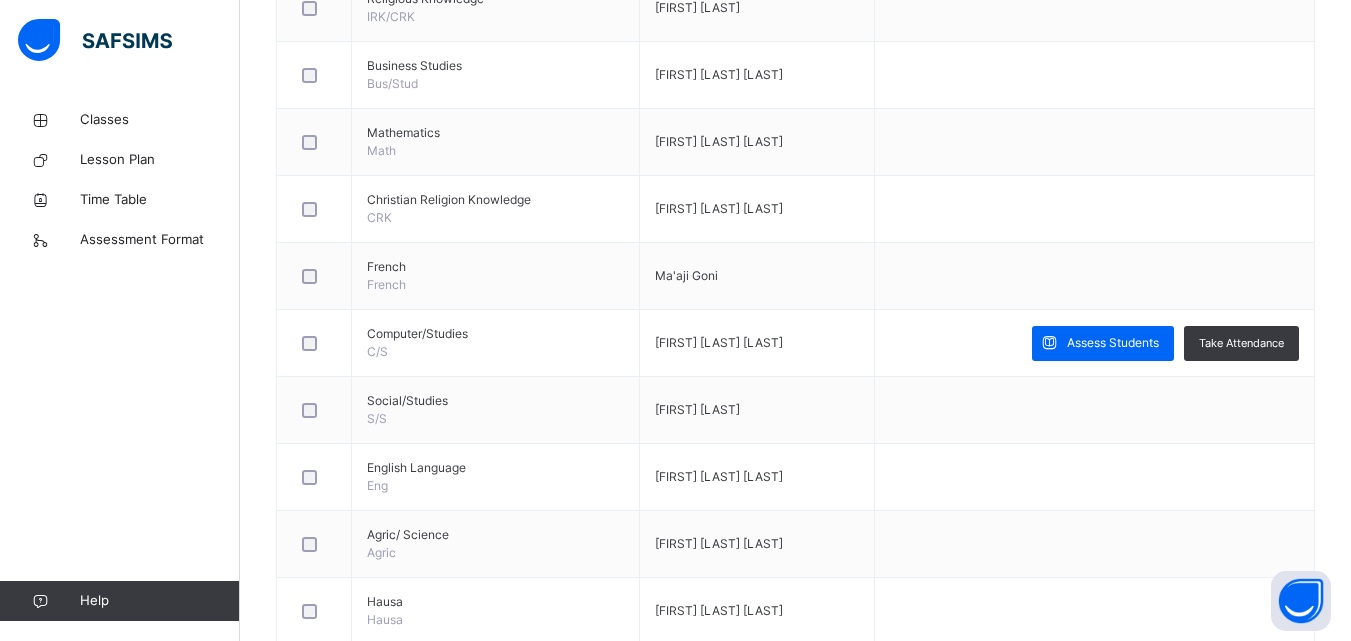 scroll, scrollTop: 1266, scrollLeft: 0, axis: vertical 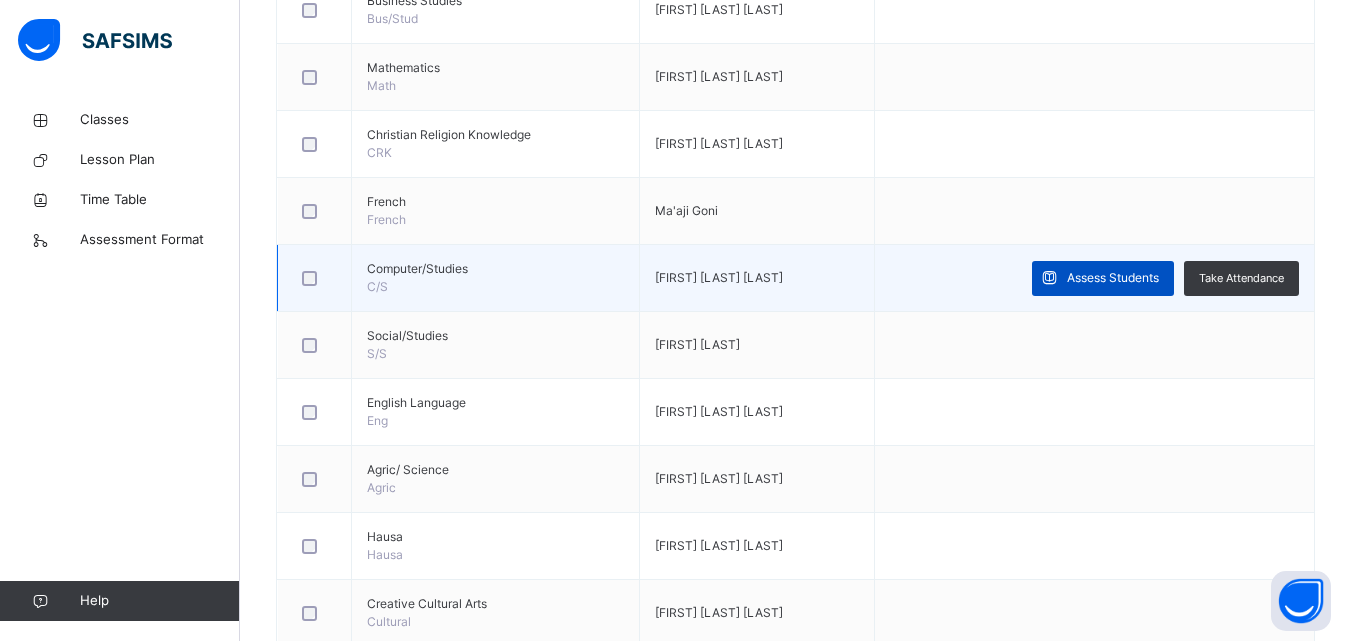 click on "Assess Students" at bounding box center (1113, 278) 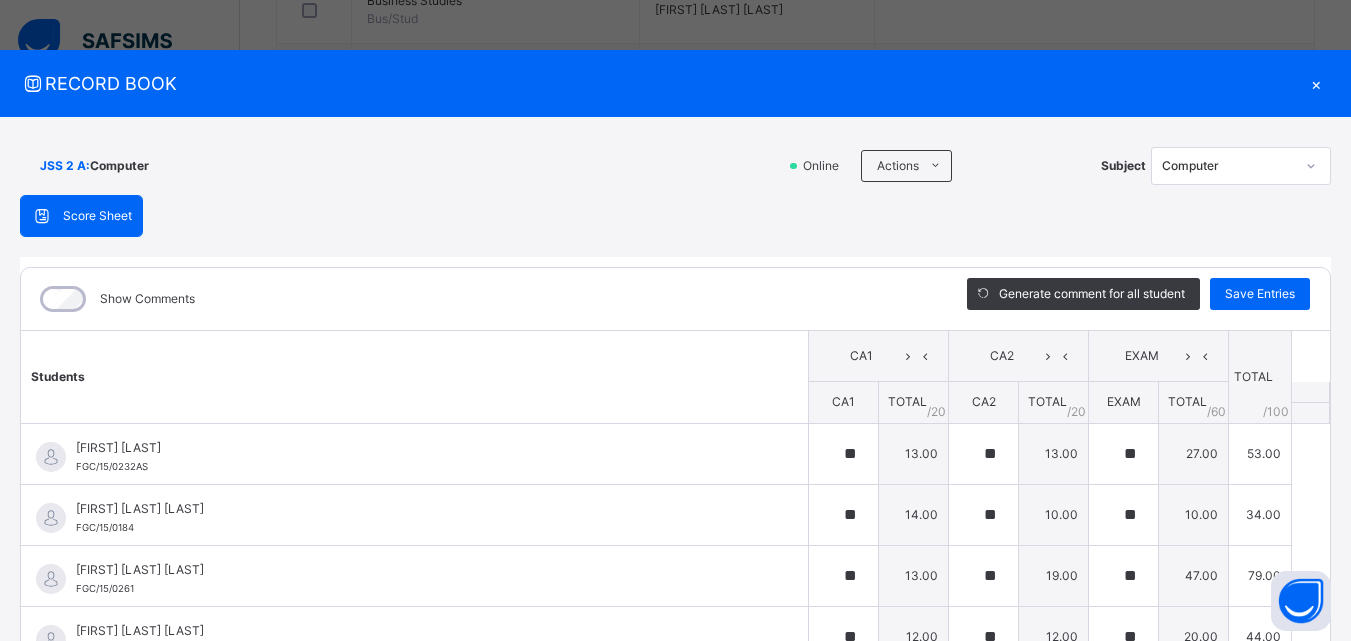 type on "**" 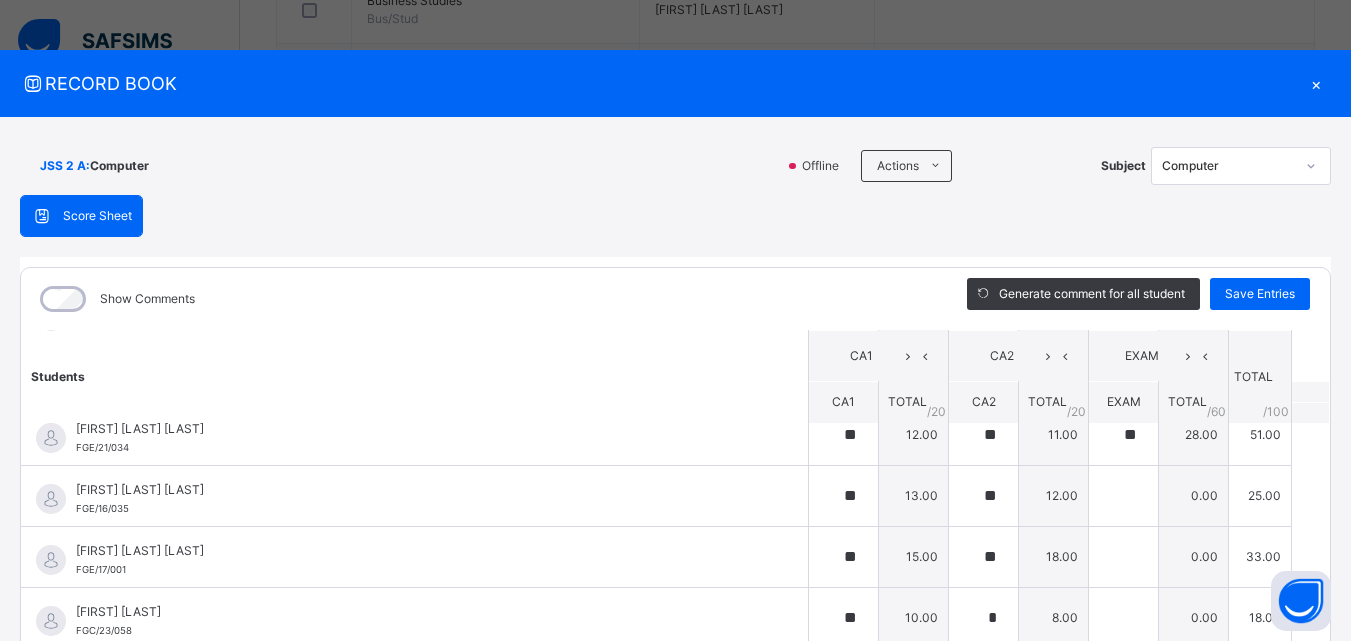 scroll, scrollTop: 1150, scrollLeft: 0, axis: vertical 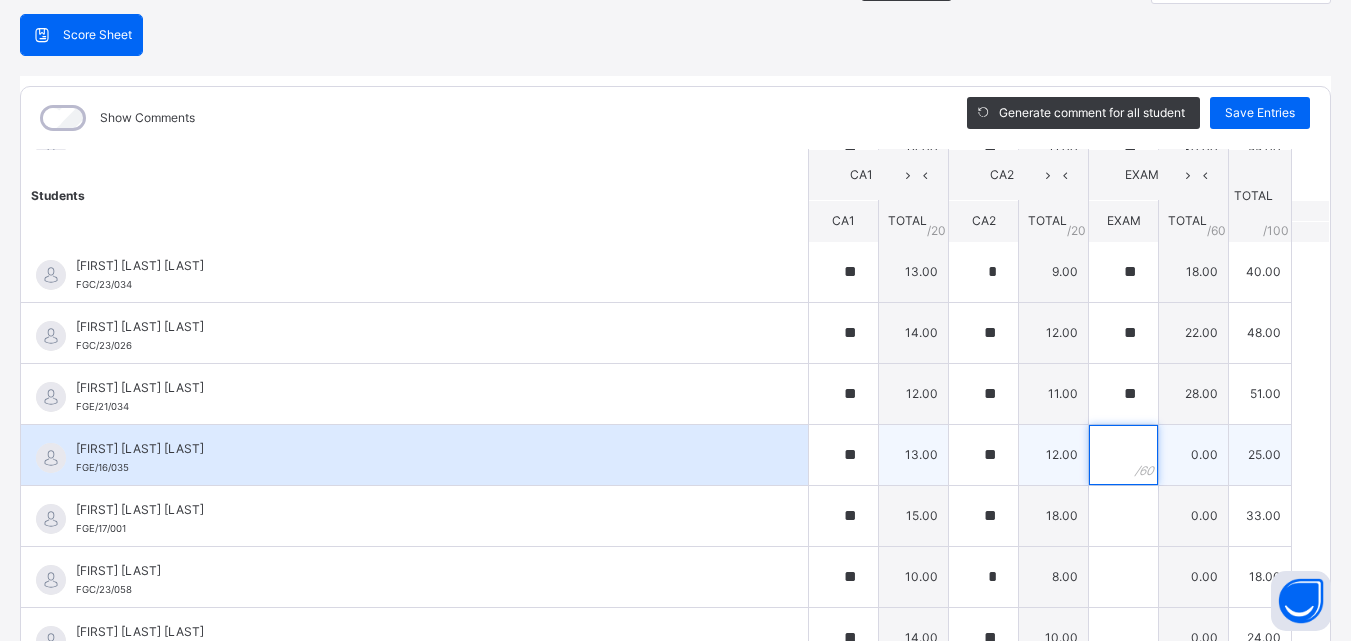 click at bounding box center [1123, 455] 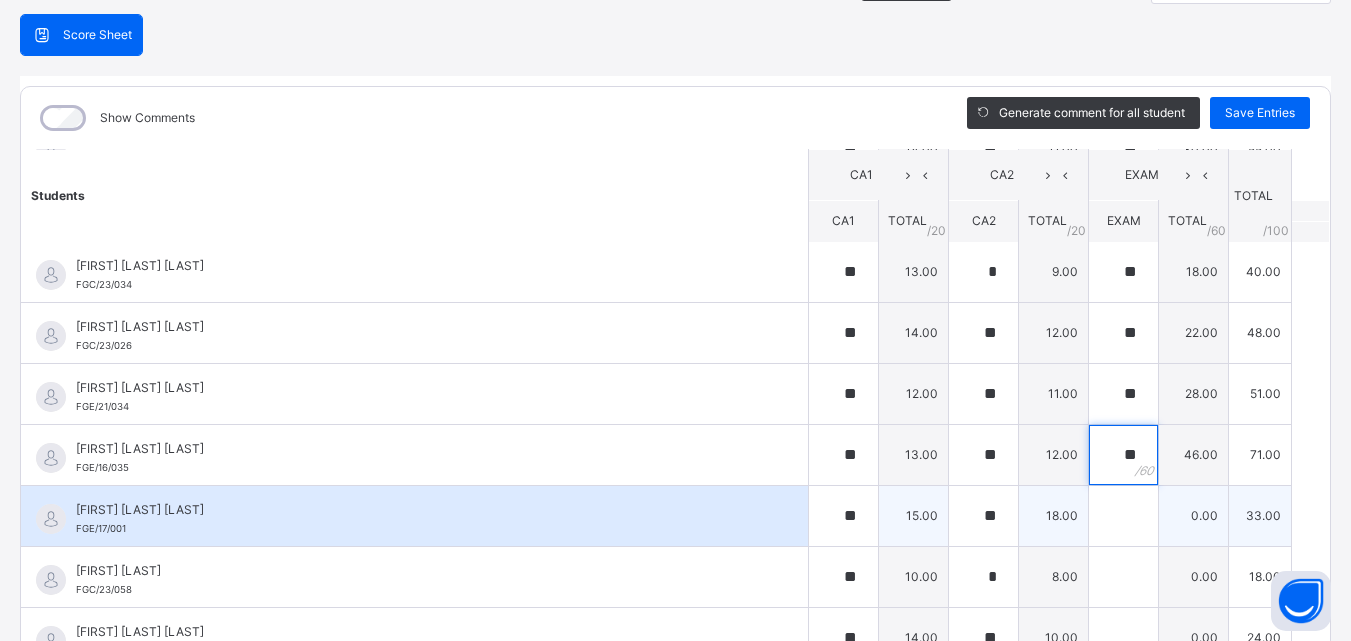 type on "**" 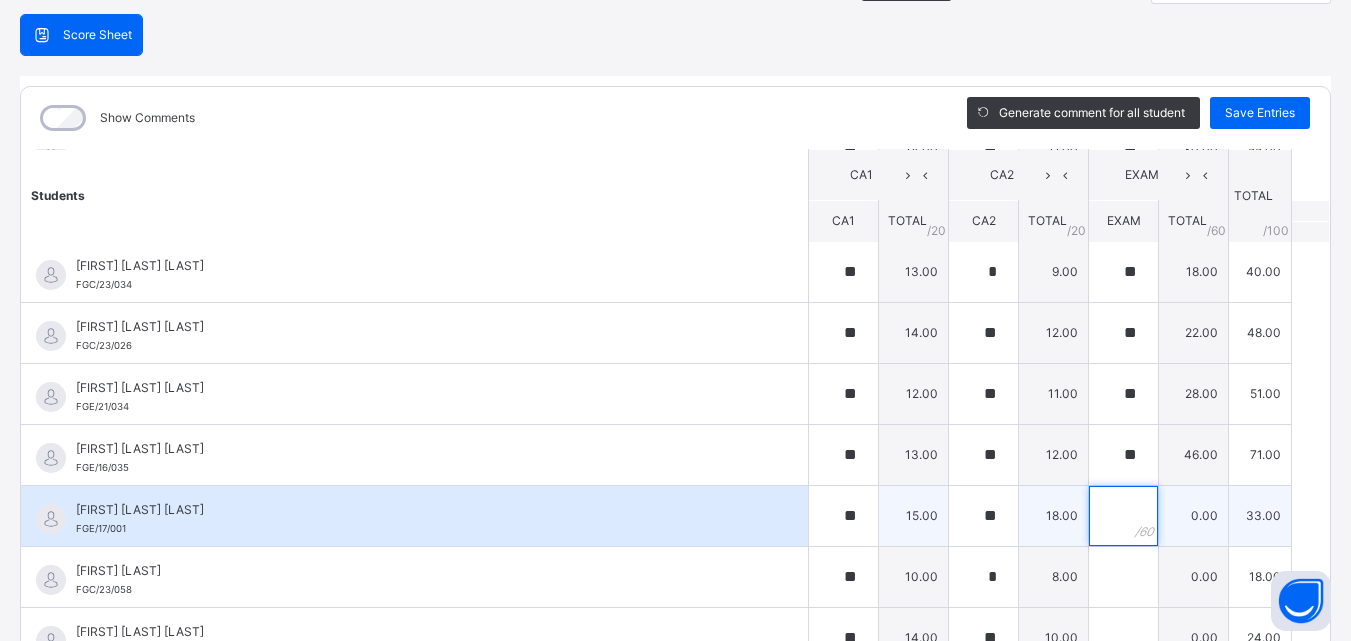 click at bounding box center [1123, 516] 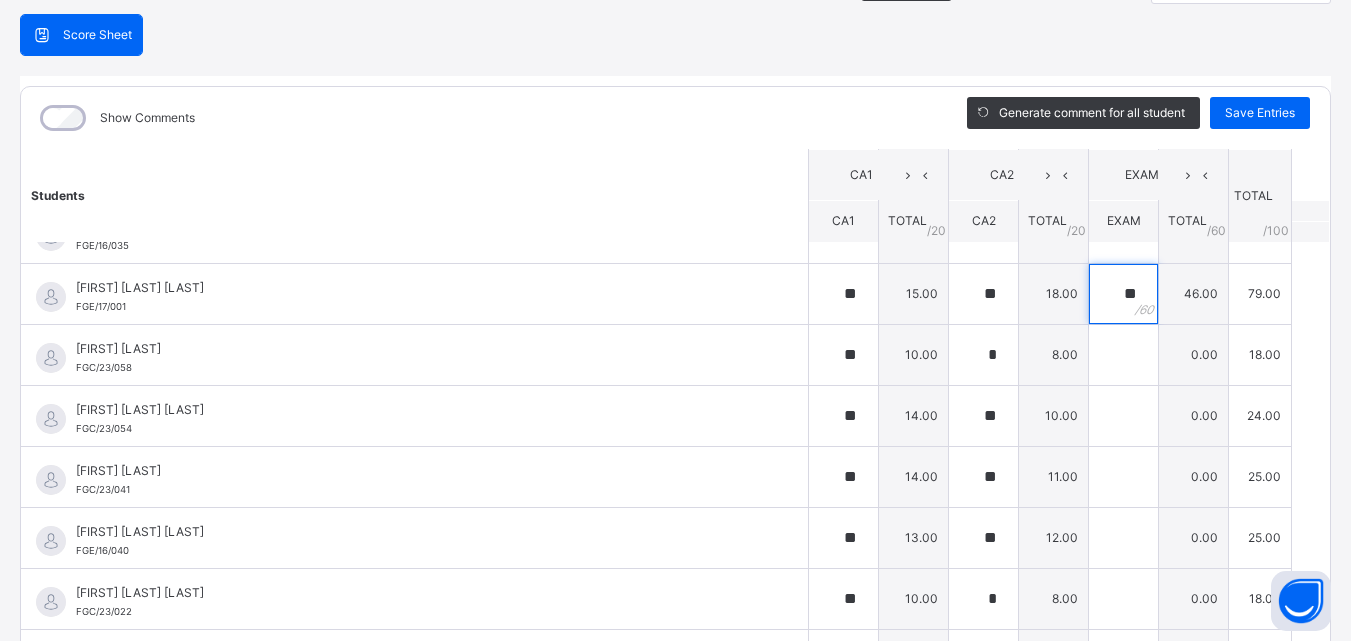 scroll, scrollTop: 1096, scrollLeft: 0, axis: vertical 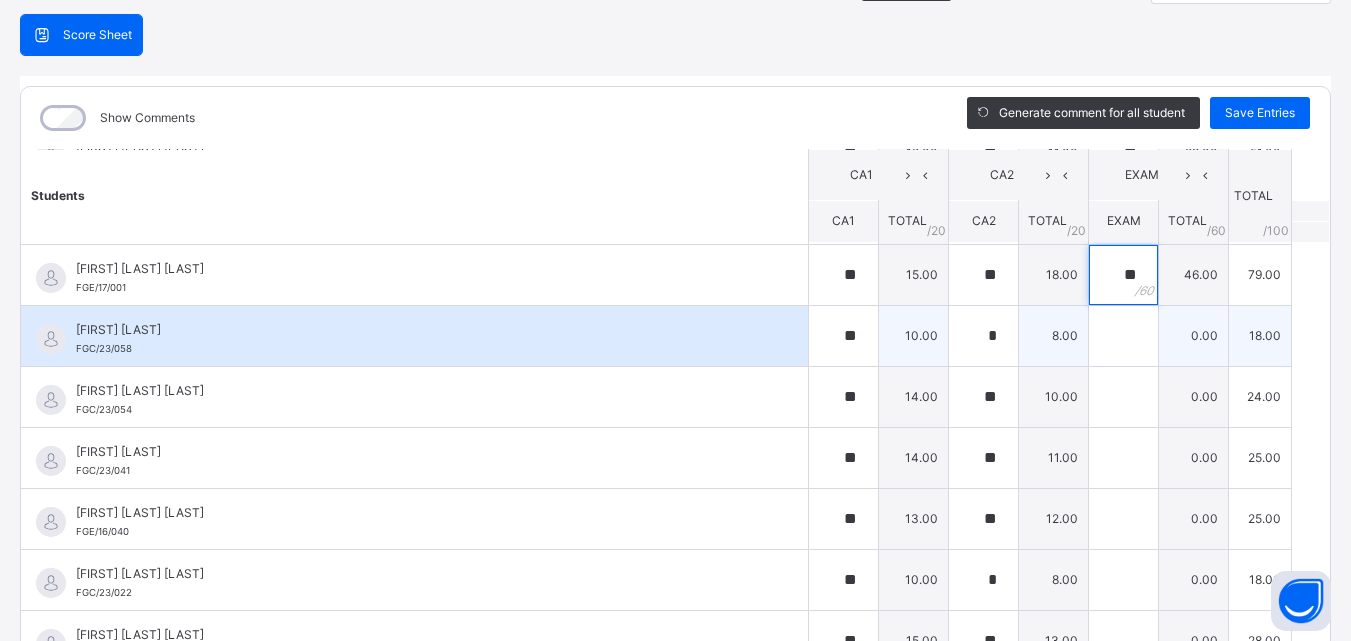 type on "**" 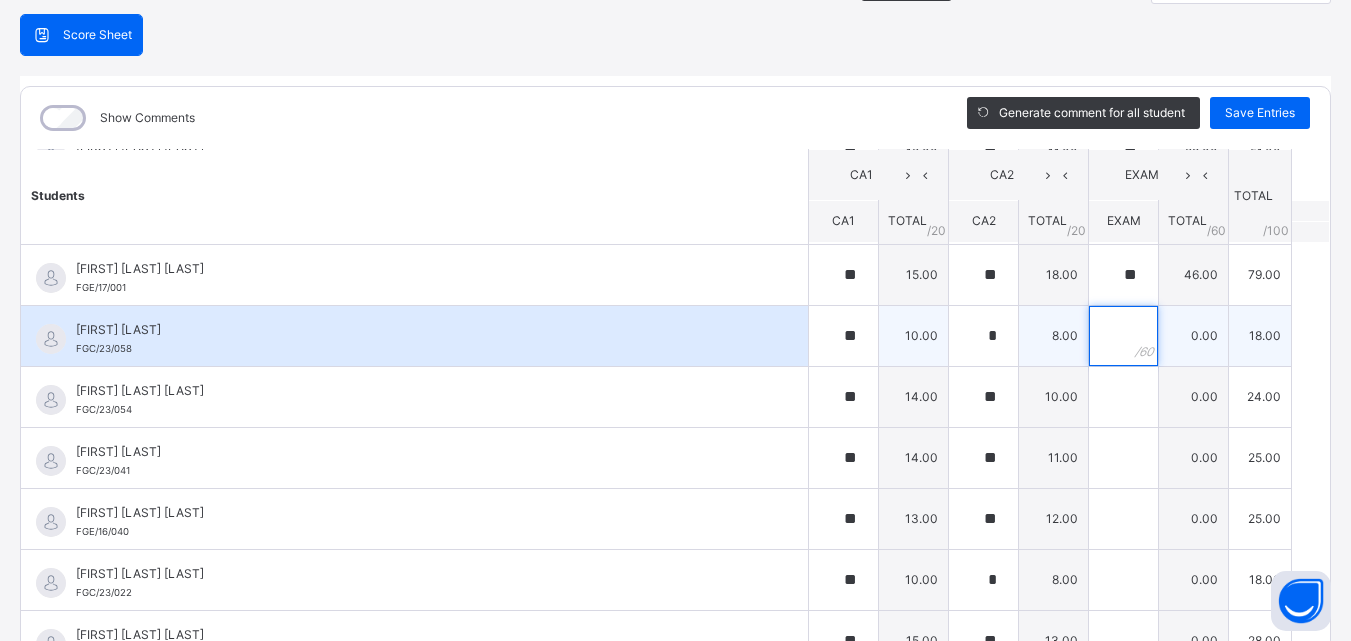 click at bounding box center [1123, 336] 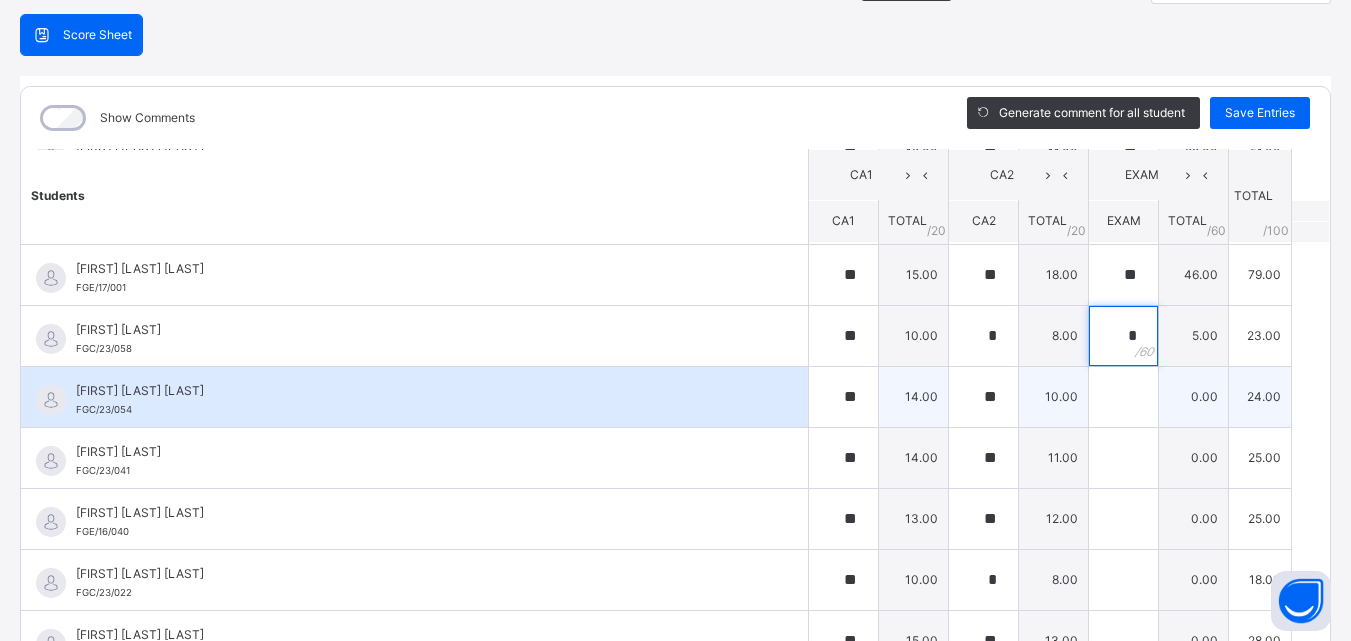 type on "*" 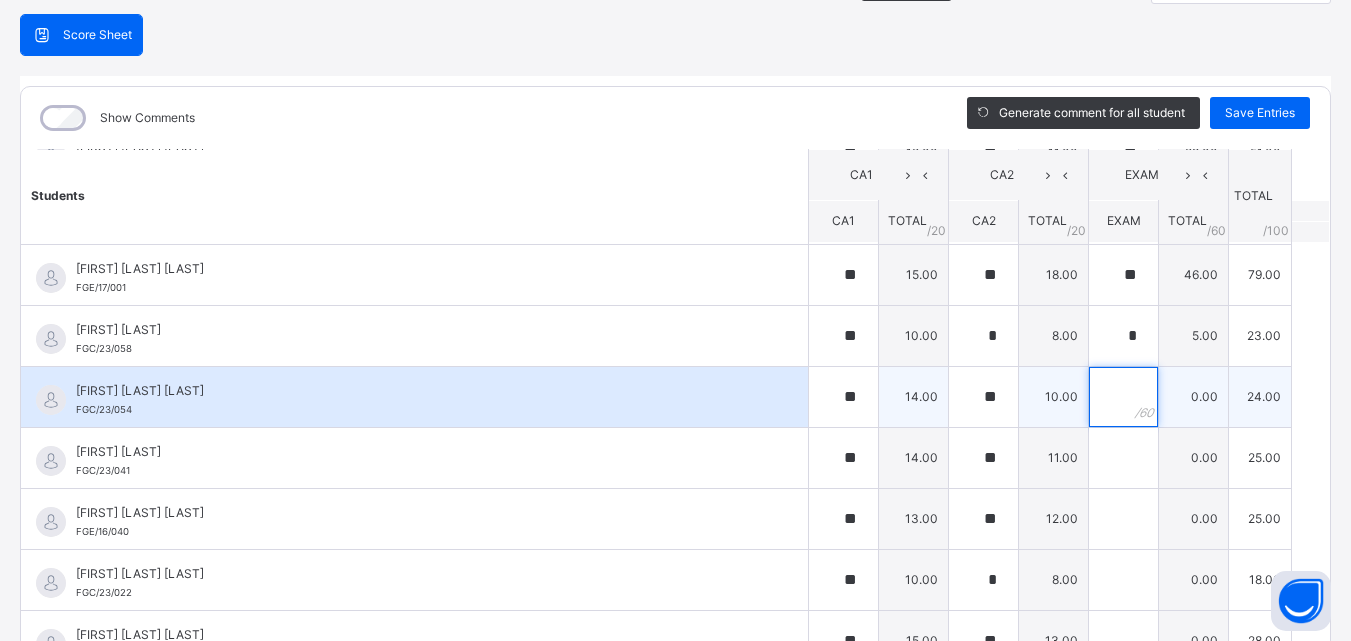 click at bounding box center (1123, 397) 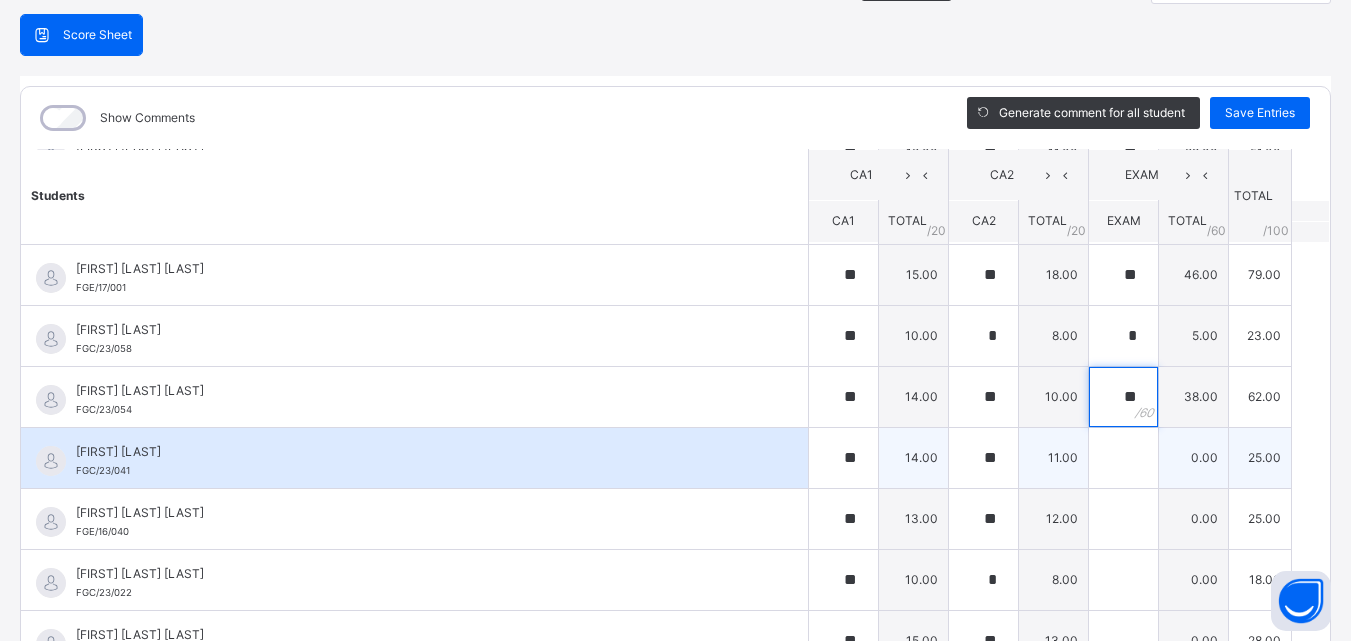 type on "**" 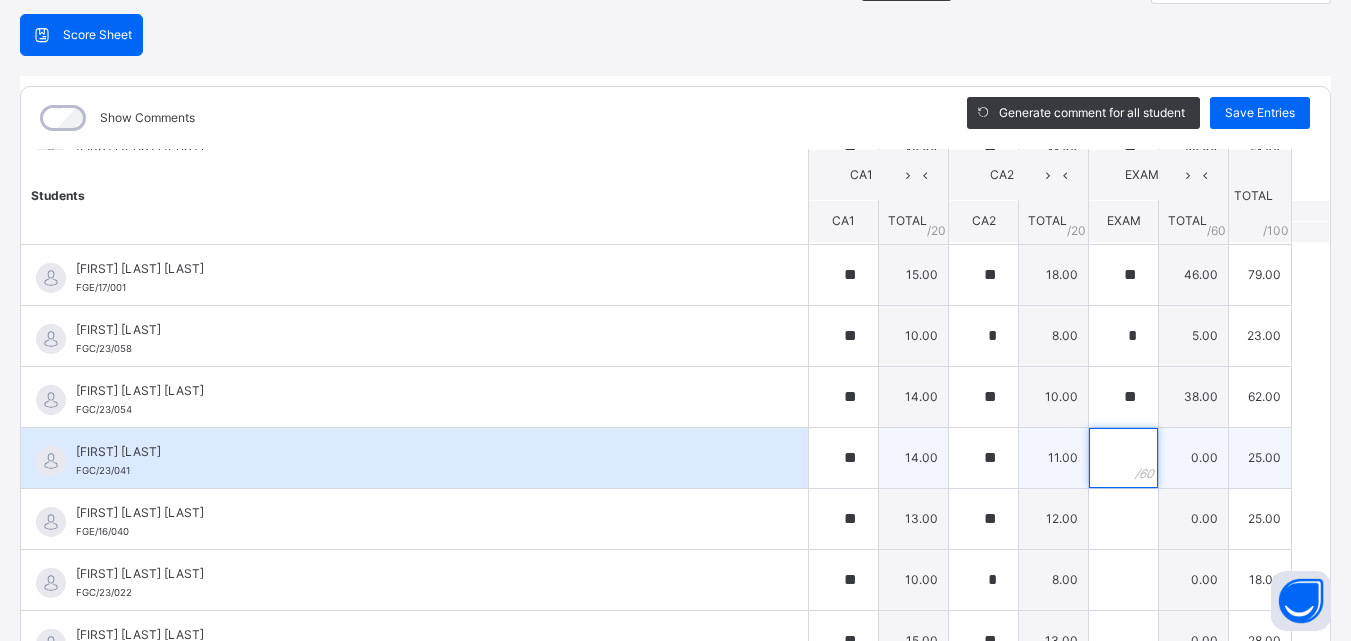 click at bounding box center (1123, 458) 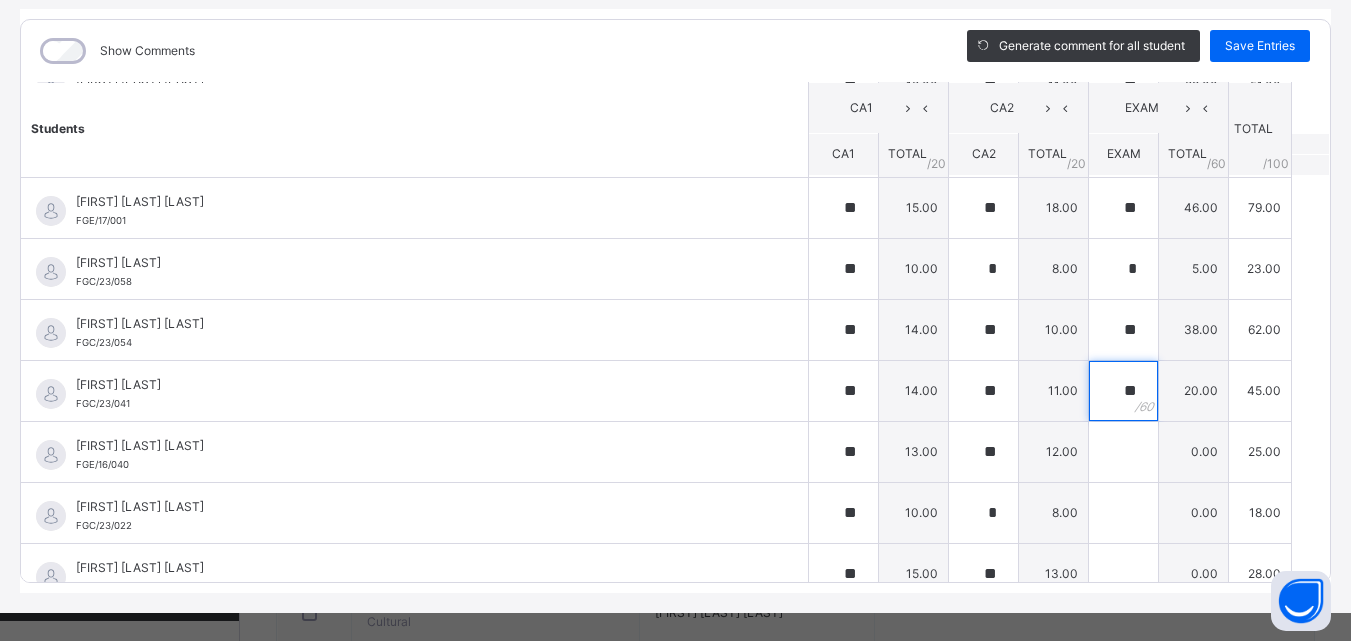 scroll, scrollTop: 270, scrollLeft: 0, axis: vertical 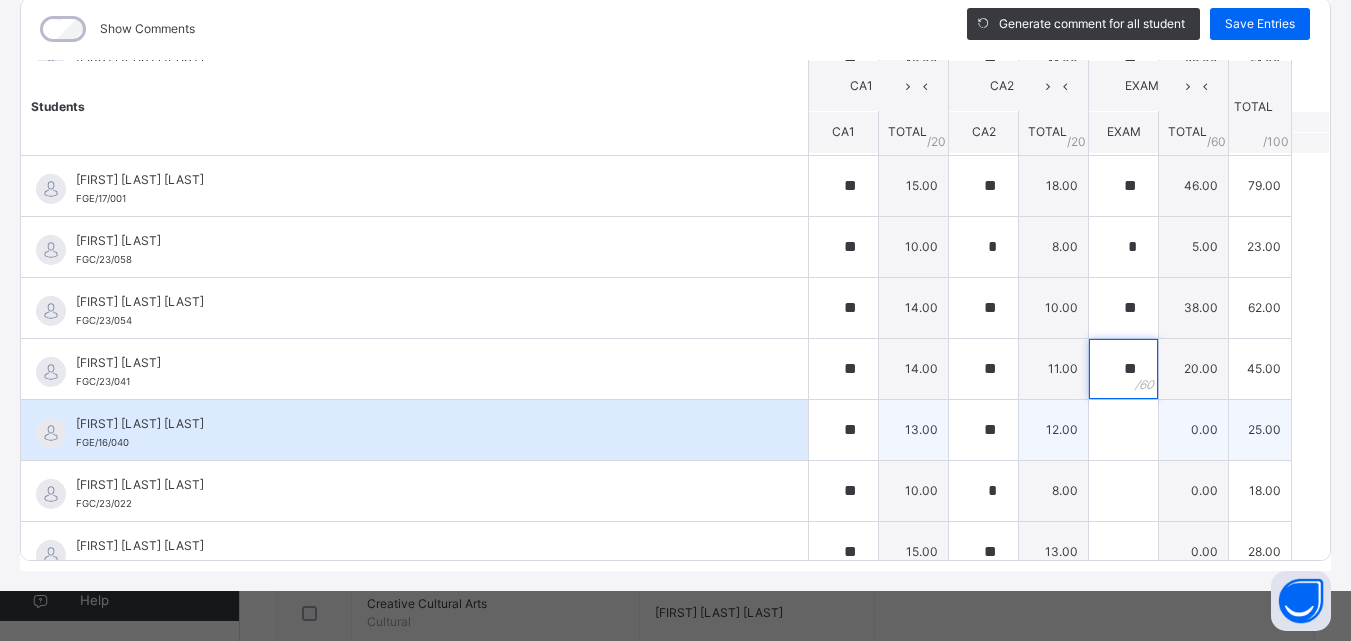 type on "**" 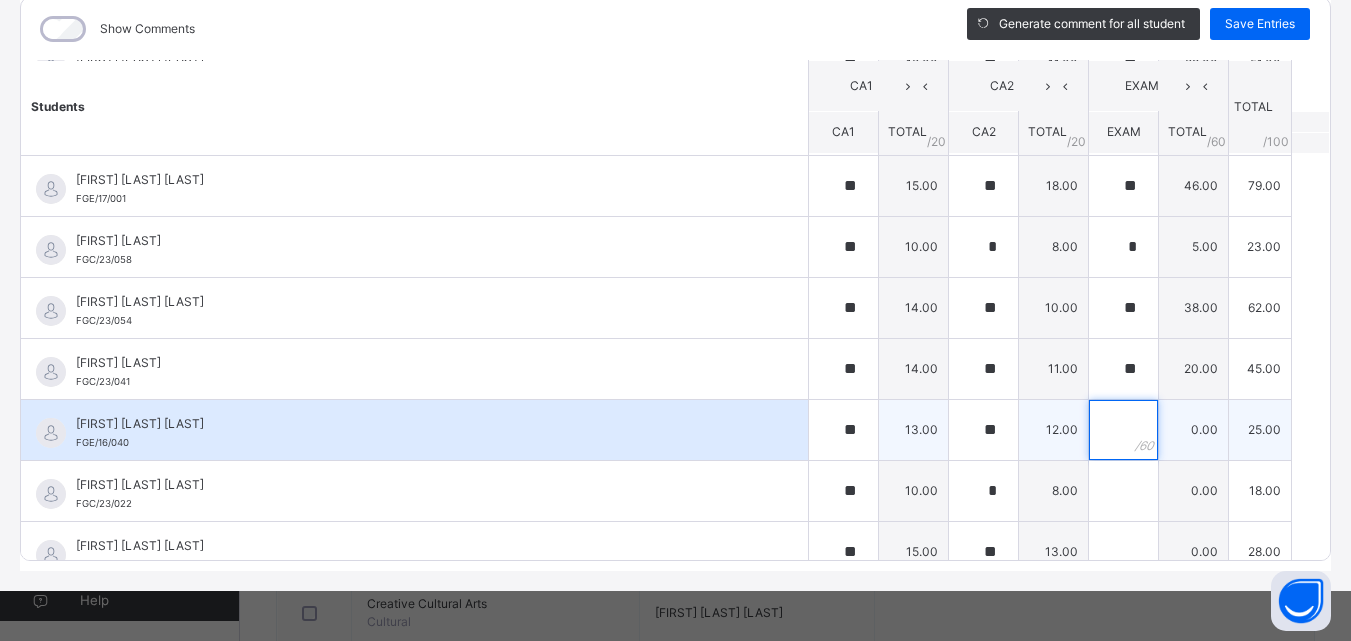 click at bounding box center [1123, 430] 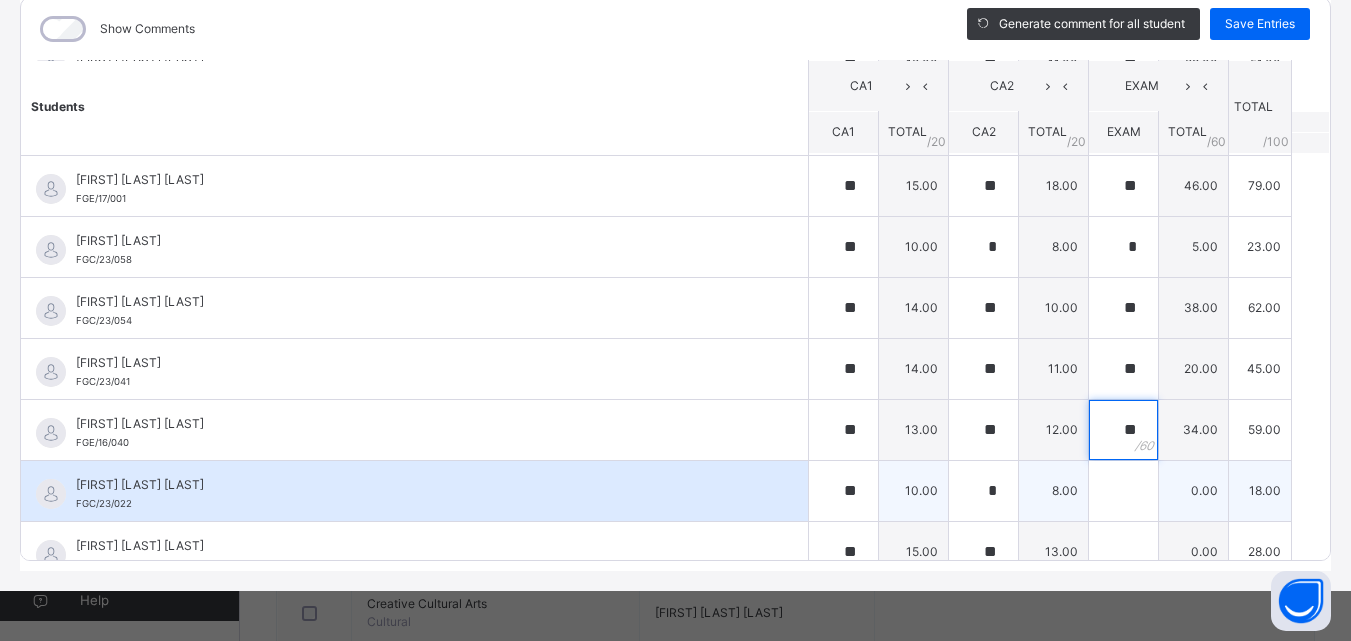 type on "**" 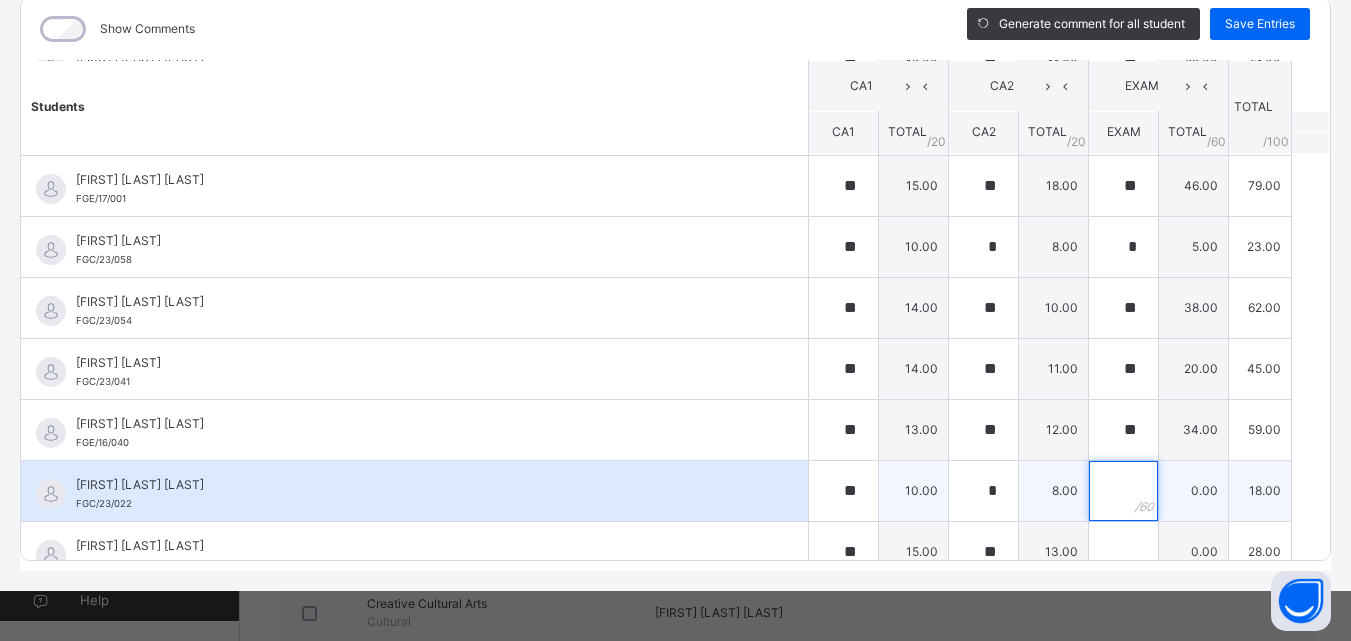 click at bounding box center [1123, 491] 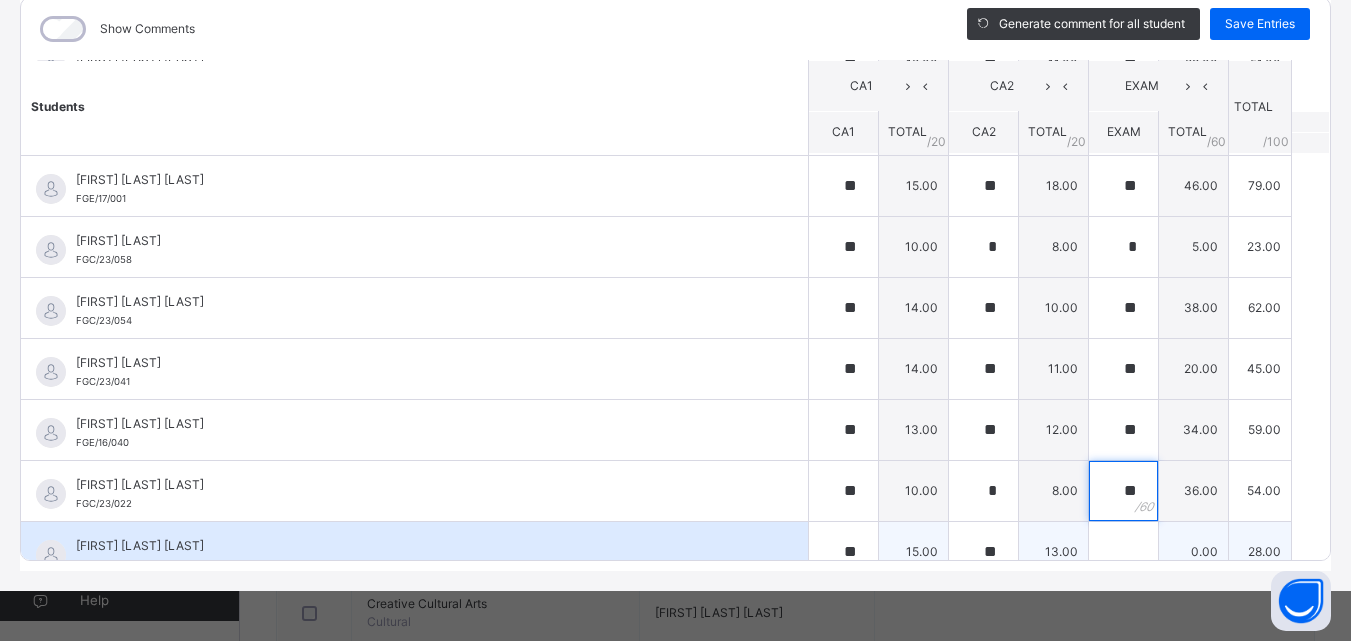 type on "**" 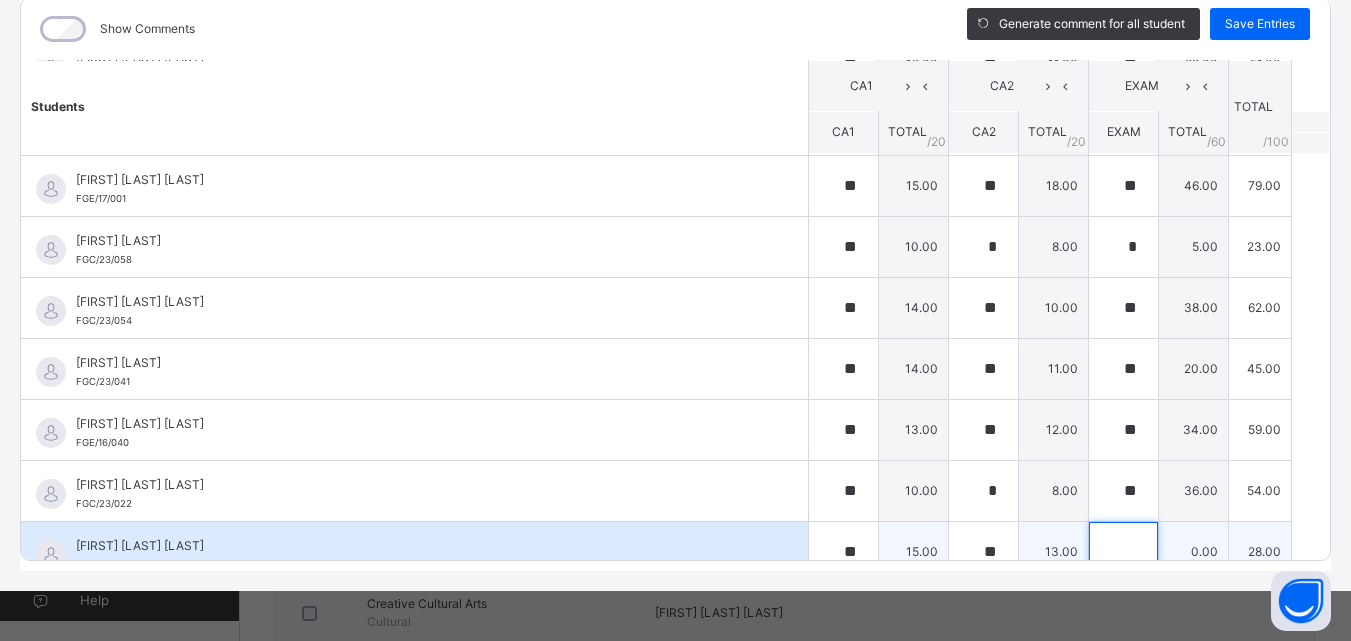 click at bounding box center (1123, 552) 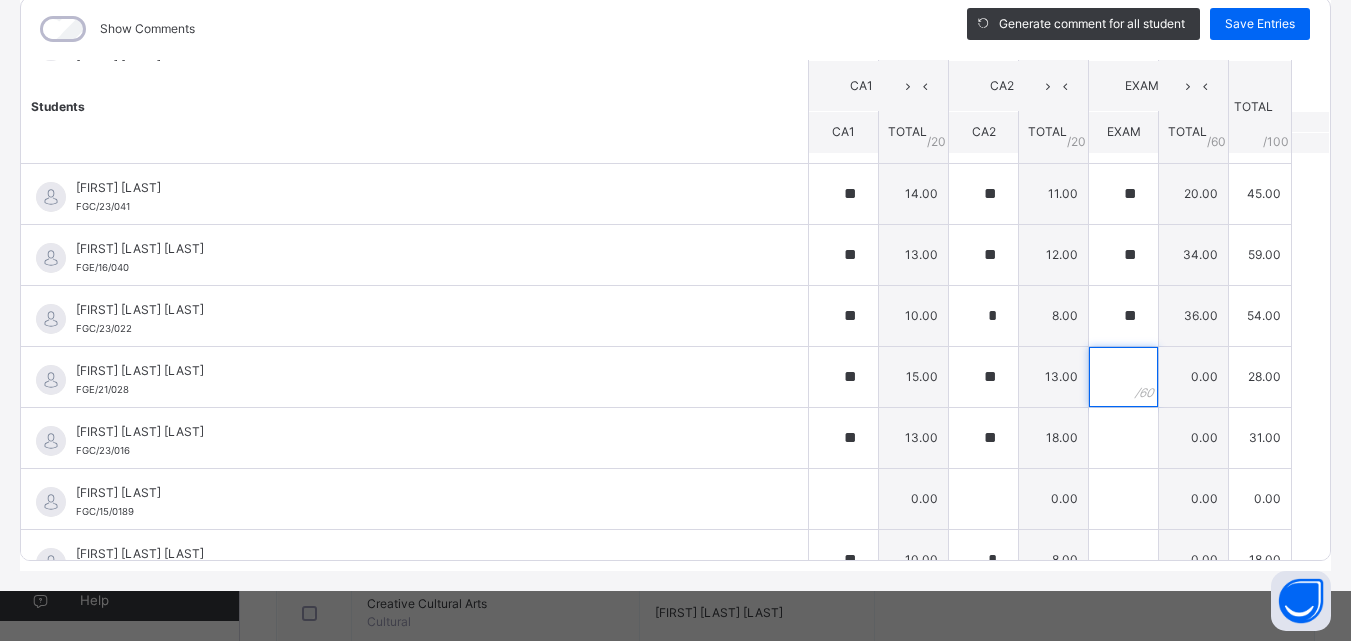 scroll, scrollTop: 1275, scrollLeft: 0, axis: vertical 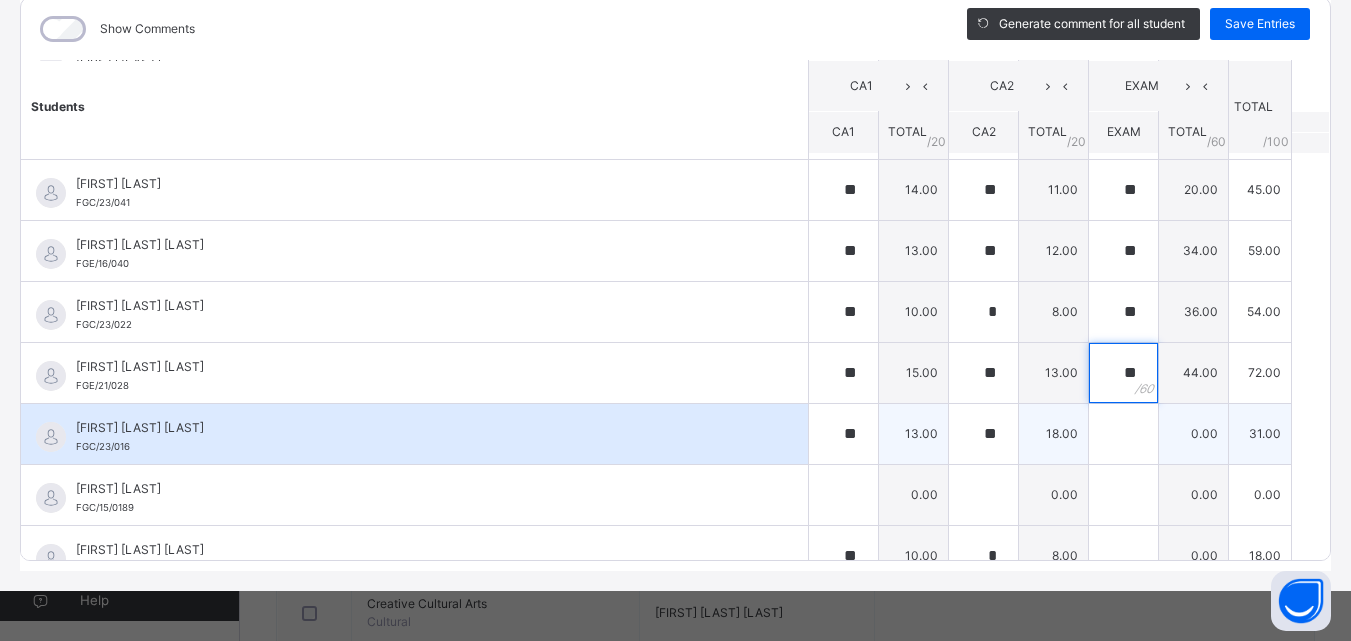type on "**" 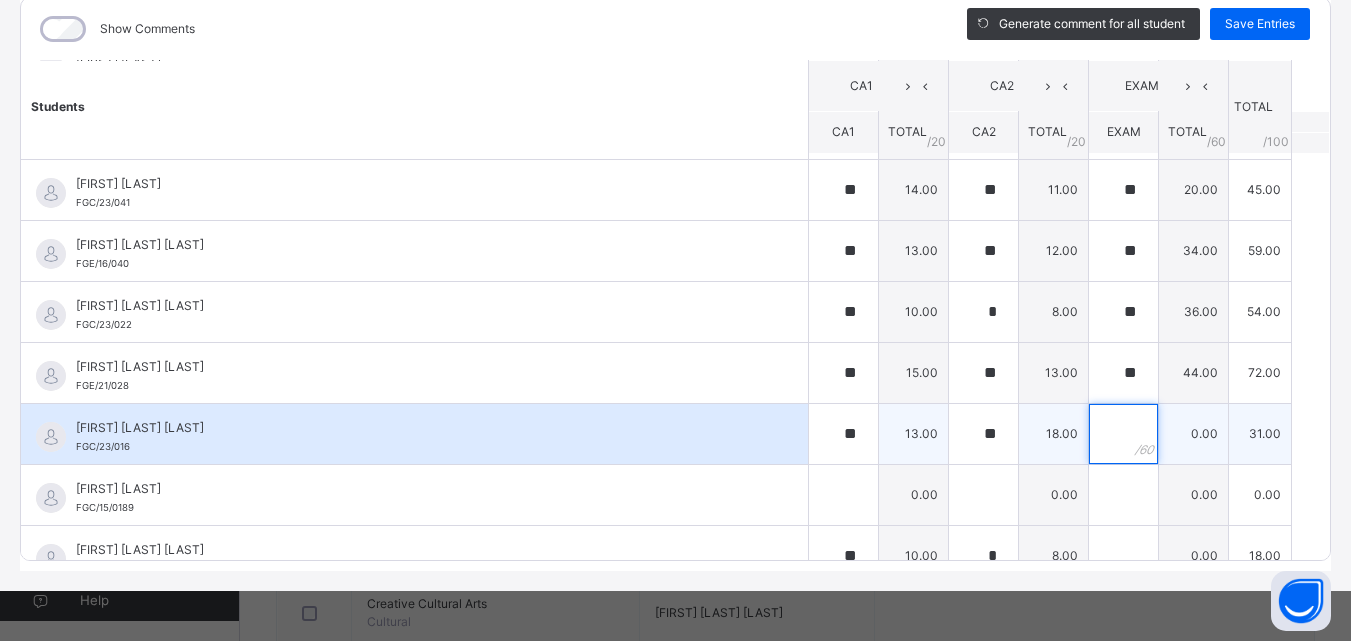 click at bounding box center (1123, 434) 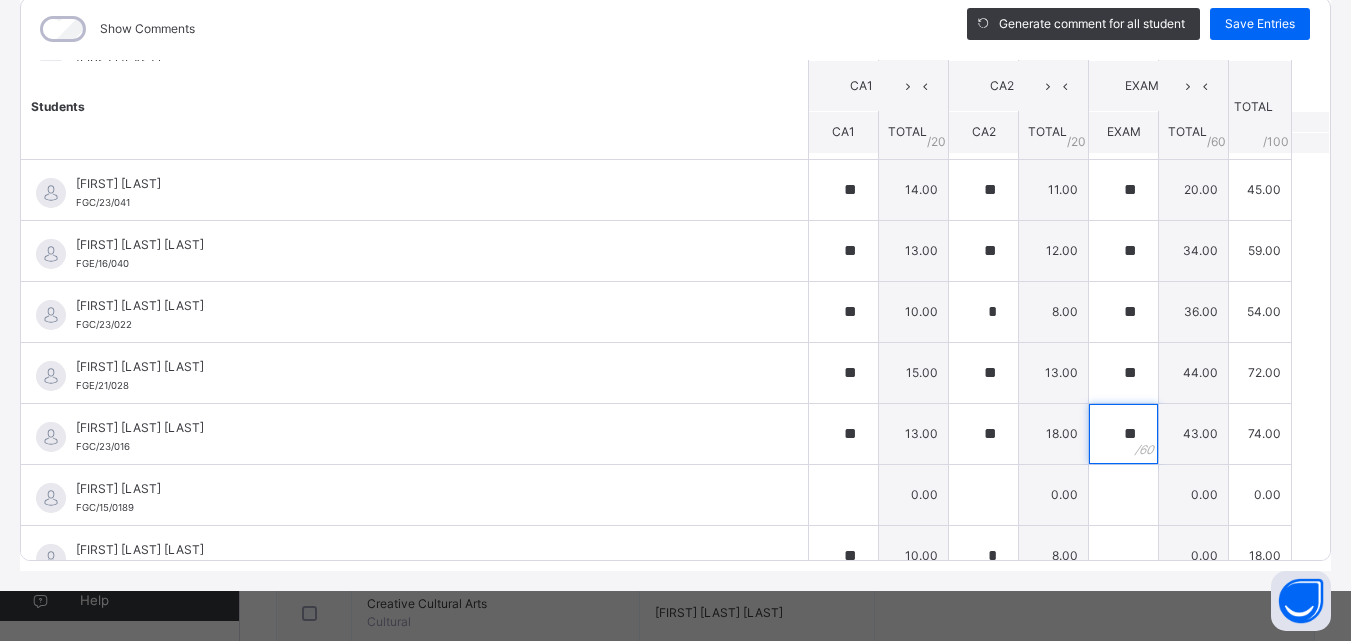 scroll, scrollTop: 1302, scrollLeft: 0, axis: vertical 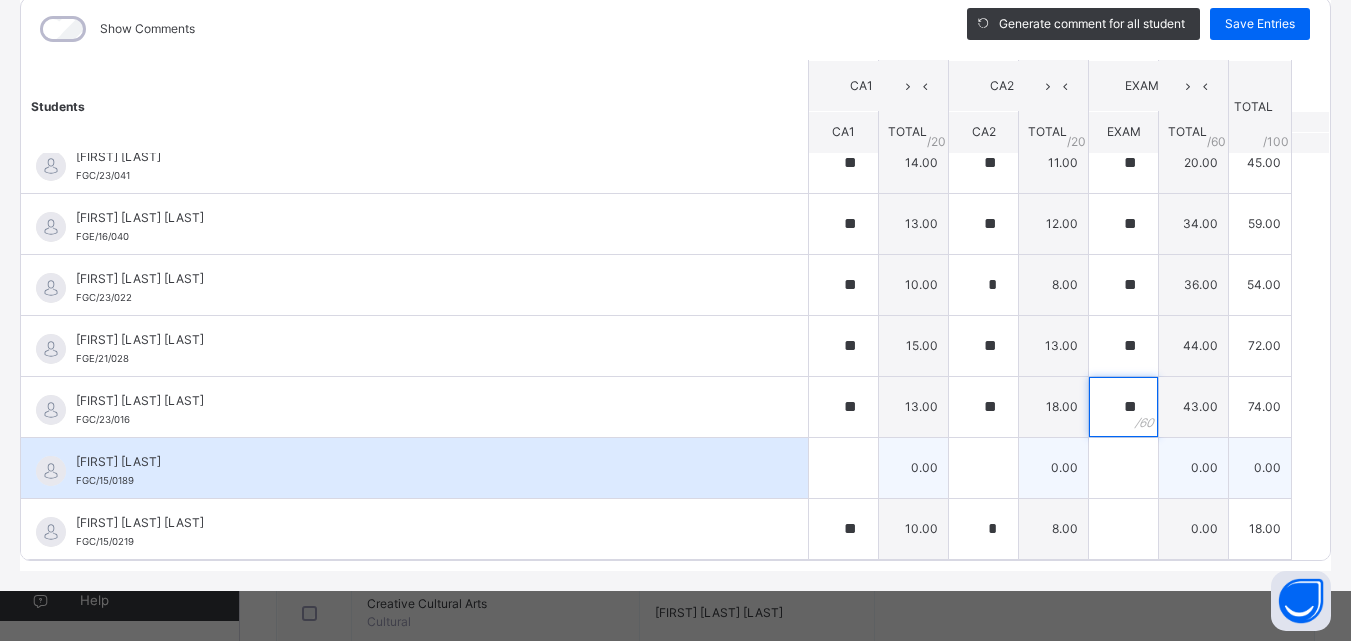 type on "**" 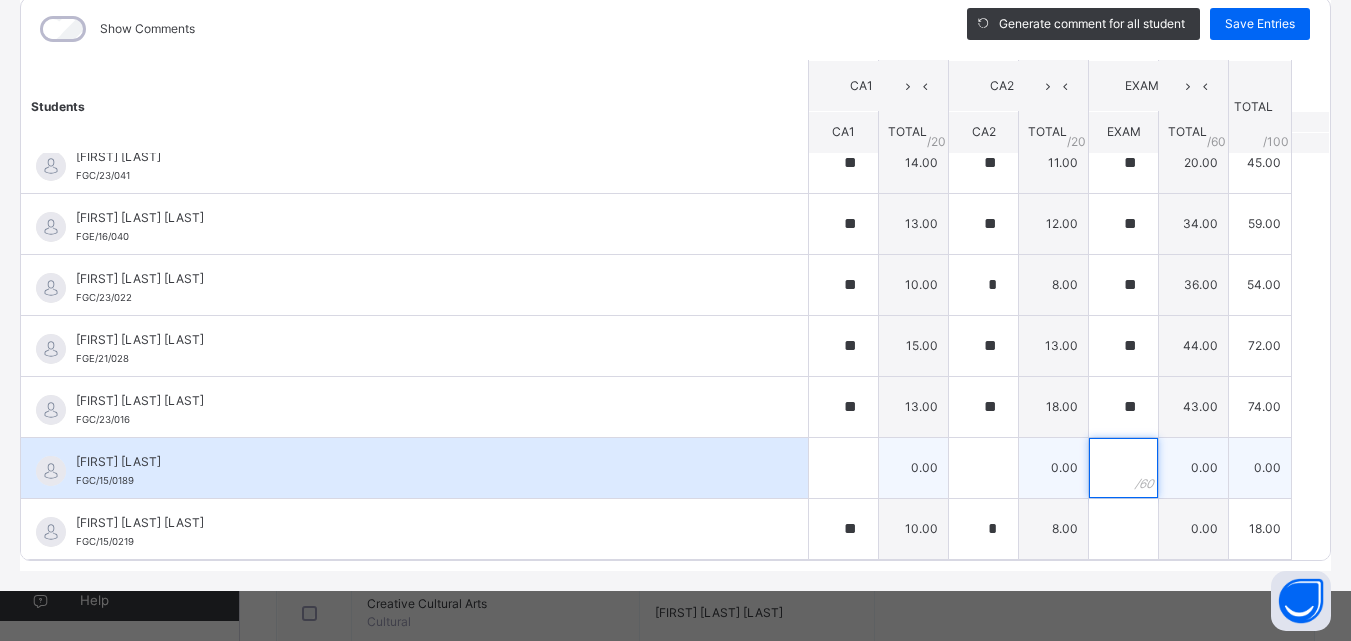 click at bounding box center [1123, 468] 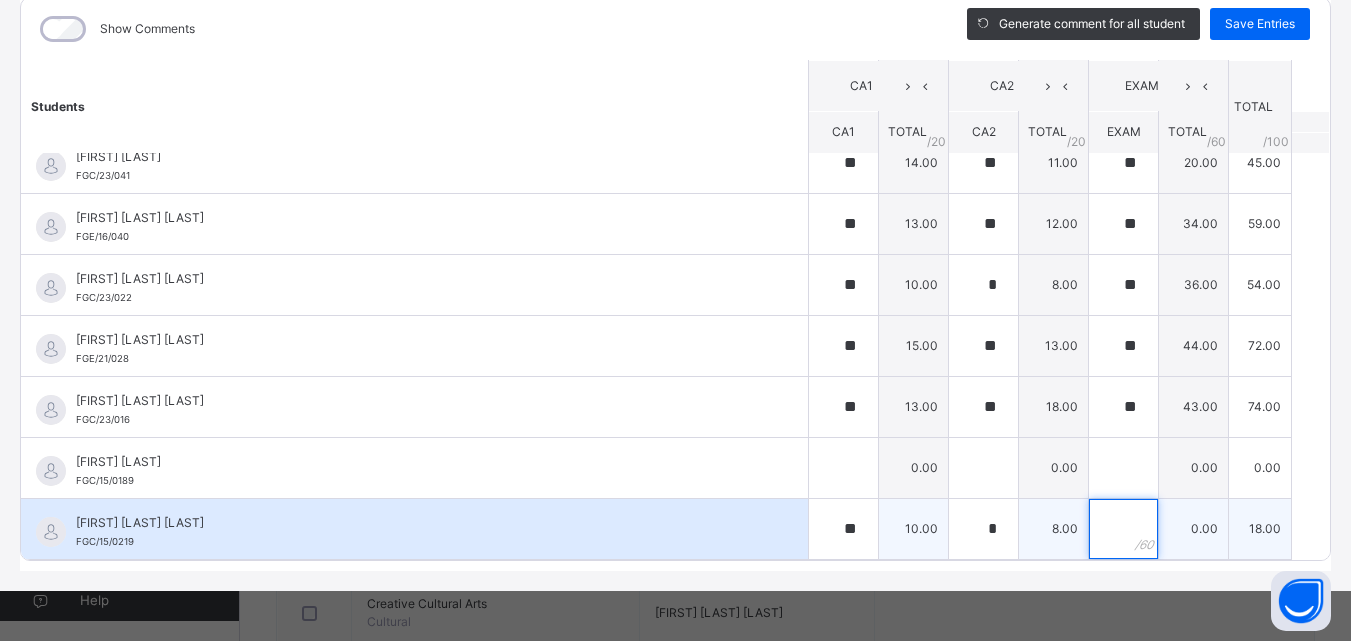 click at bounding box center [1123, 529] 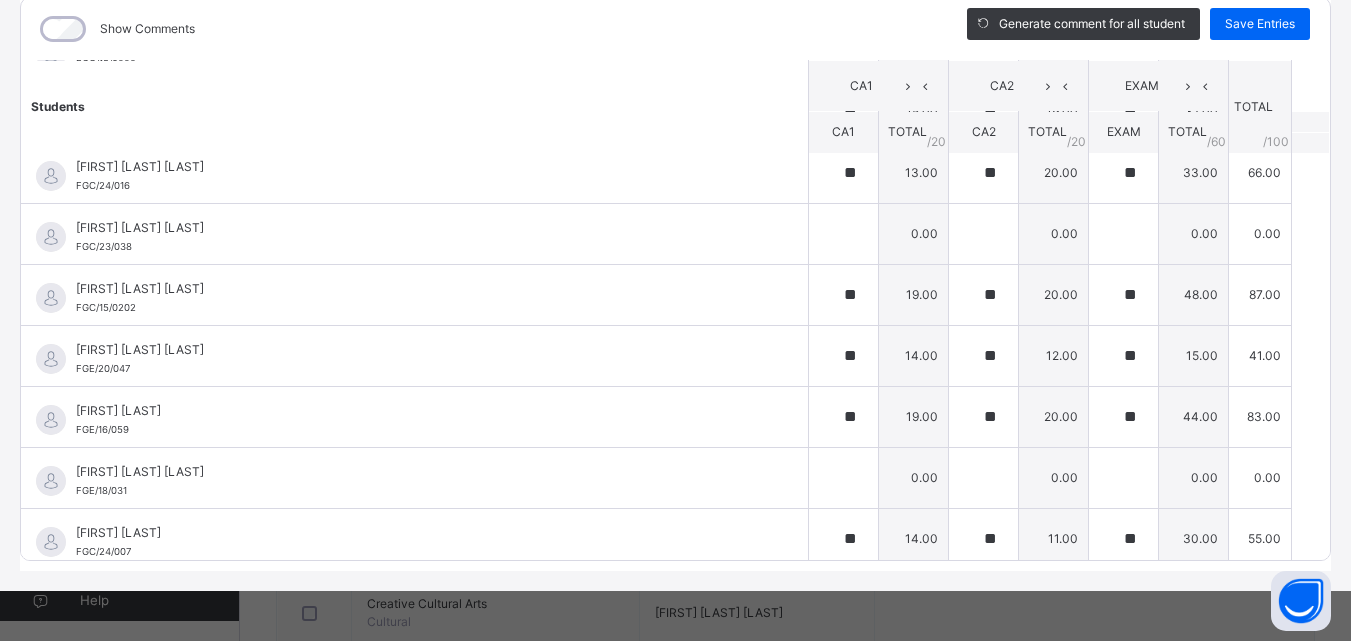 scroll, scrollTop: 276, scrollLeft: 0, axis: vertical 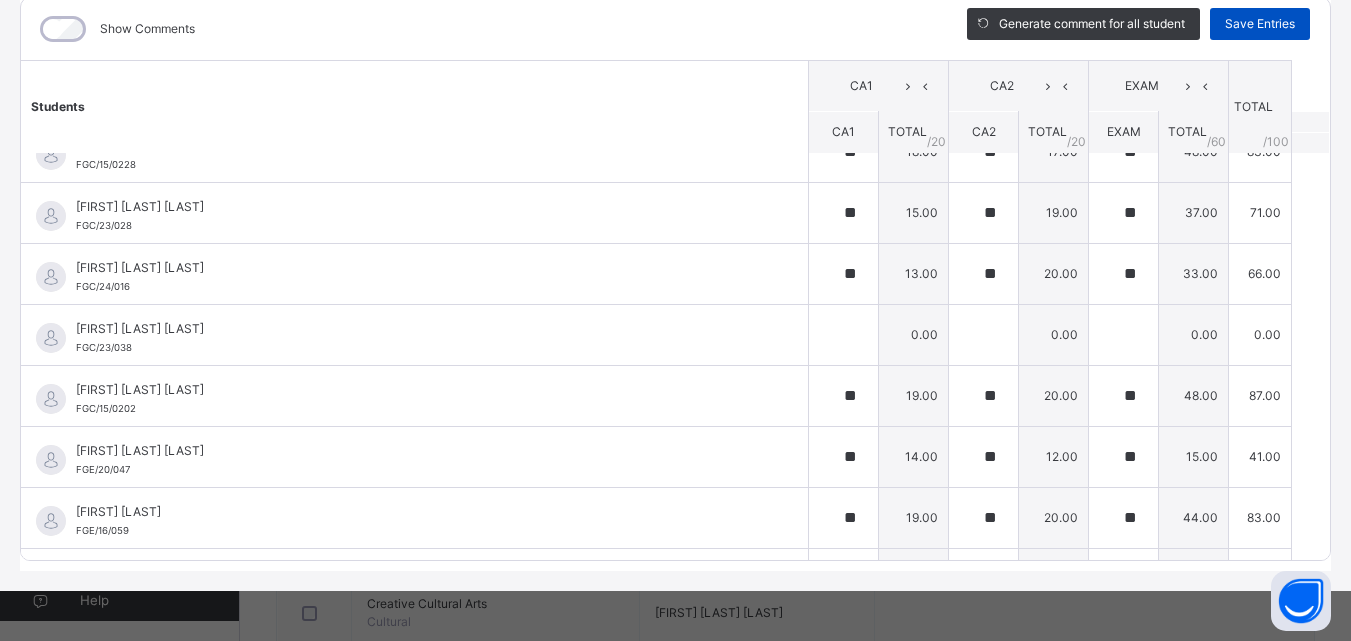type on "**" 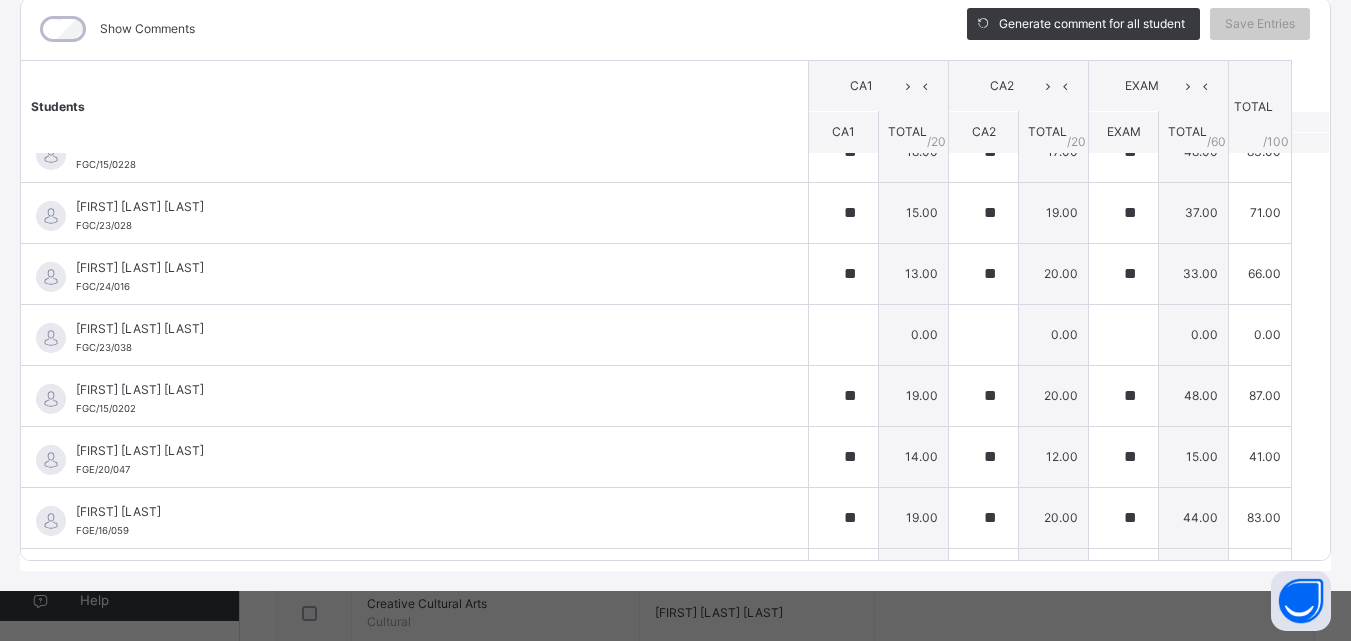 scroll, scrollTop: 0, scrollLeft: 0, axis: both 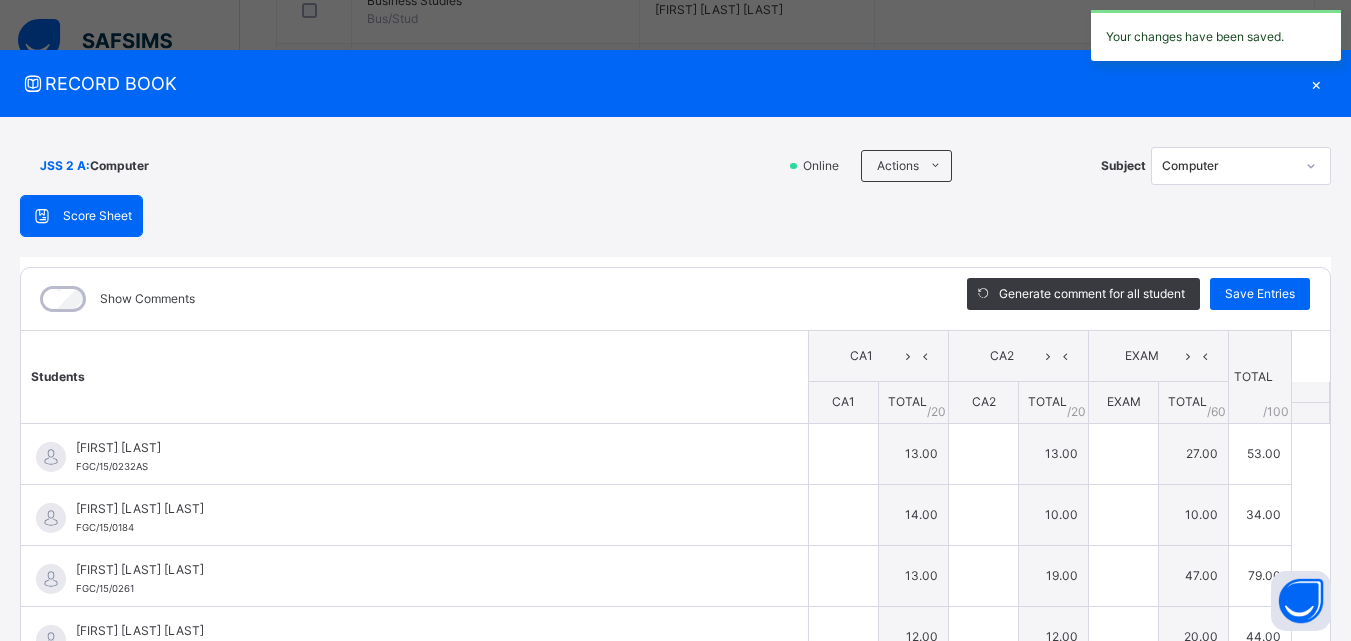 type on "**" 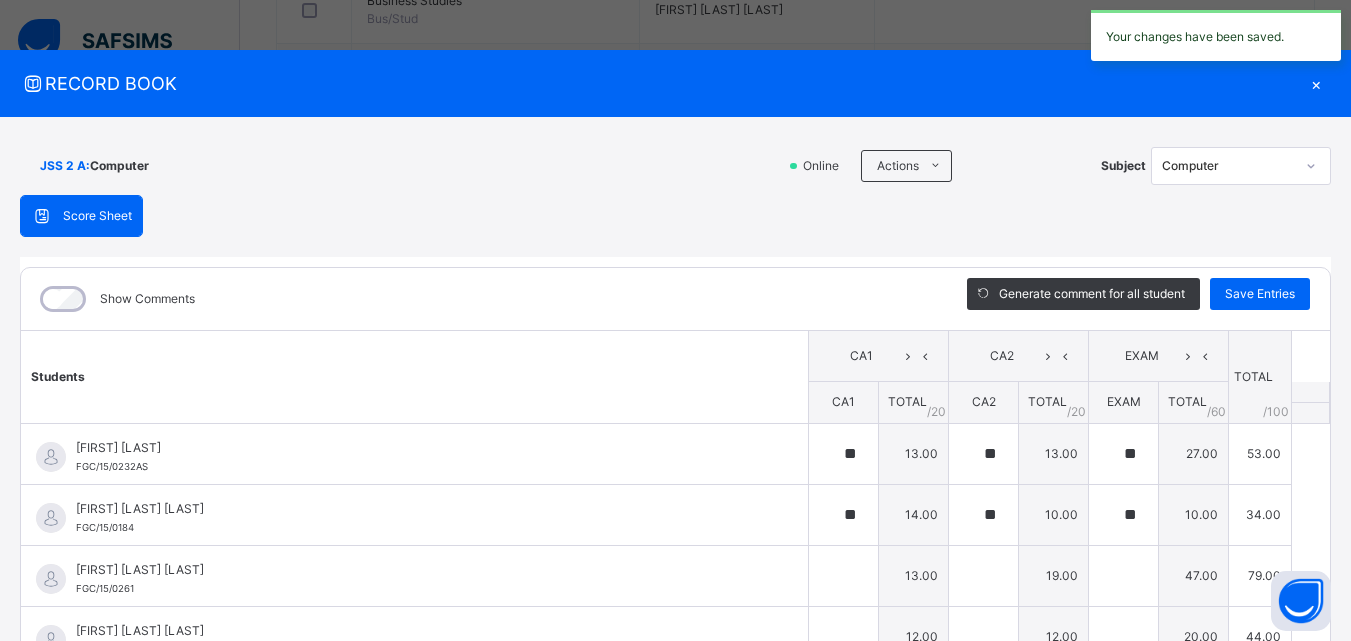 type on "**" 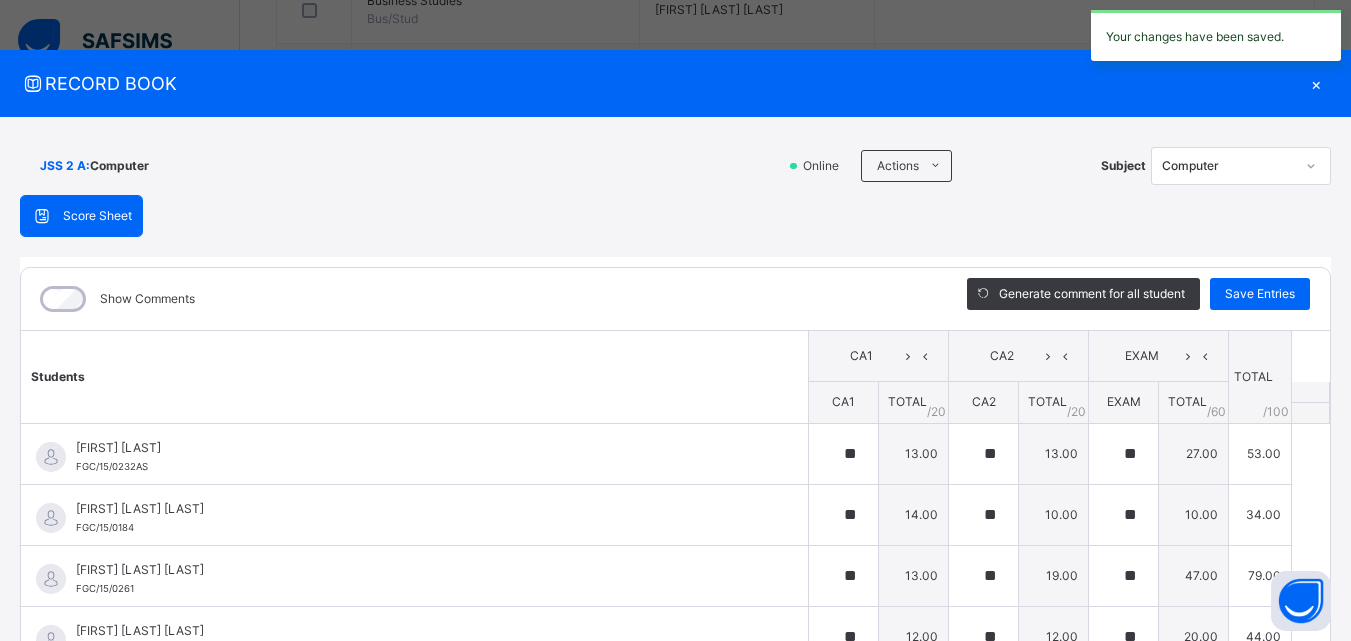 type on "**" 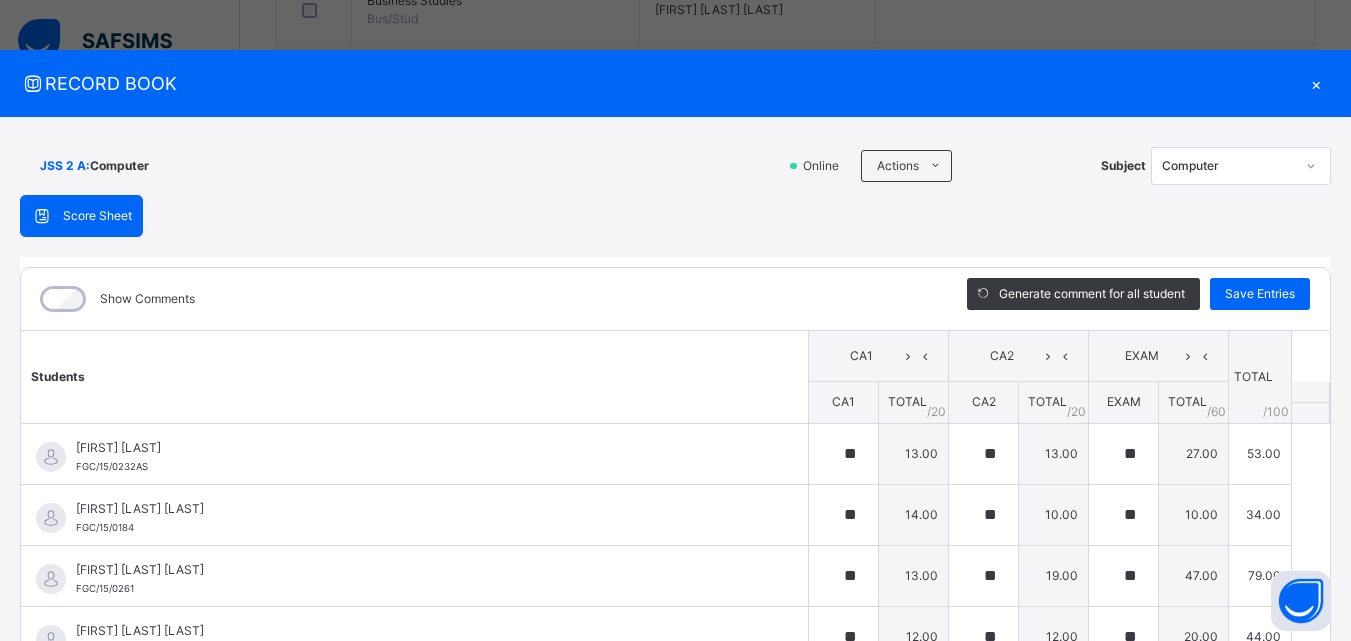 click on "×" at bounding box center [1316, 83] 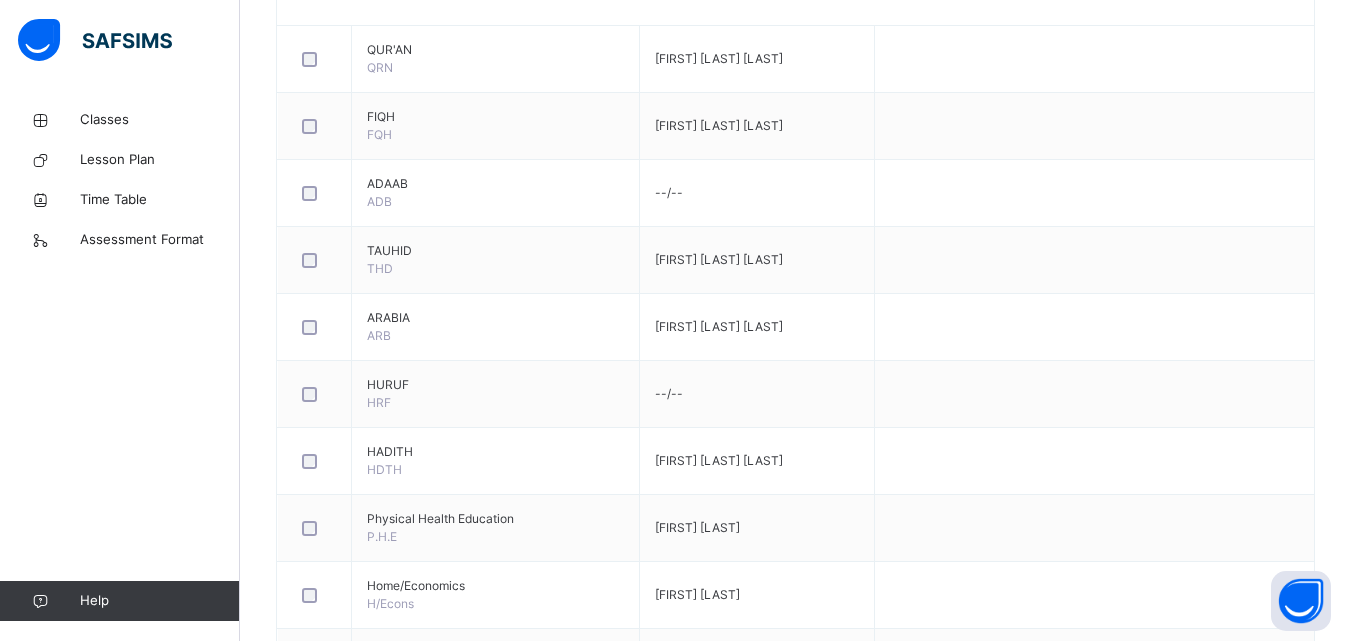 scroll, scrollTop: 147, scrollLeft: 0, axis: vertical 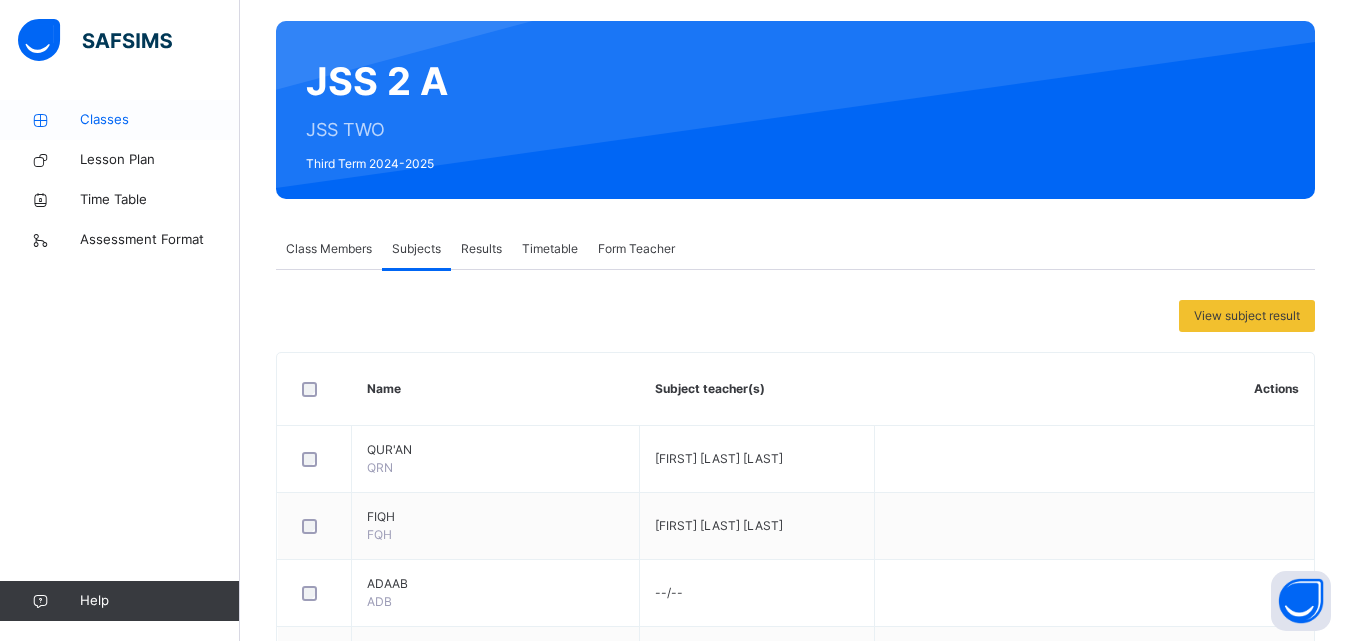 click on "Classes" at bounding box center [160, 120] 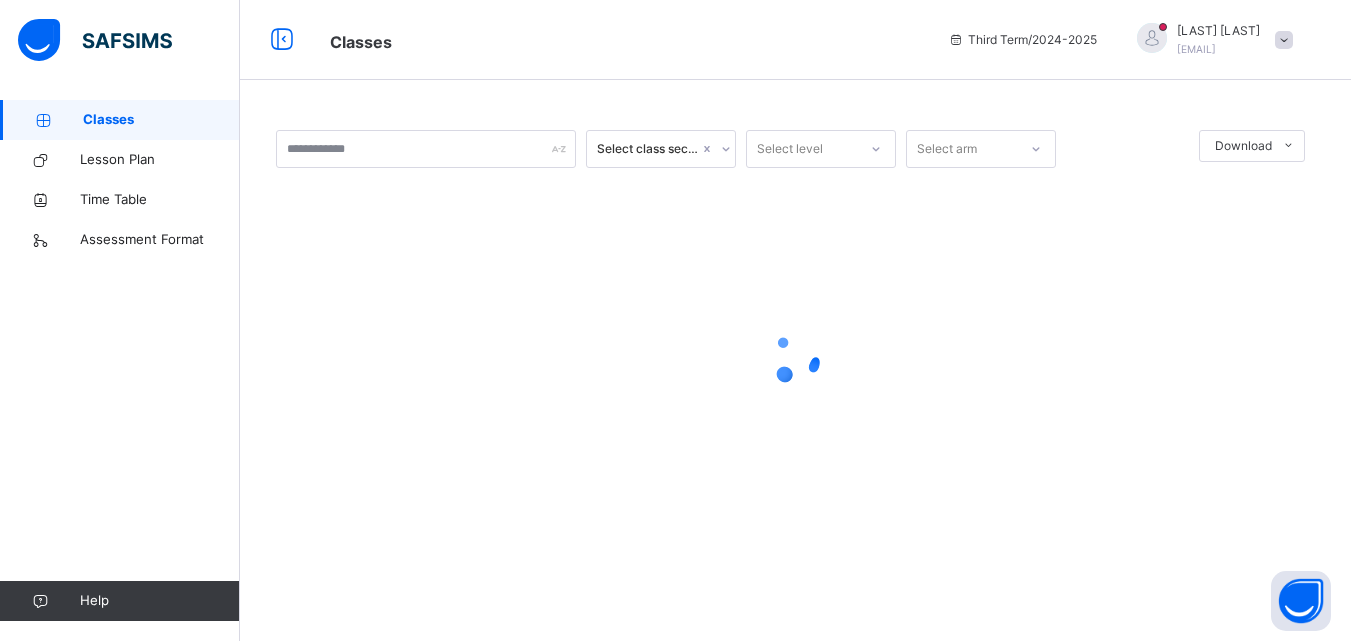 scroll, scrollTop: 0, scrollLeft: 0, axis: both 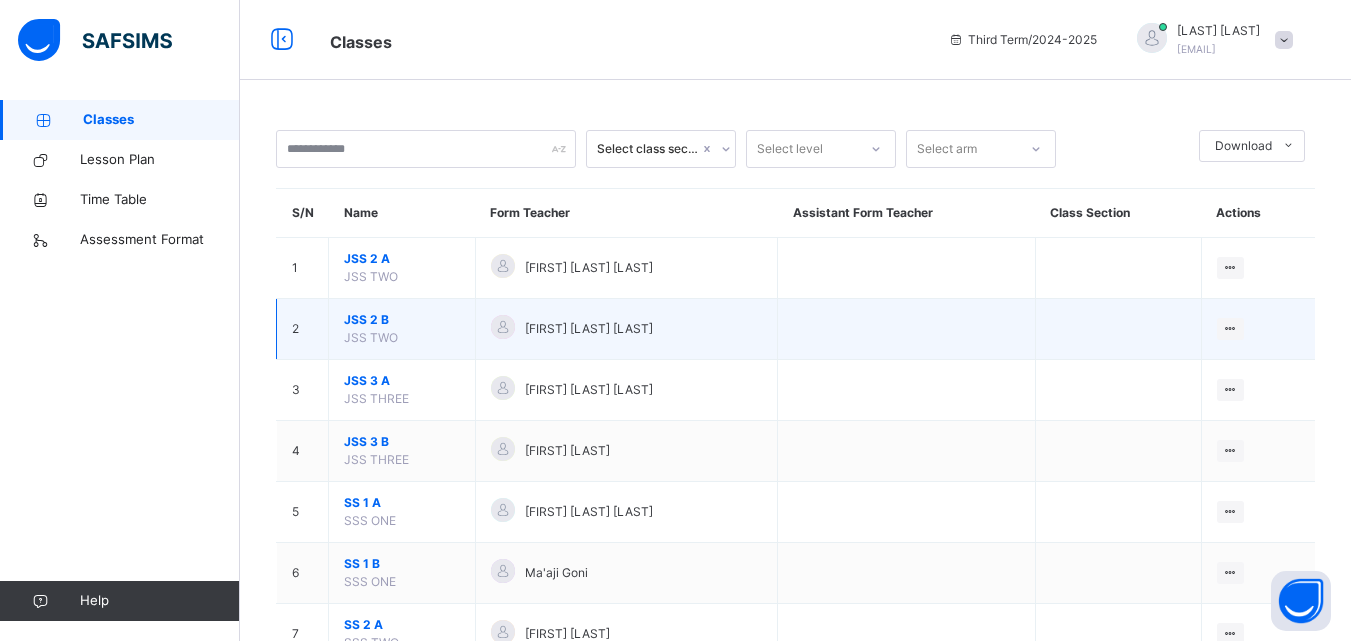 click on "JSS 2   B" at bounding box center [402, 320] 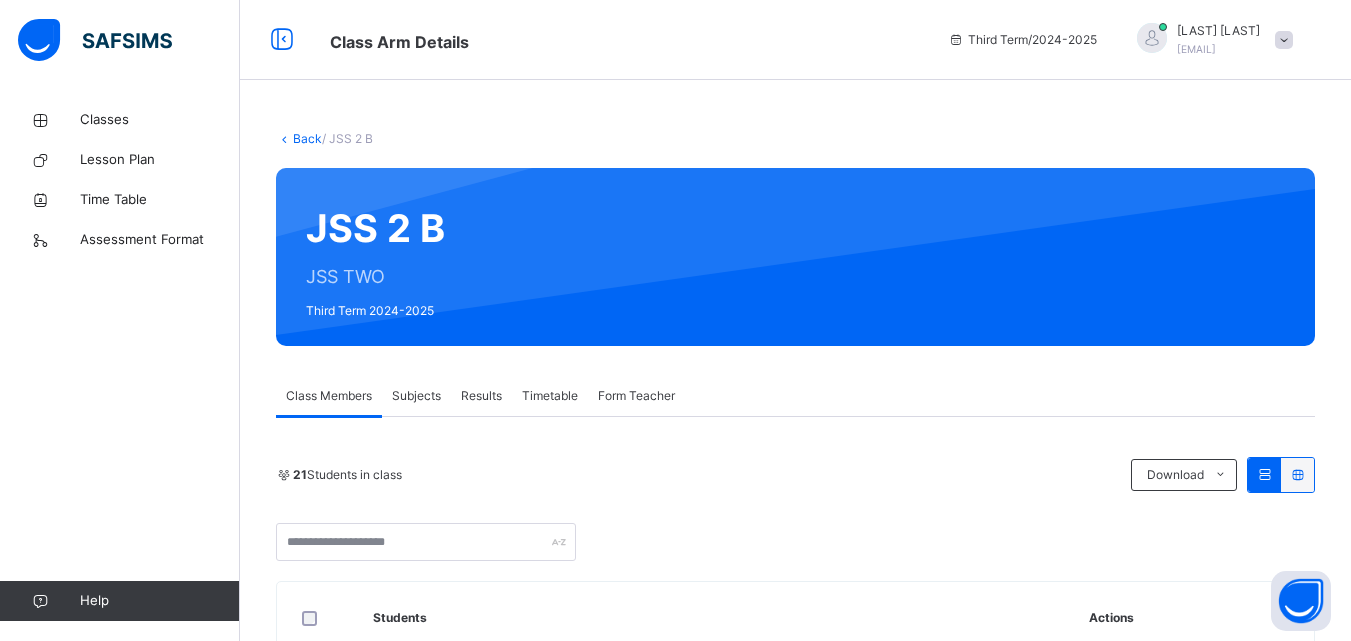click on "Subjects" at bounding box center (416, 396) 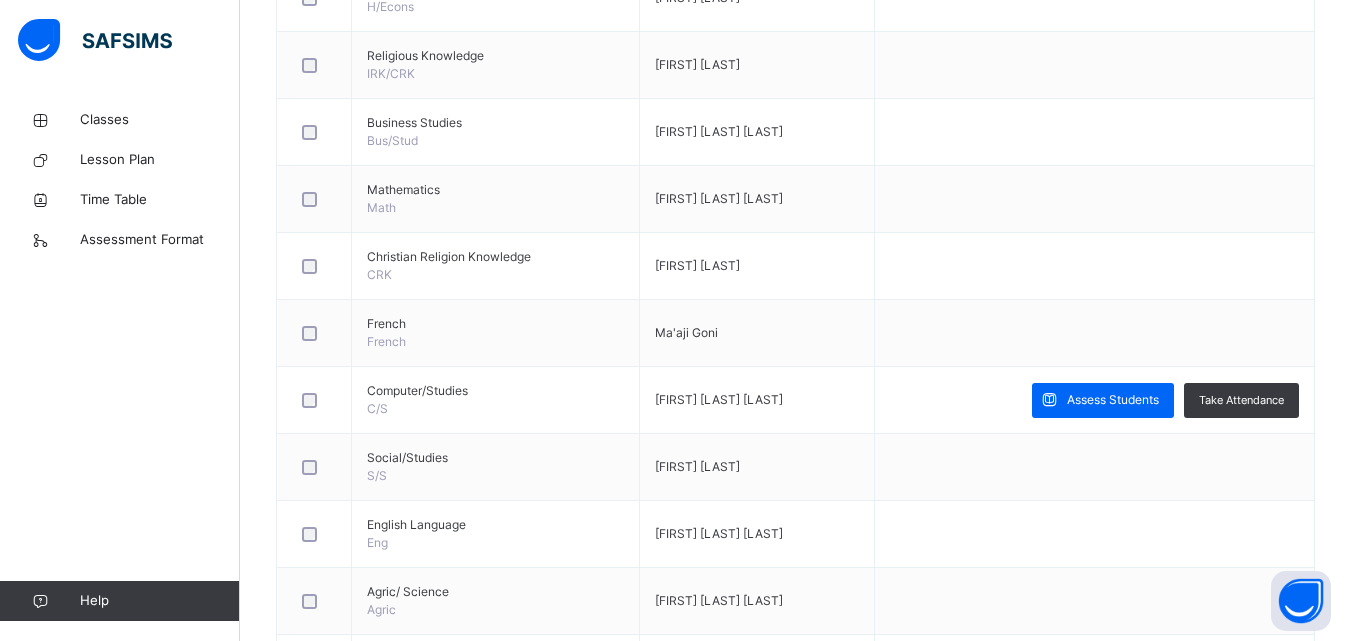 scroll, scrollTop: 1148, scrollLeft: 0, axis: vertical 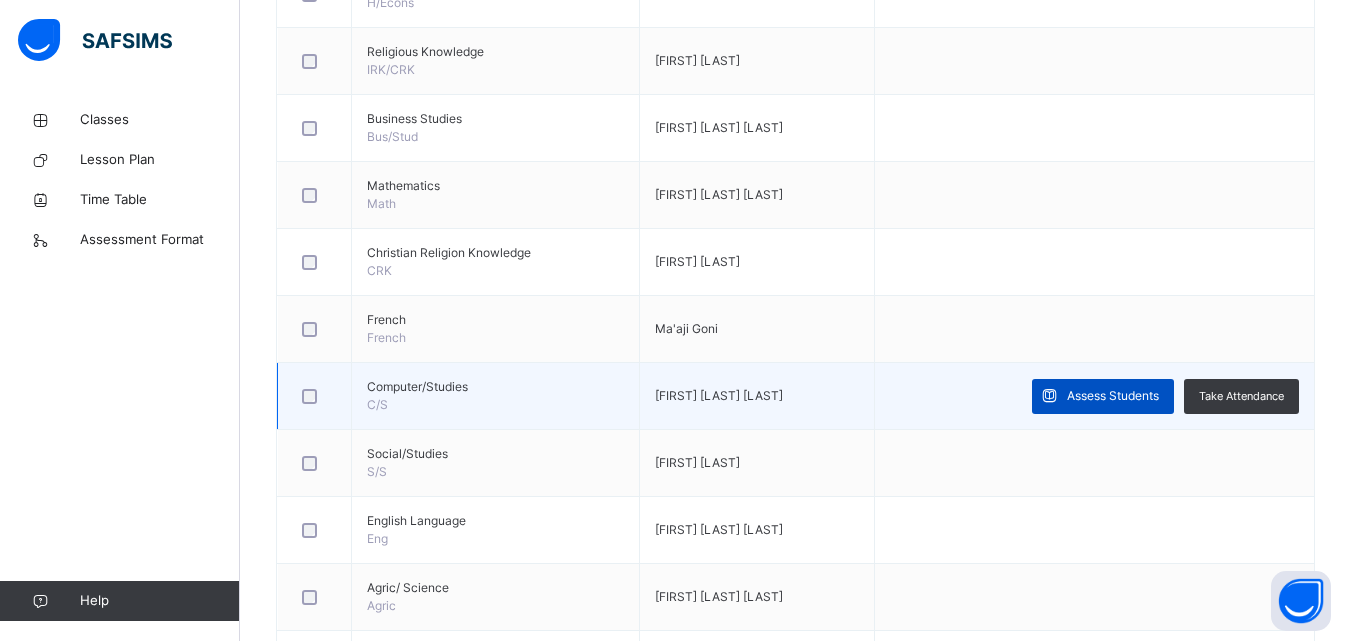 click on "Assess Students" at bounding box center [1113, 396] 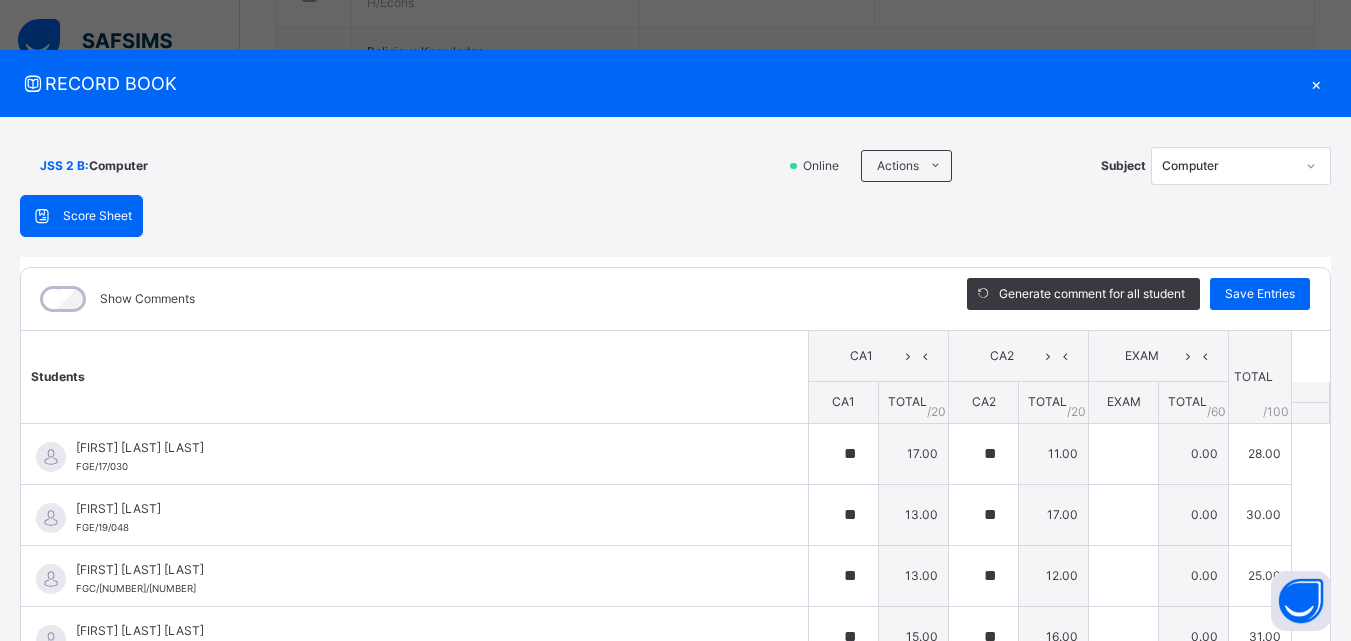 type on "**" 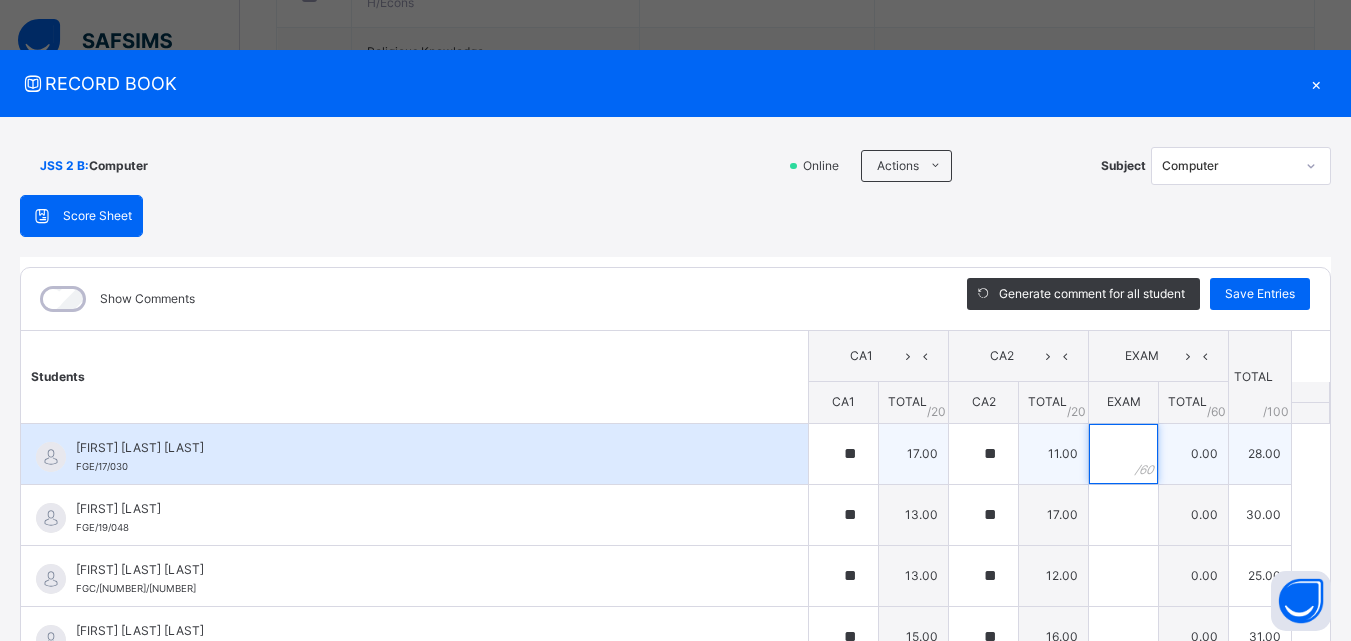 click at bounding box center (1123, 454) 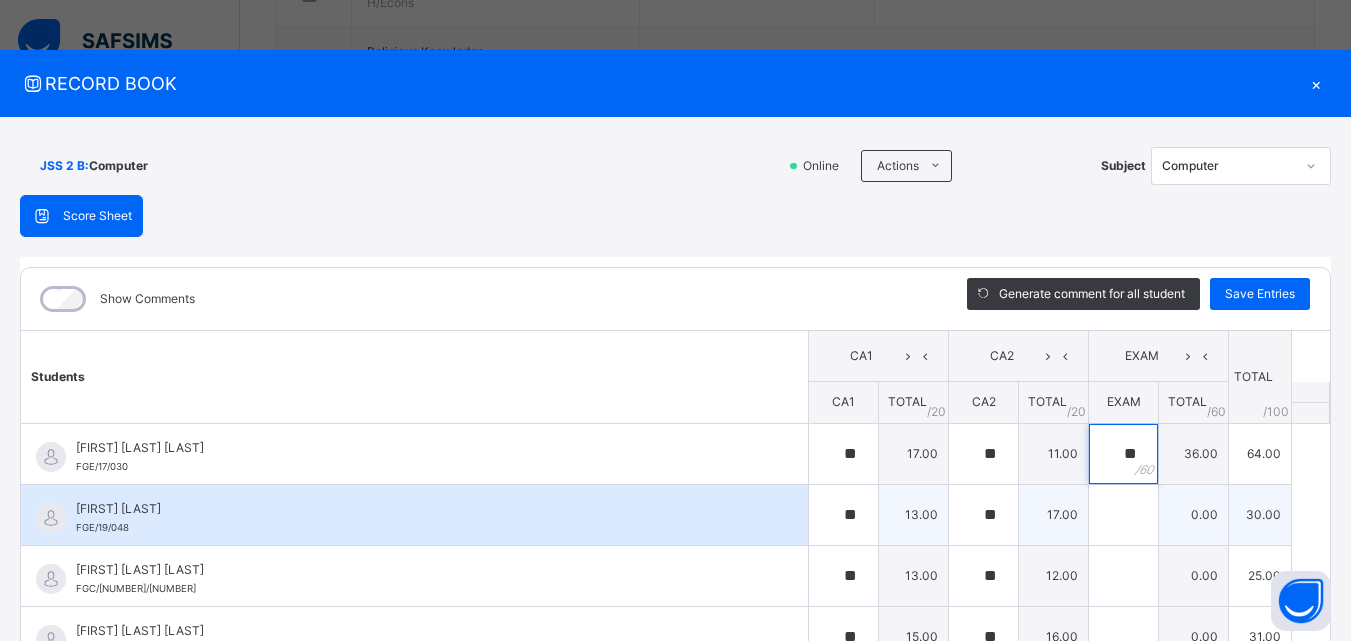 type on "**" 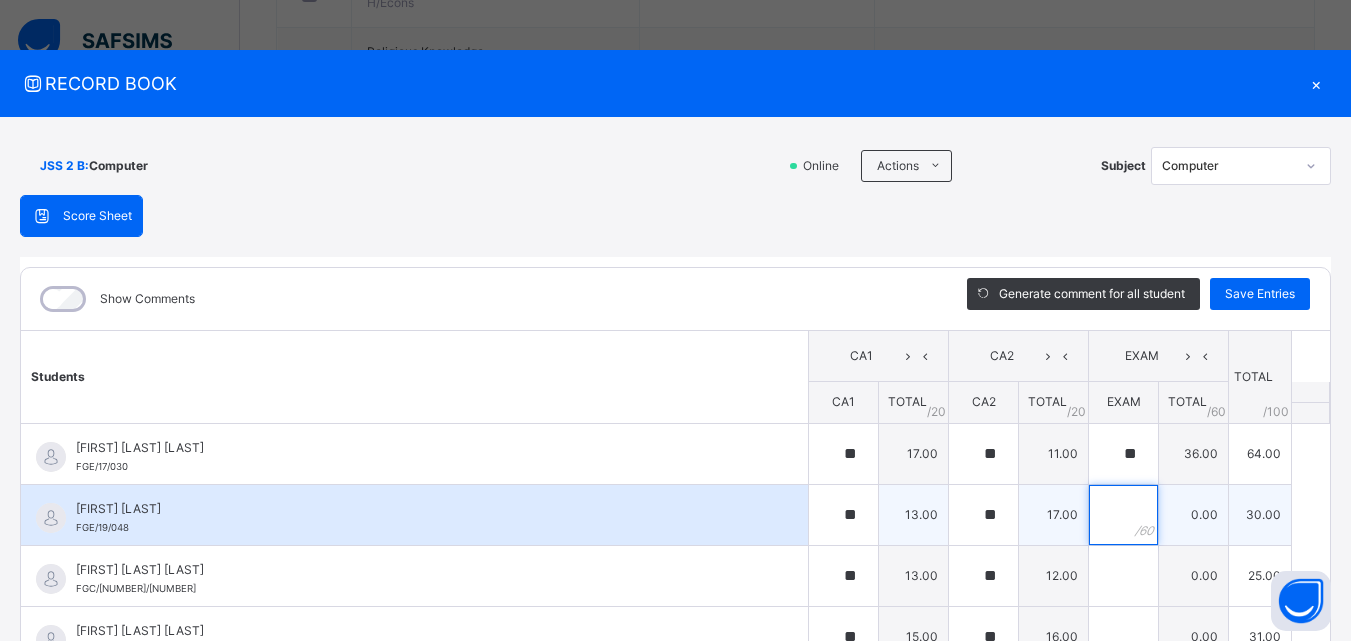 click at bounding box center (1123, 515) 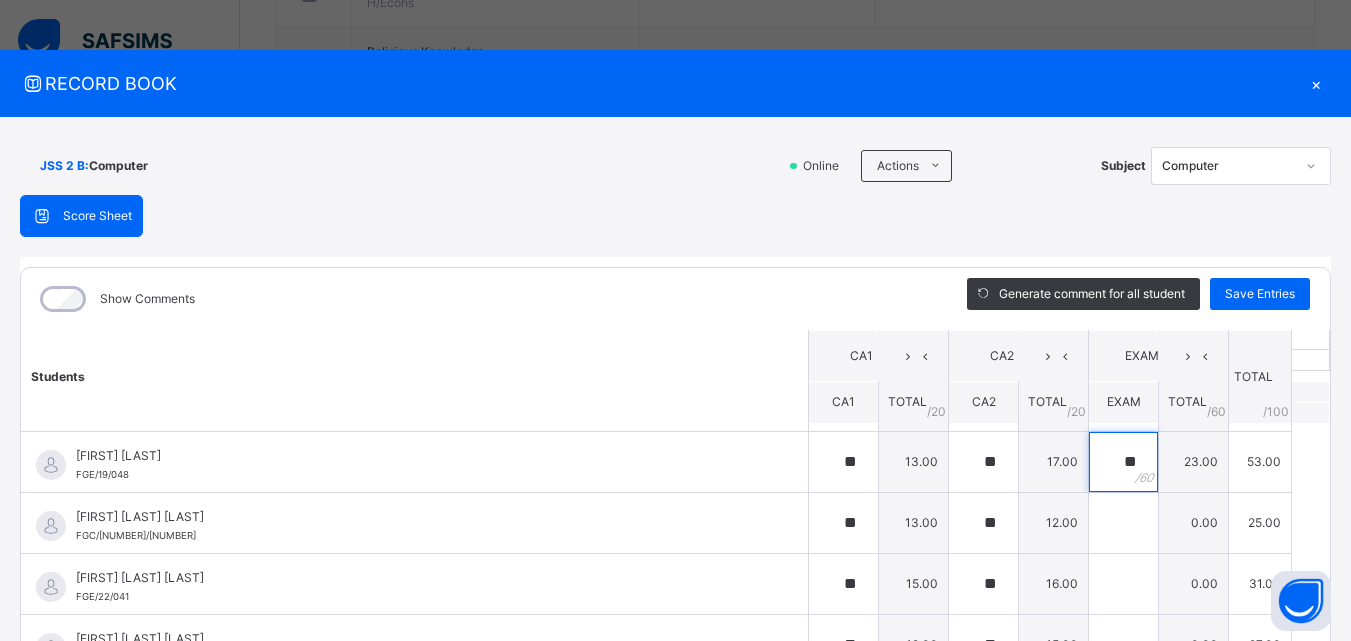 scroll, scrollTop: 92, scrollLeft: 0, axis: vertical 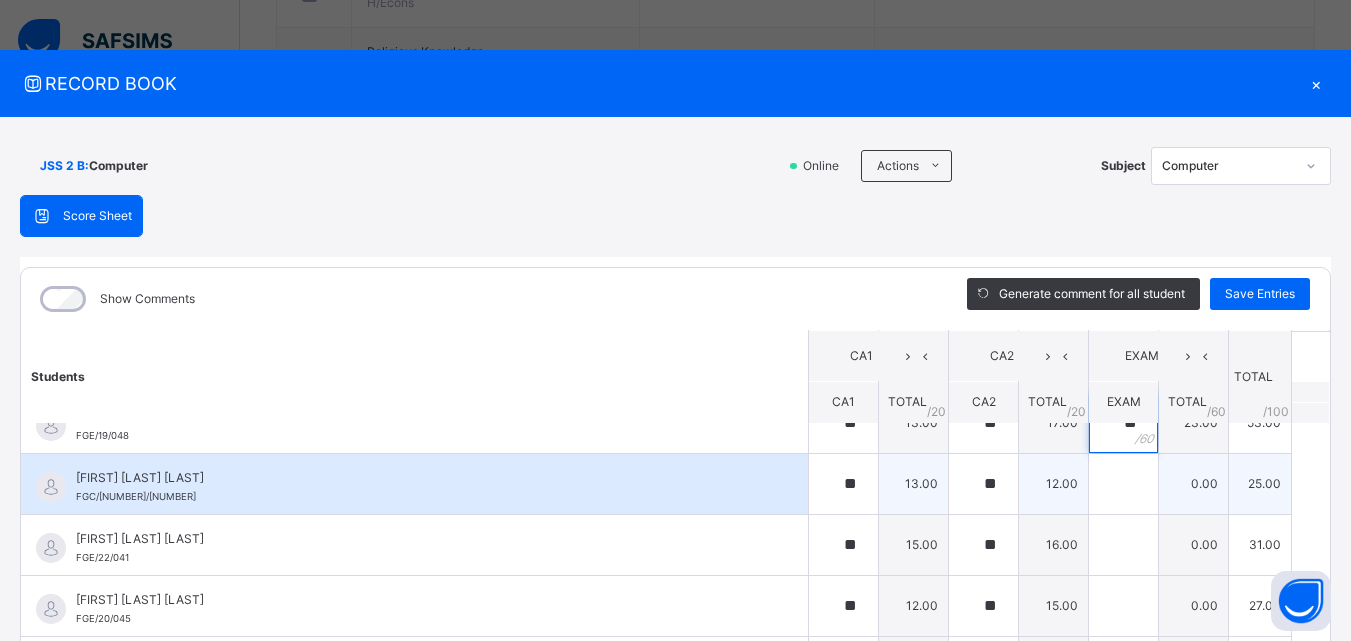 type on "**" 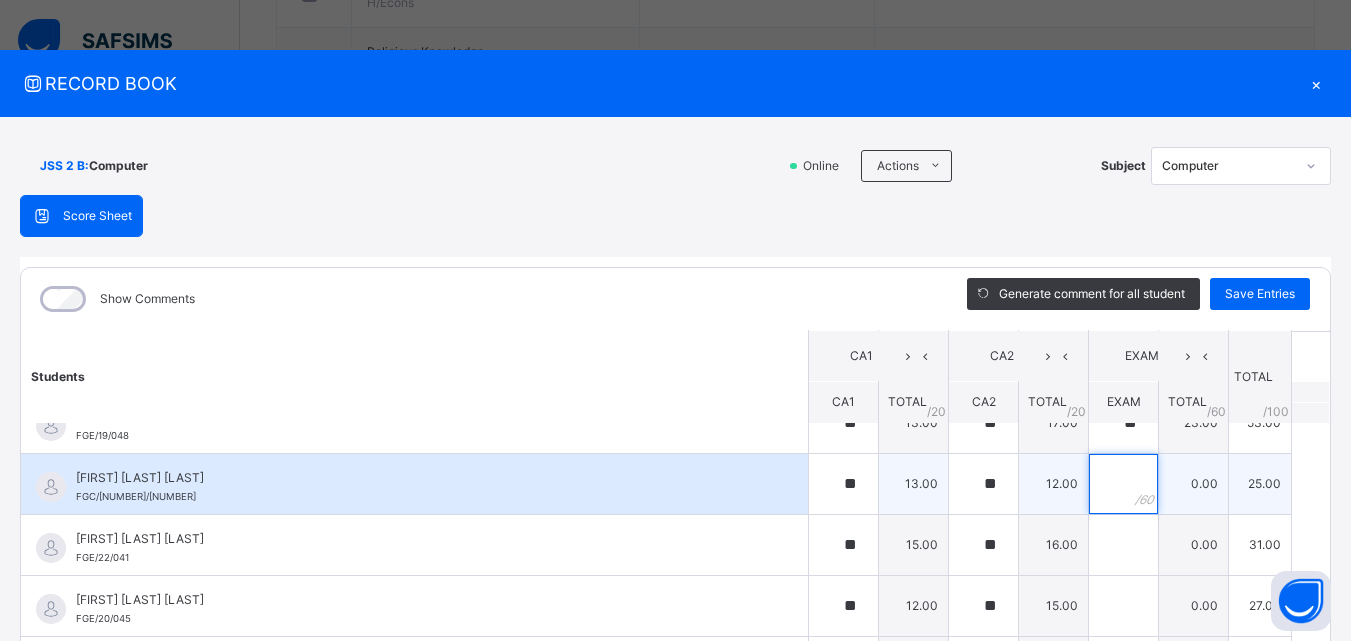 click at bounding box center [1123, 484] 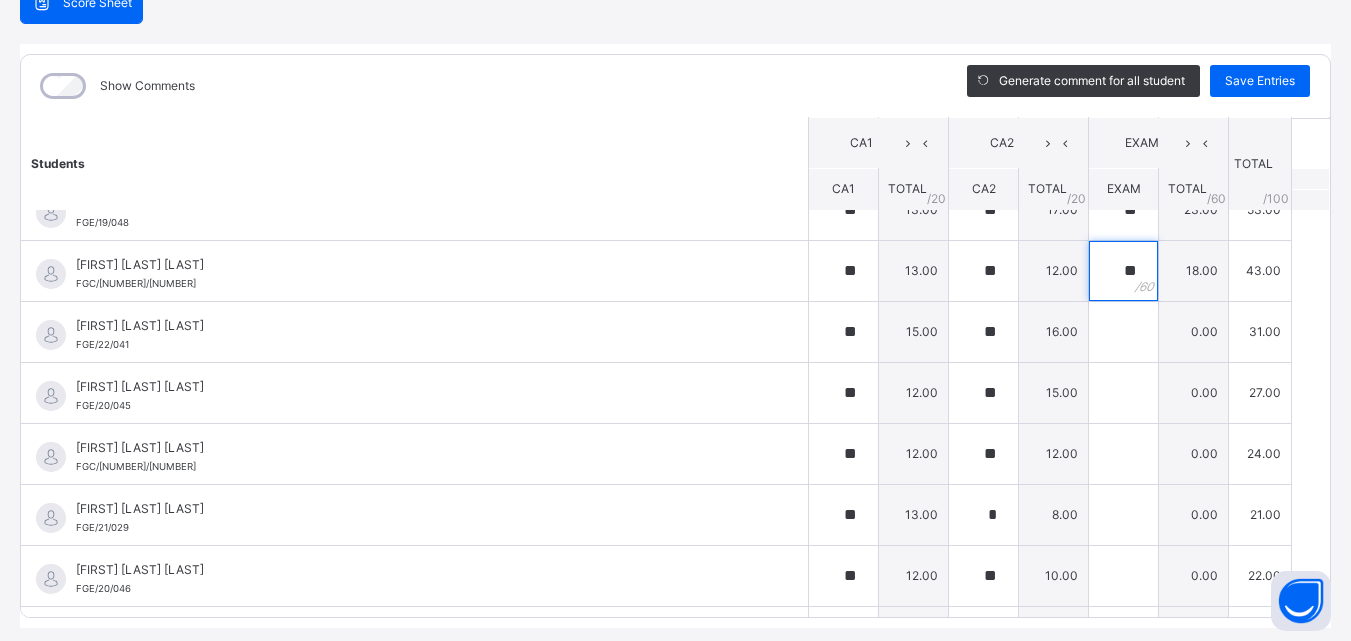 scroll, scrollTop: 229, scrollLeft: 0, axis: vertical 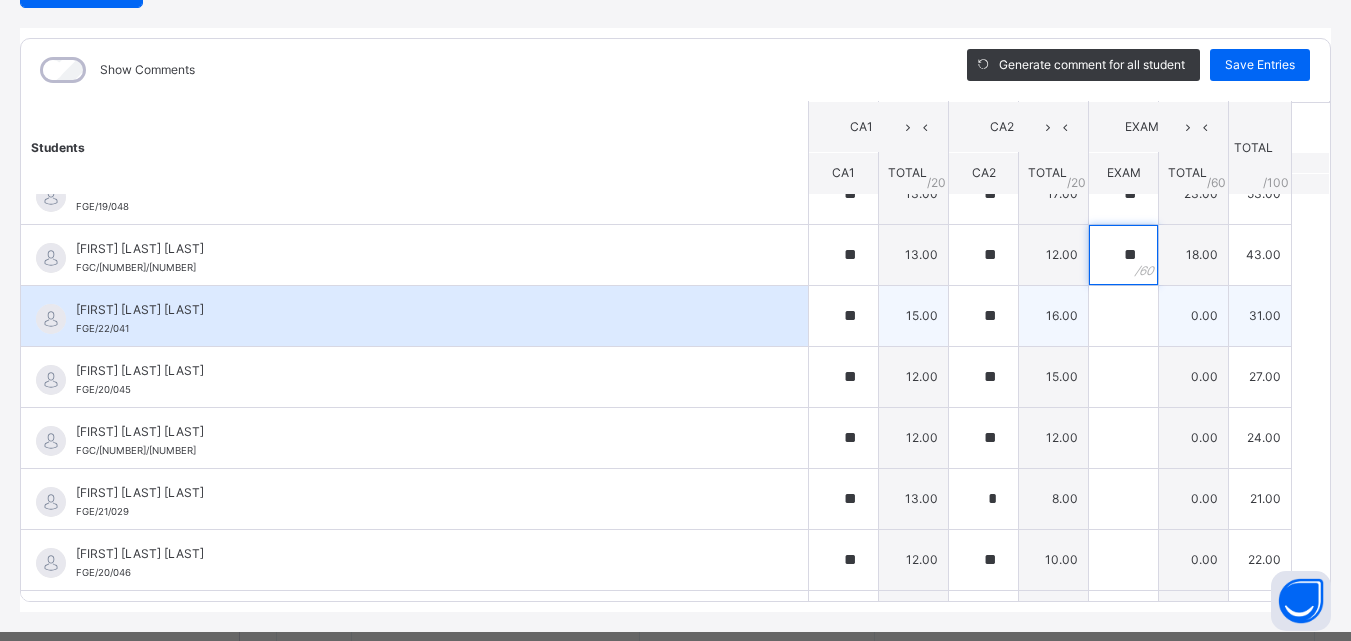 type on "**" 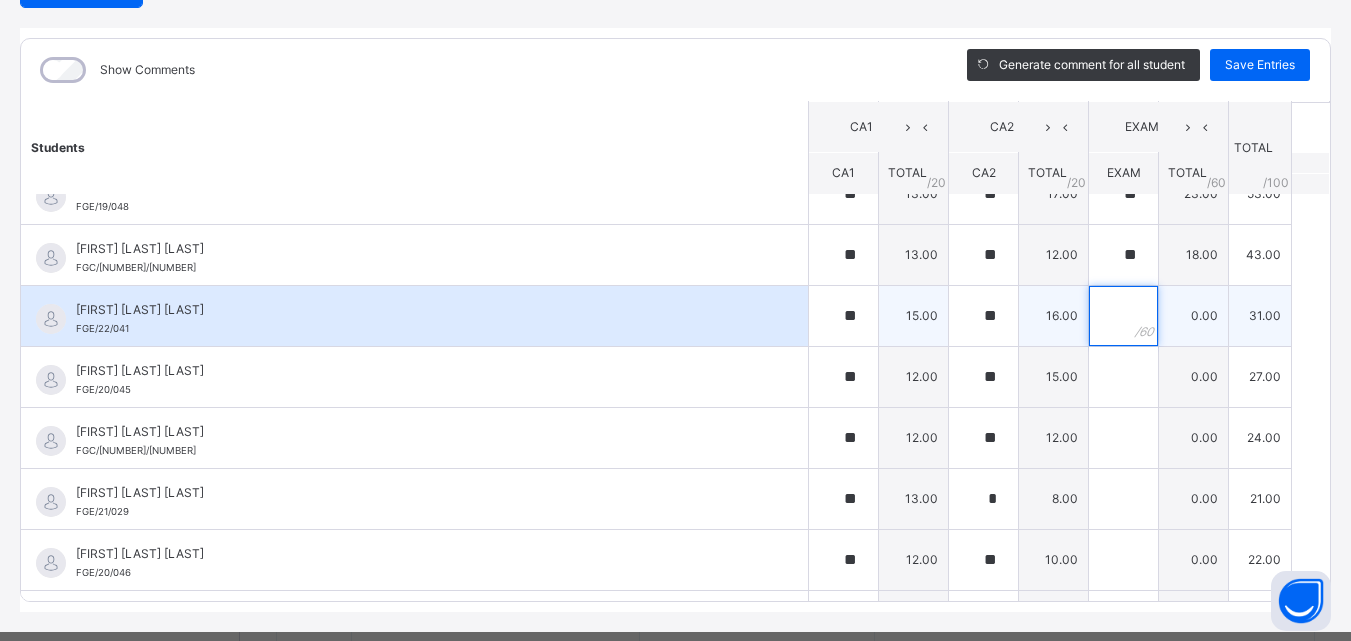 click at bounding box center (1123, 316) 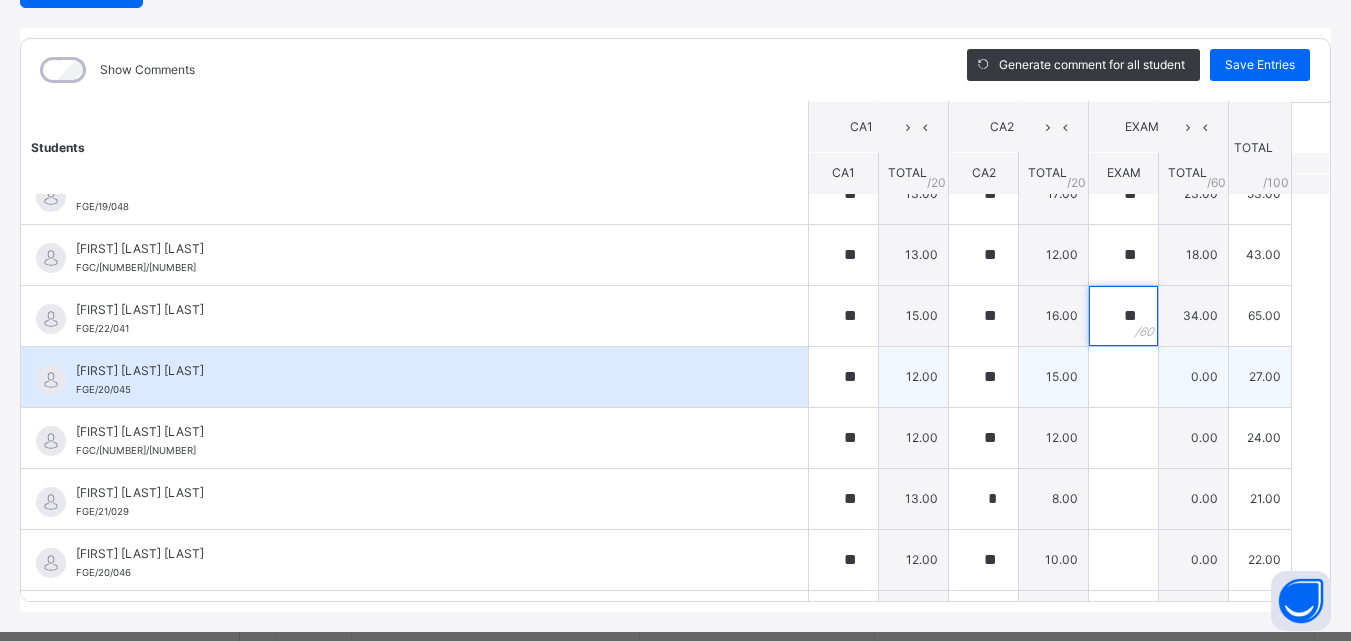 type on "**" 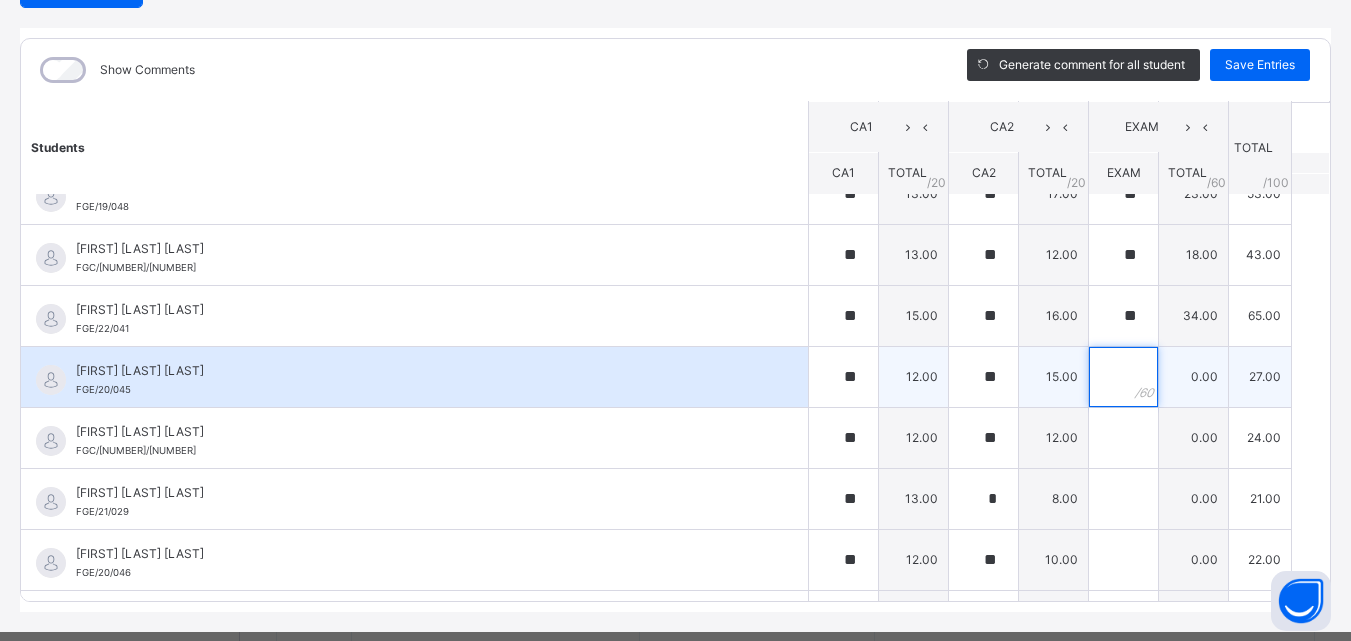 click at bounding box center [1123, 377] 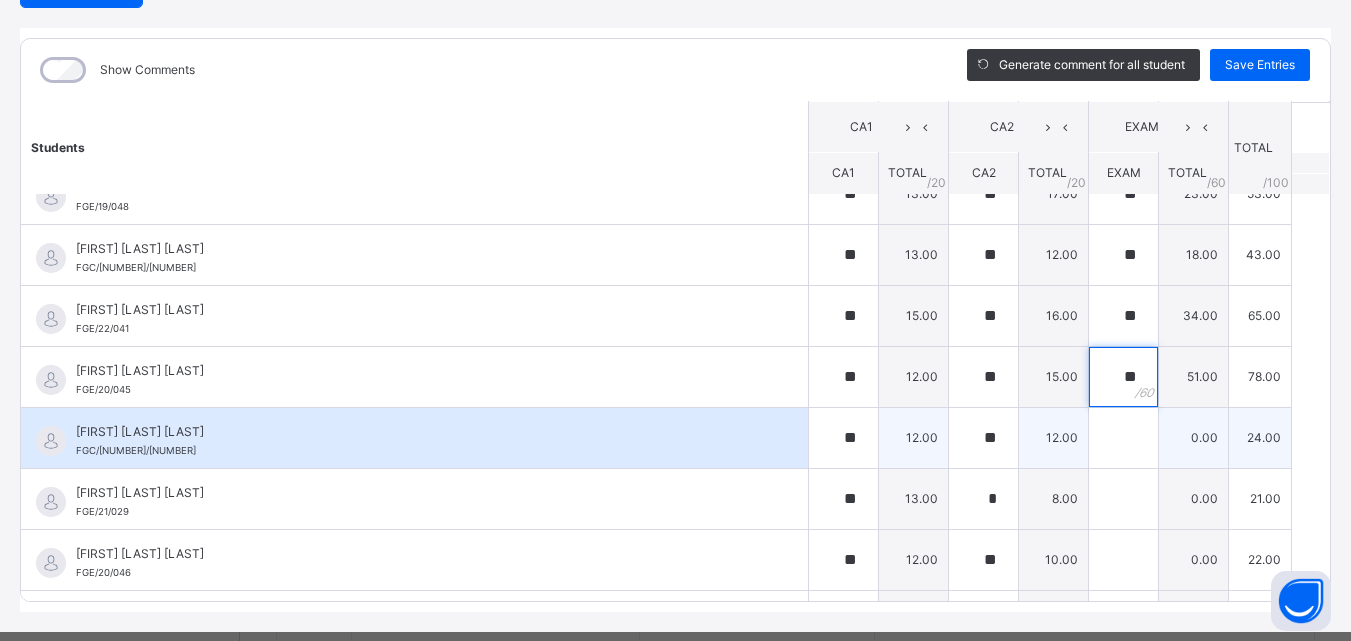 type on "**" 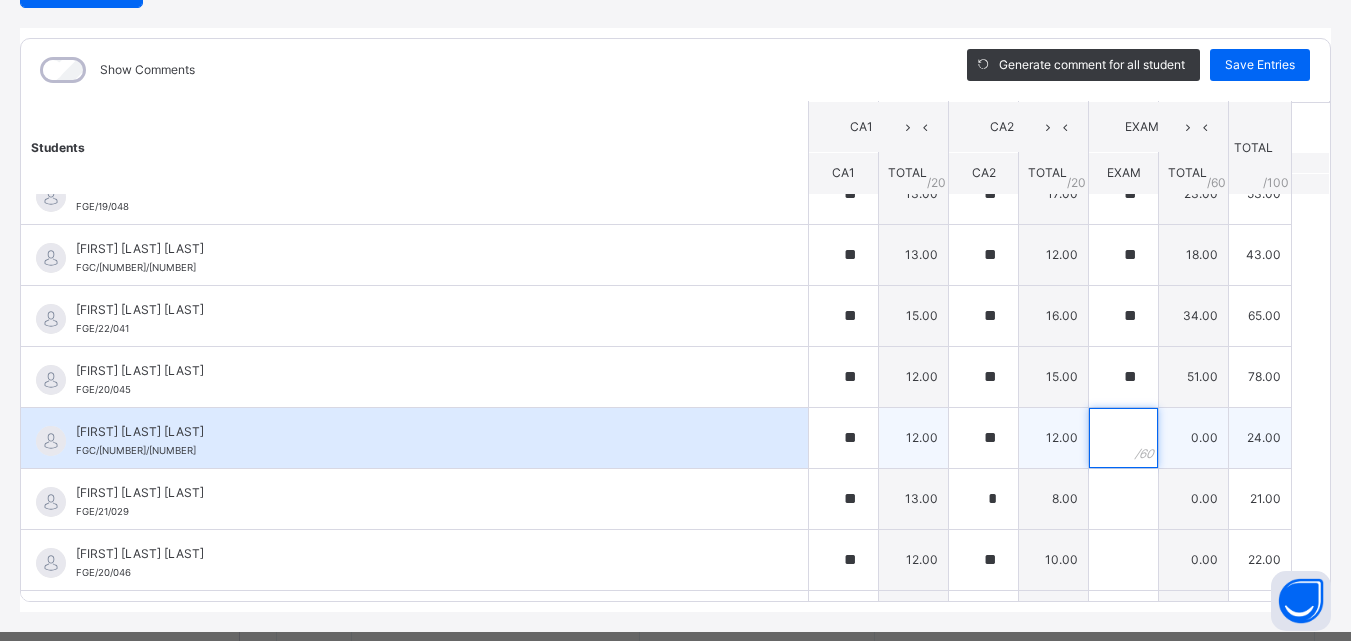 click at bounding box center (1123, 438) 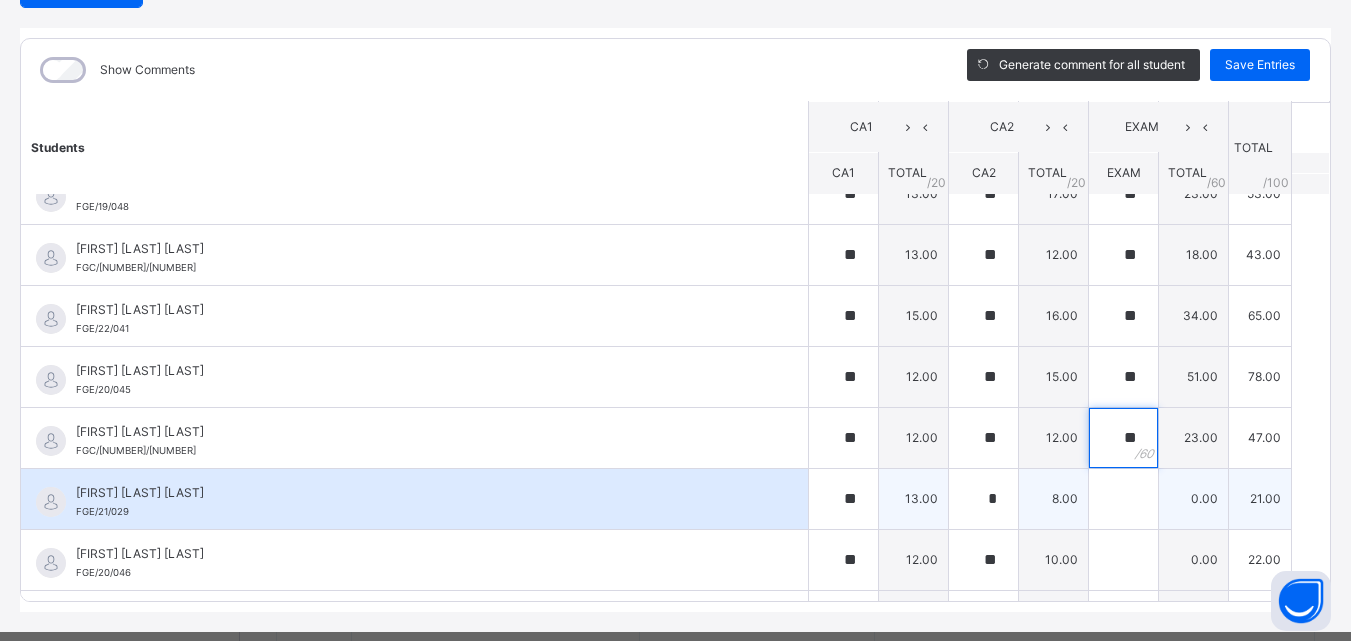 type on "**" 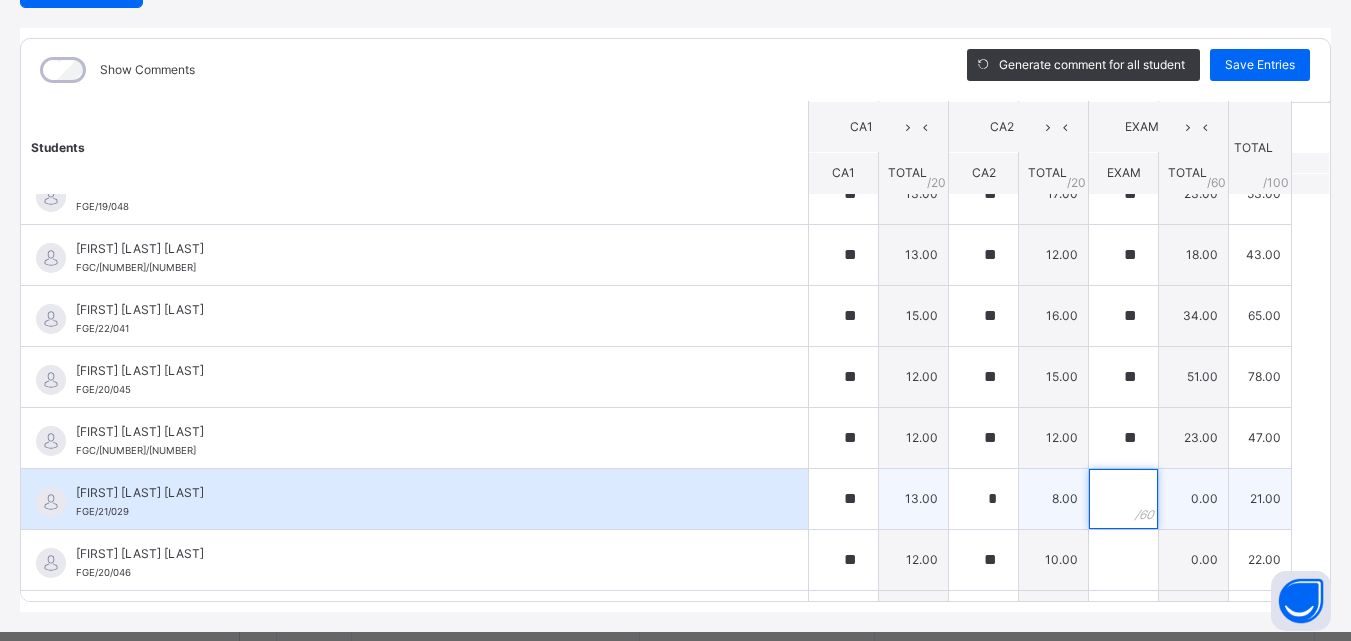 click at bounding box center [1123, 499] 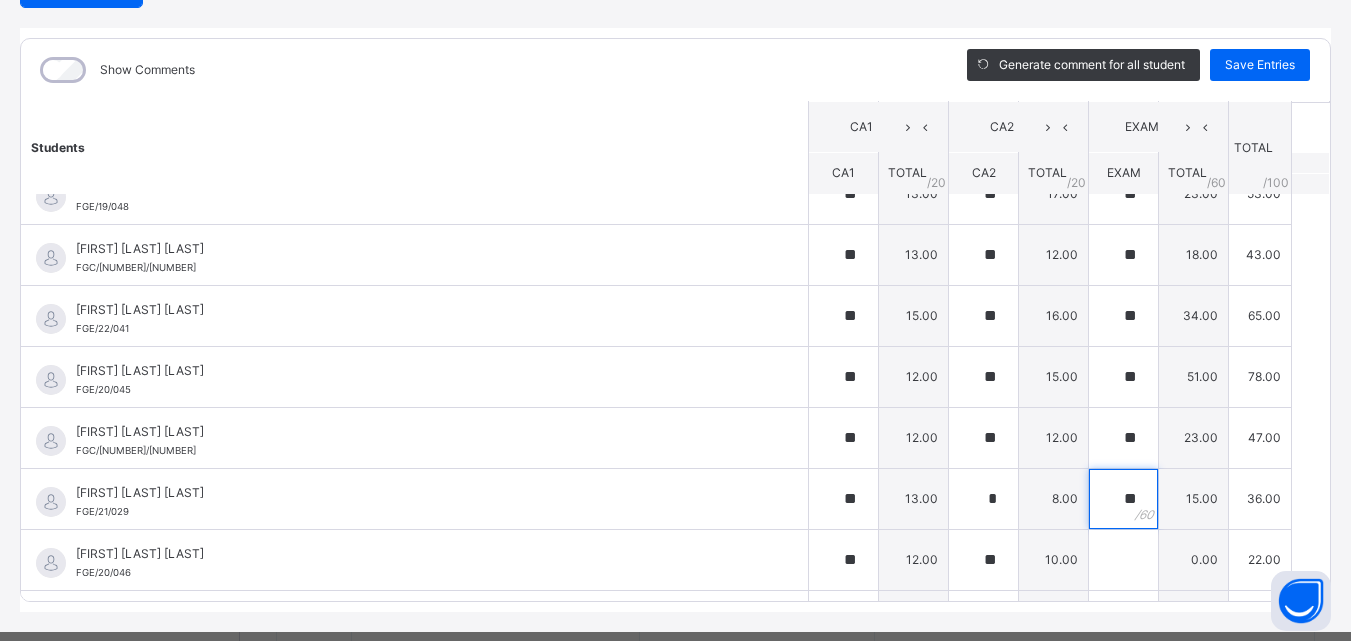 scroll, scrollTop: 184, scrollLeft: 0, axis: vertical 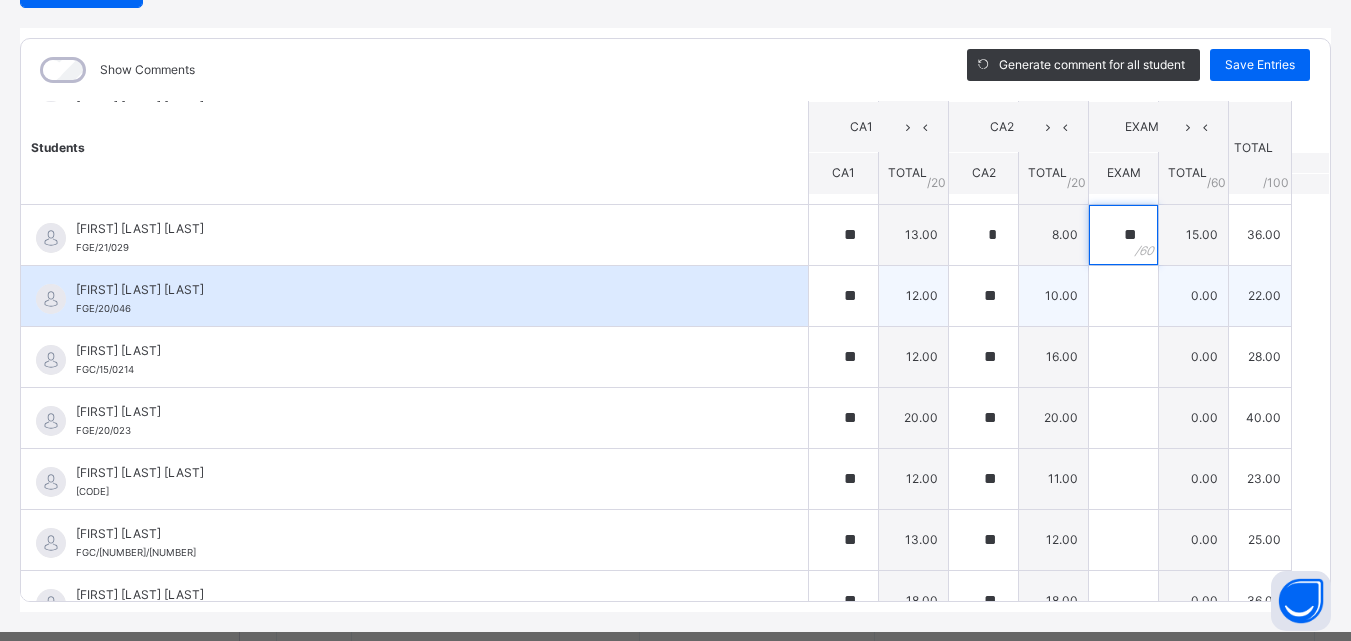 type on "**" 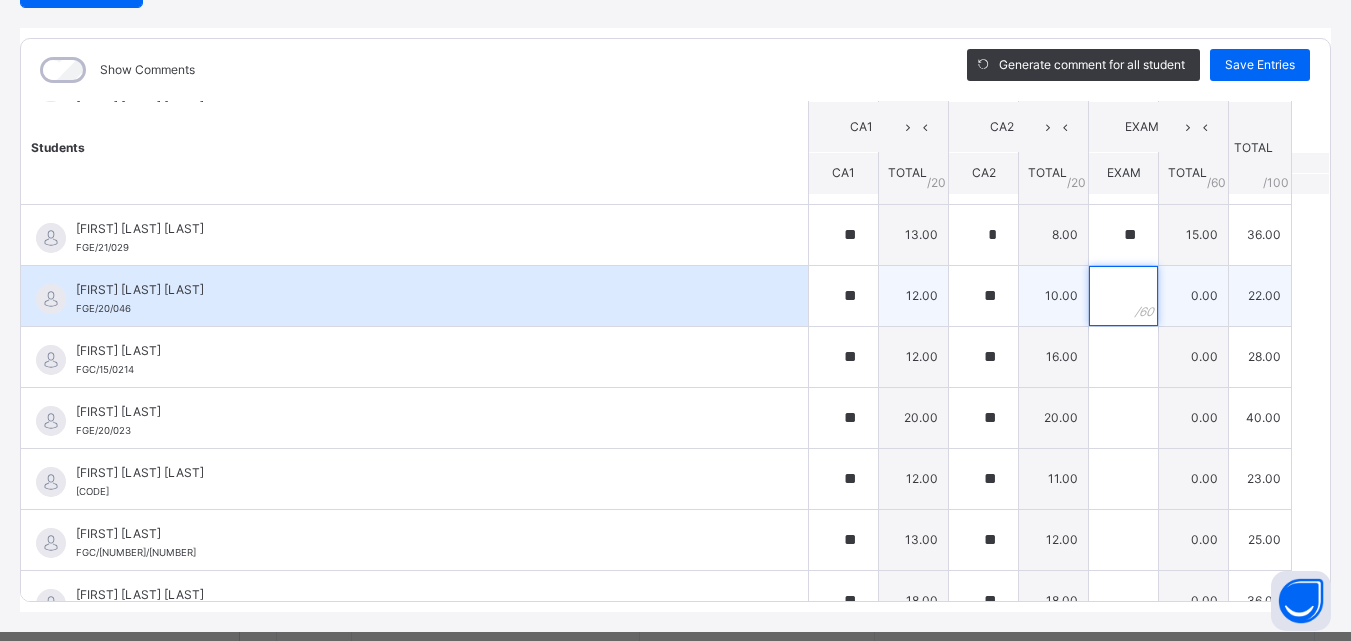 click at bounding box center (1123, 296) 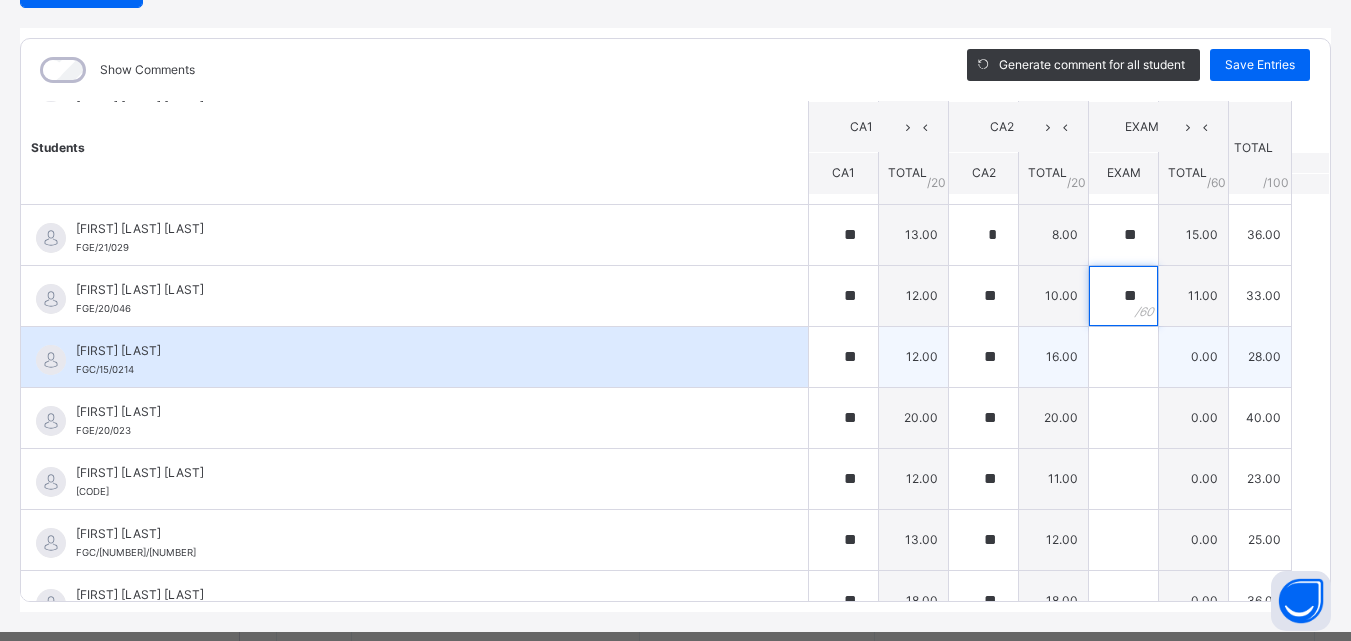 type on "**" 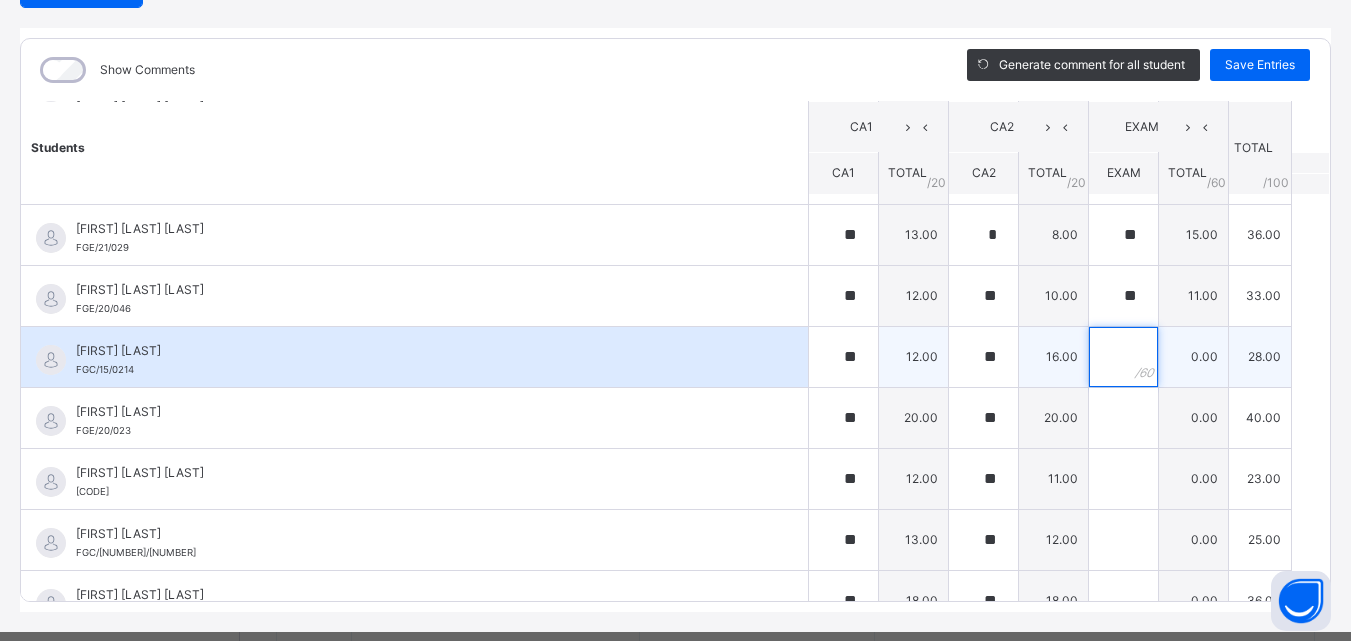 click at bounding box center (1123, 357) 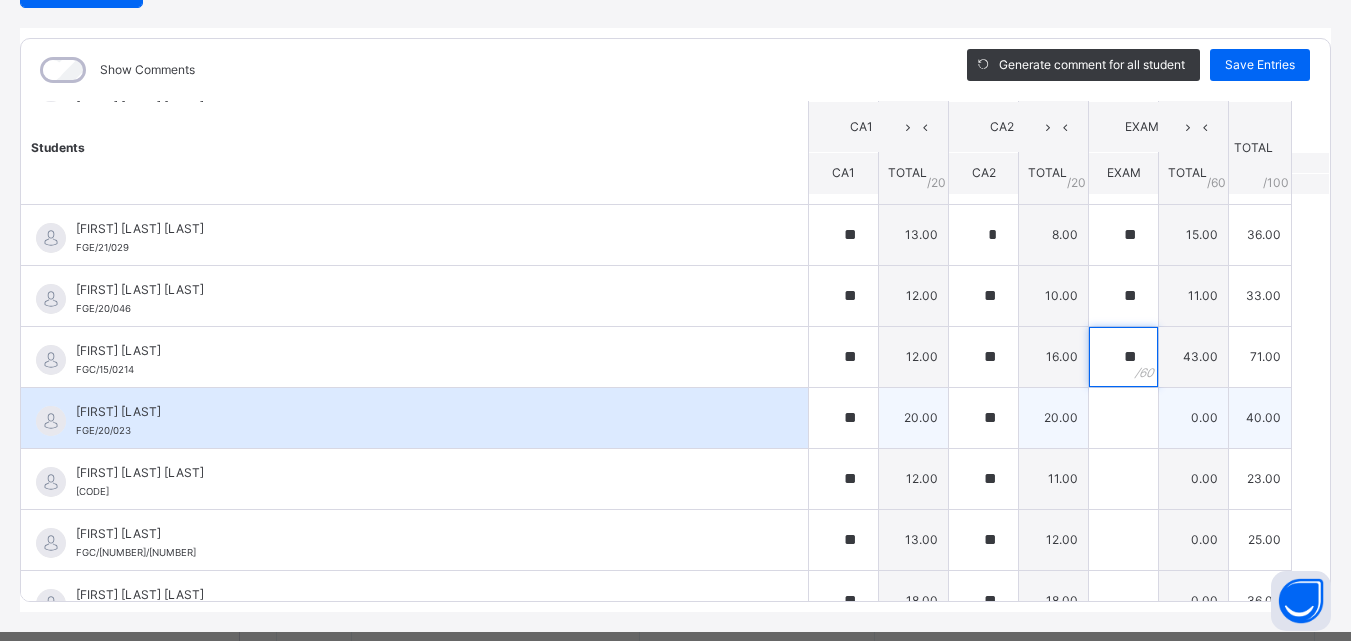 type 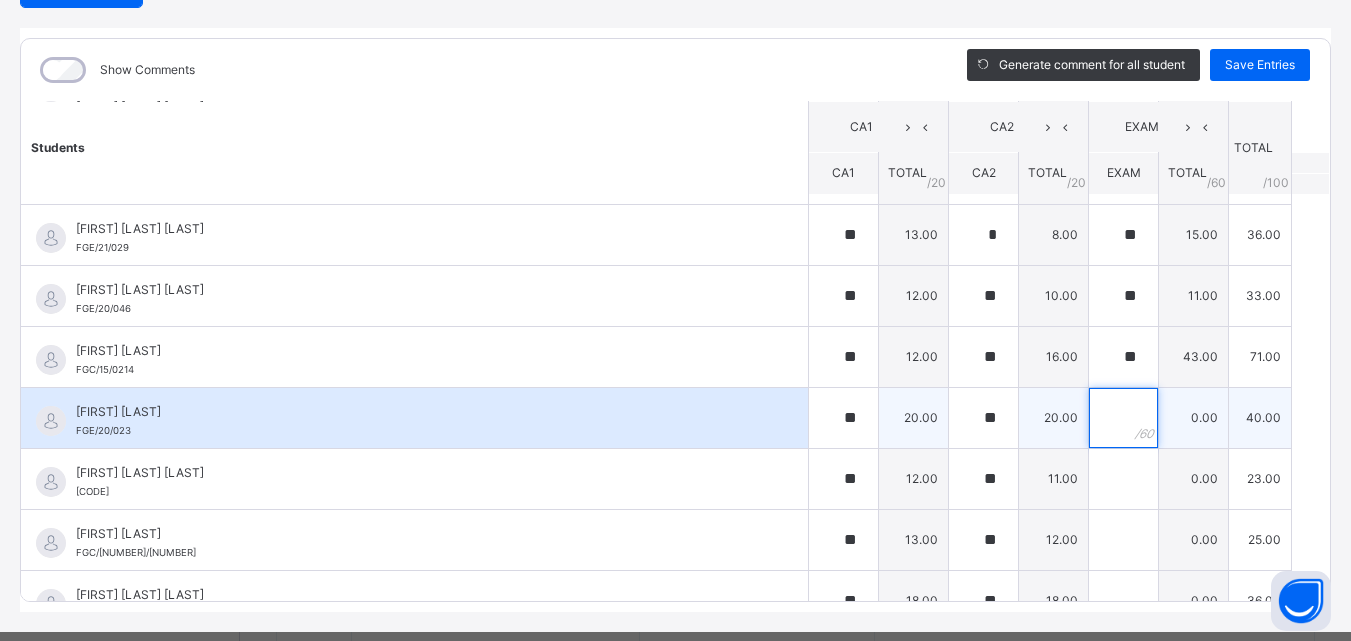 click at bounding box center (1123, 418) 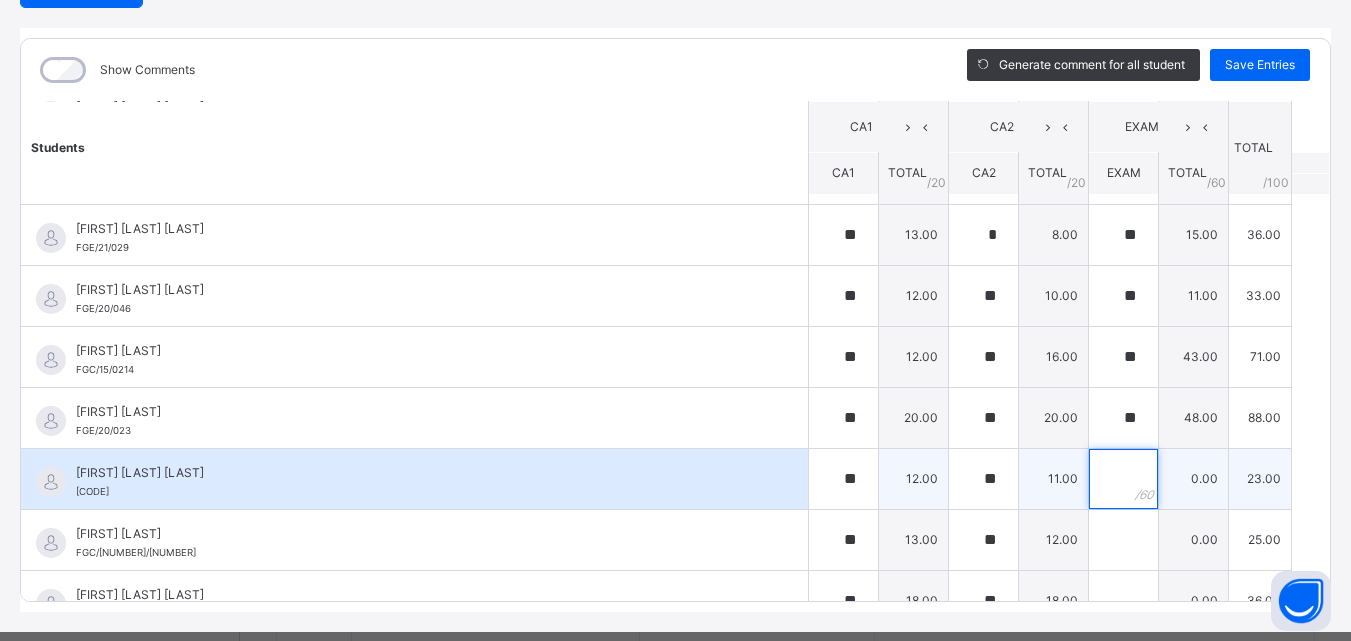 click at bounding box center [1123, 479] 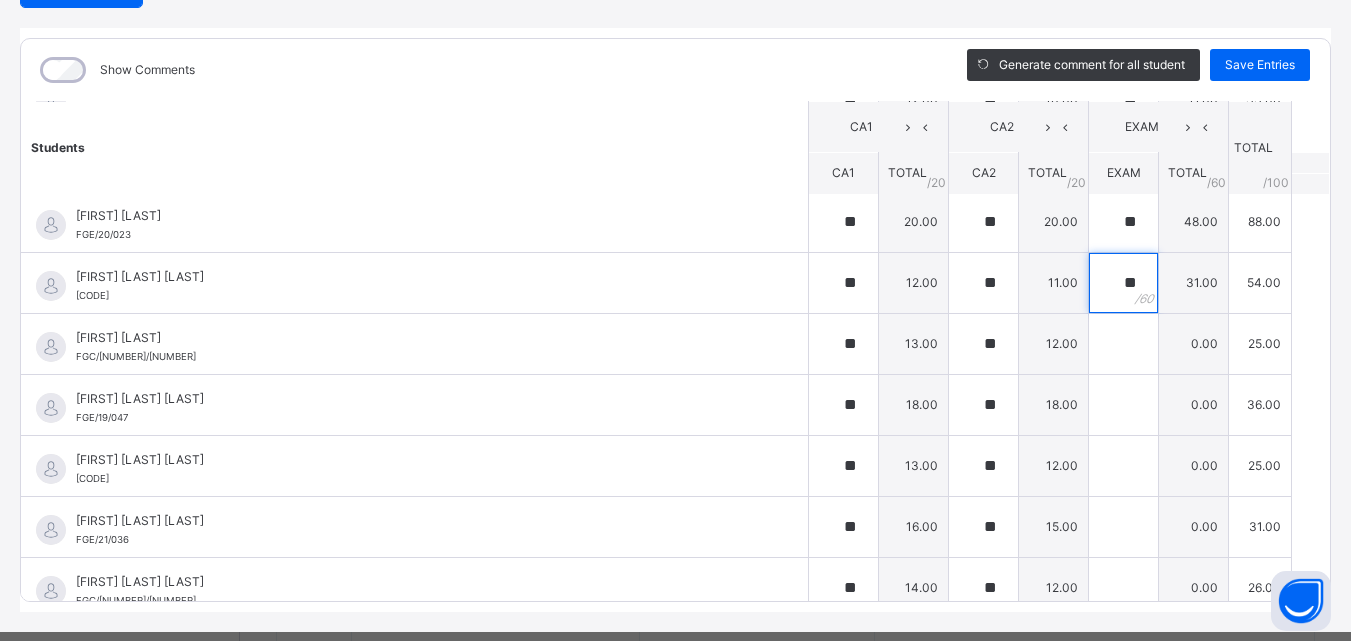 scroll, scrollTop: 555, scrollLeft: 0, axis: vertical 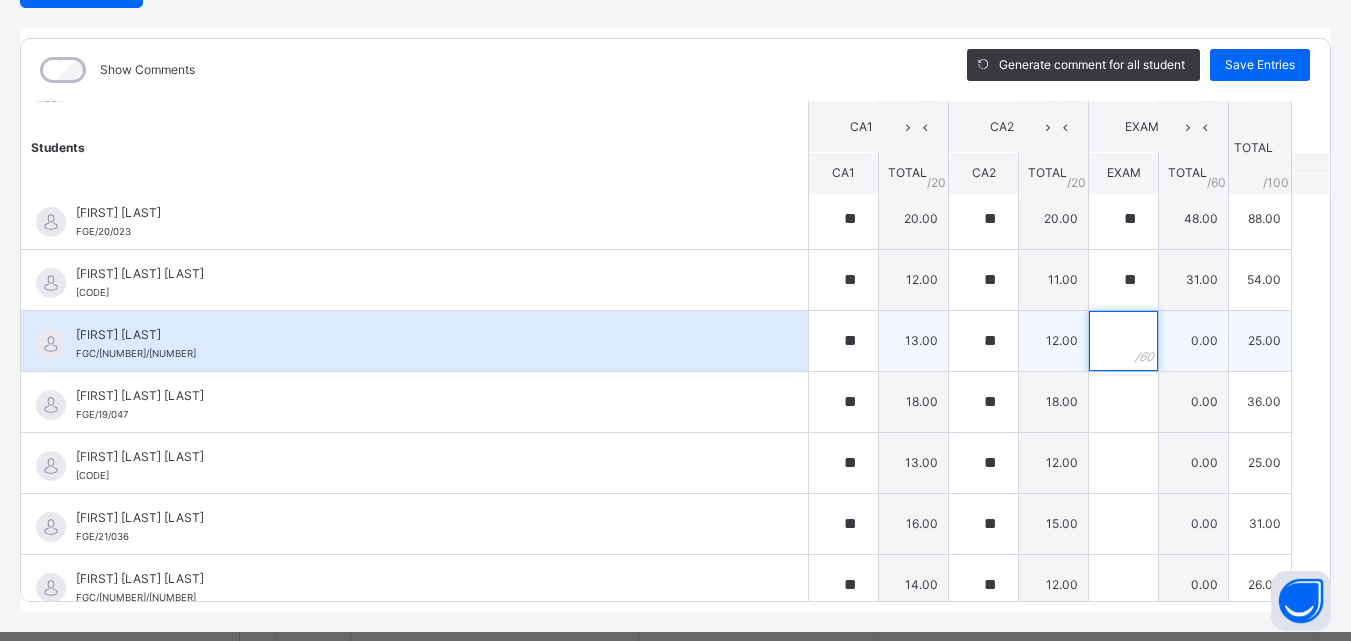 click at bounding box center (1123, 341) 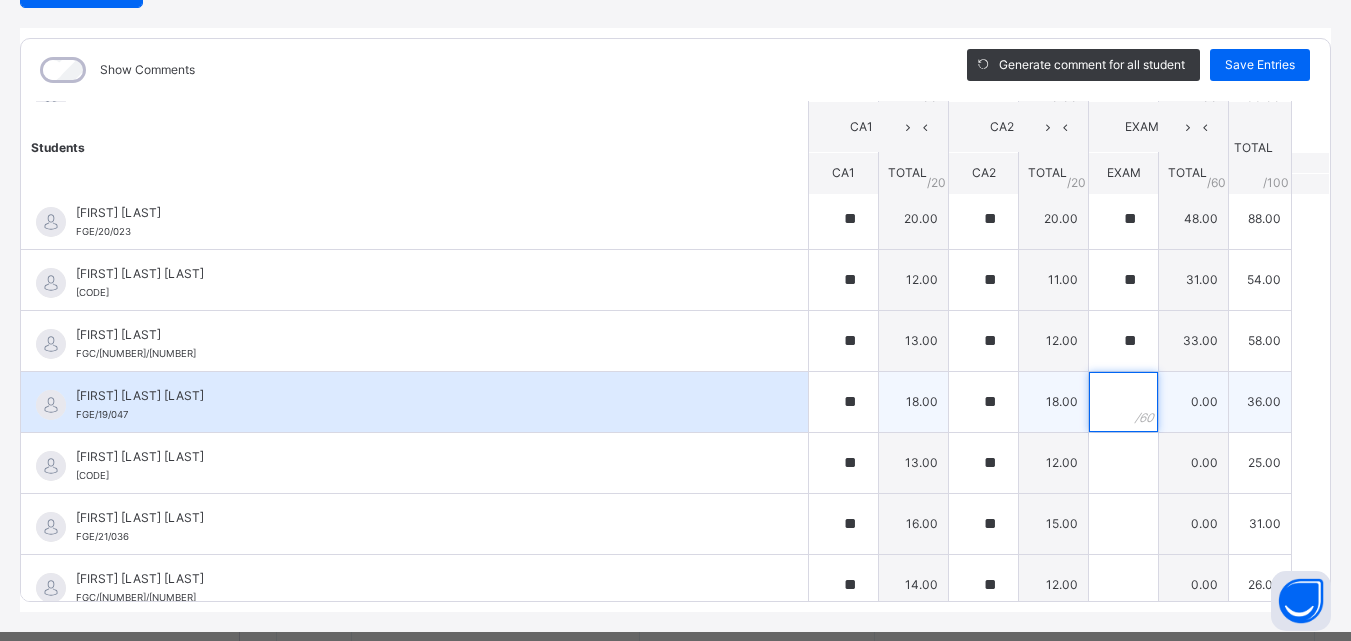 click at bounding box center (1123, 402) 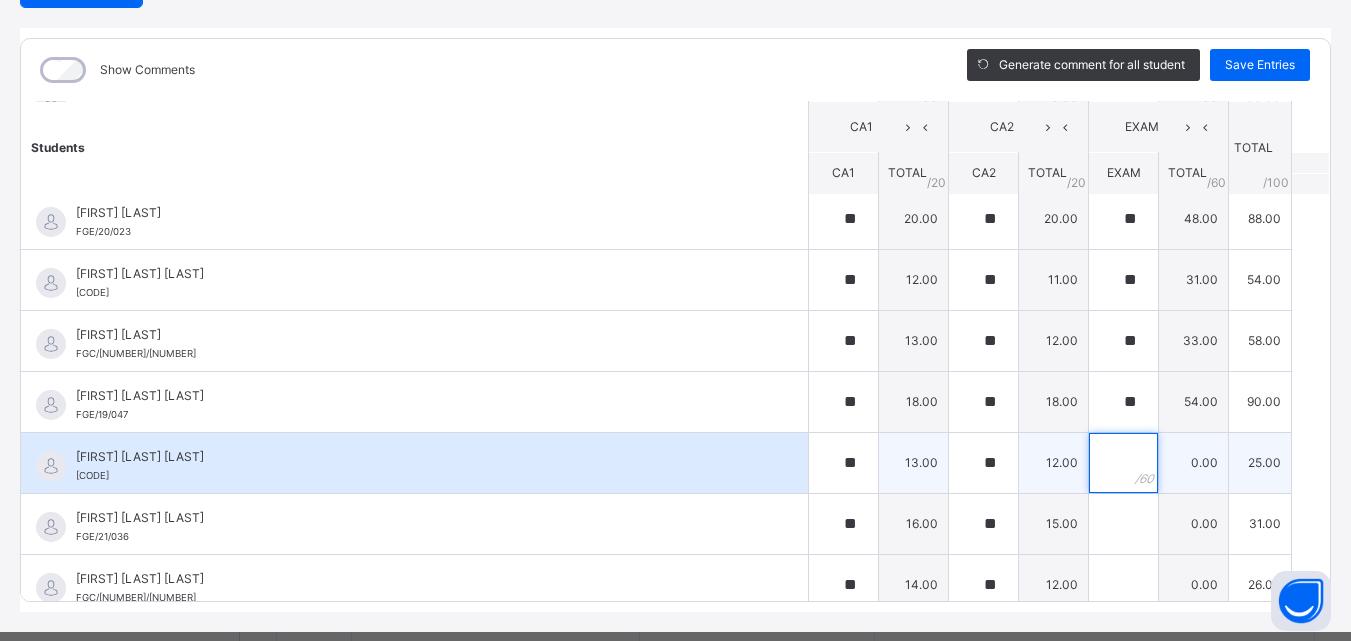 click at bounding box center [1123, 463] 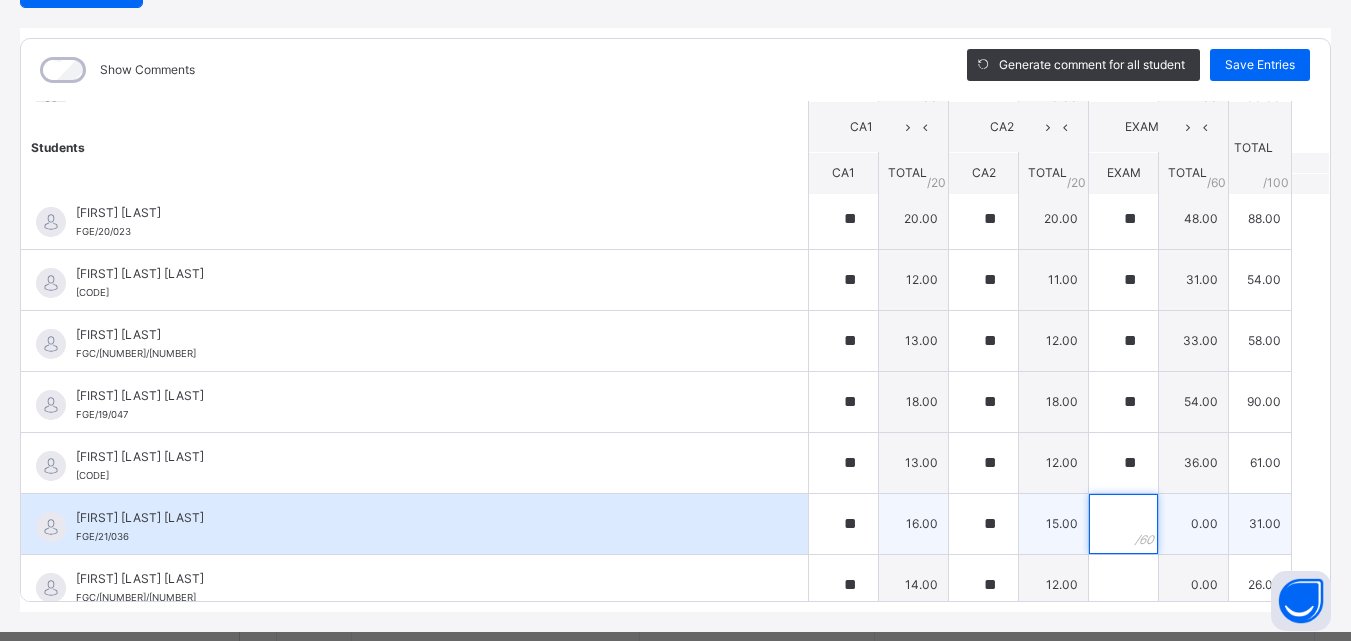click at bounding box center [1123, 524] 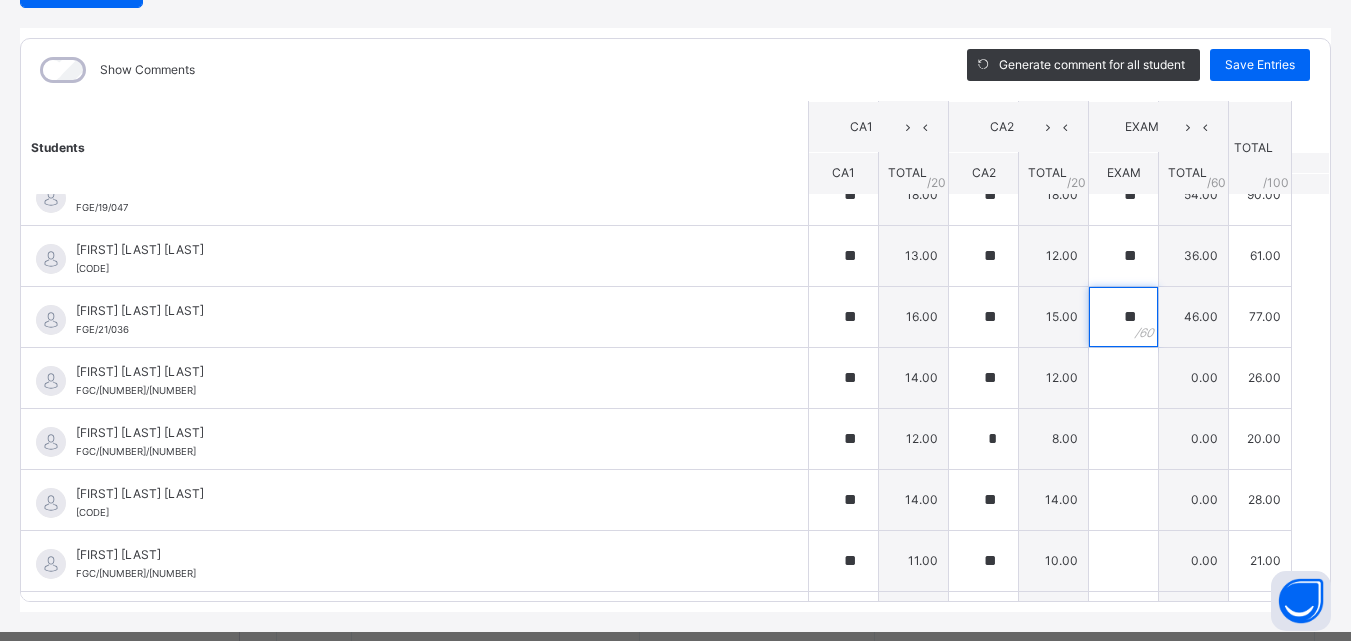 scroll, scrollTop: 768, scrollLeft: 0, axis: vertical 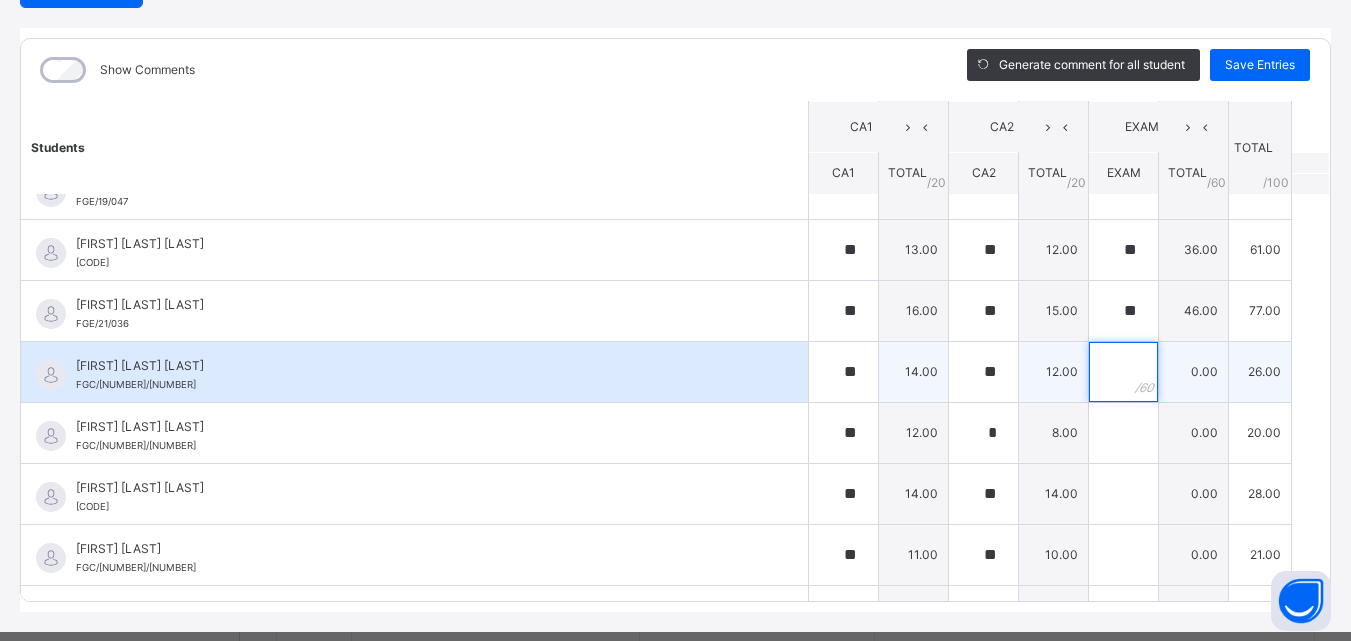 click at bounding box center [1123, 372] 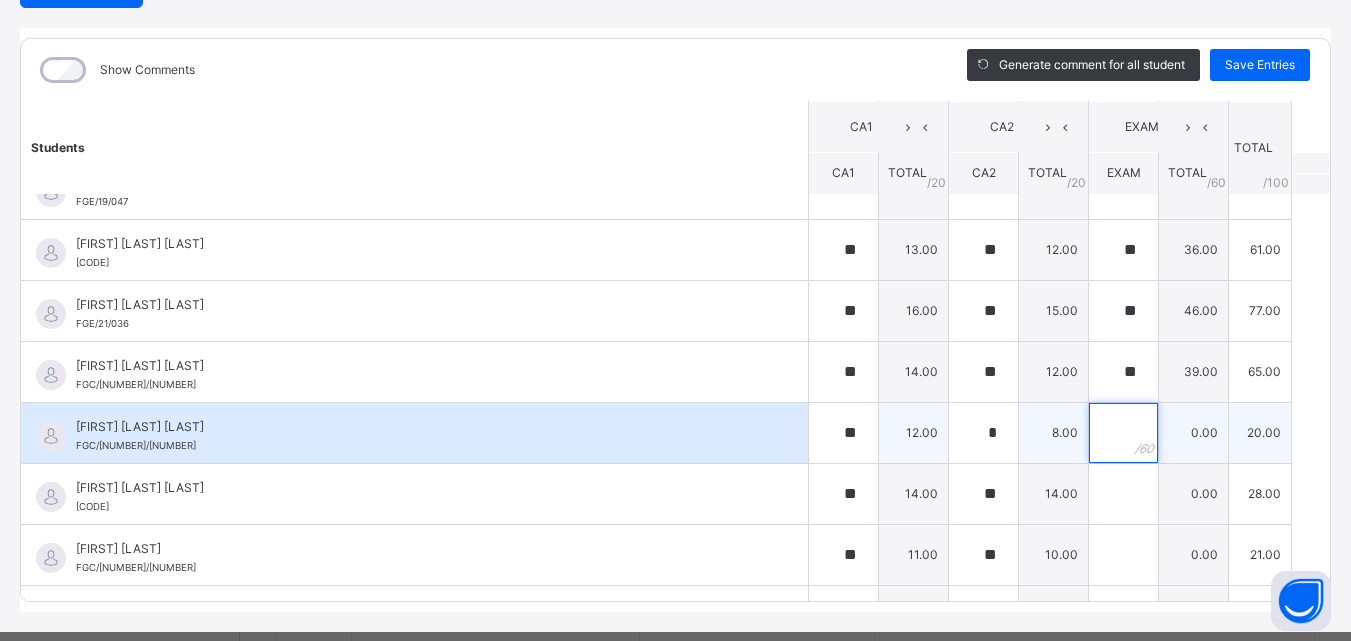 click at bounding box center (1123, 433) 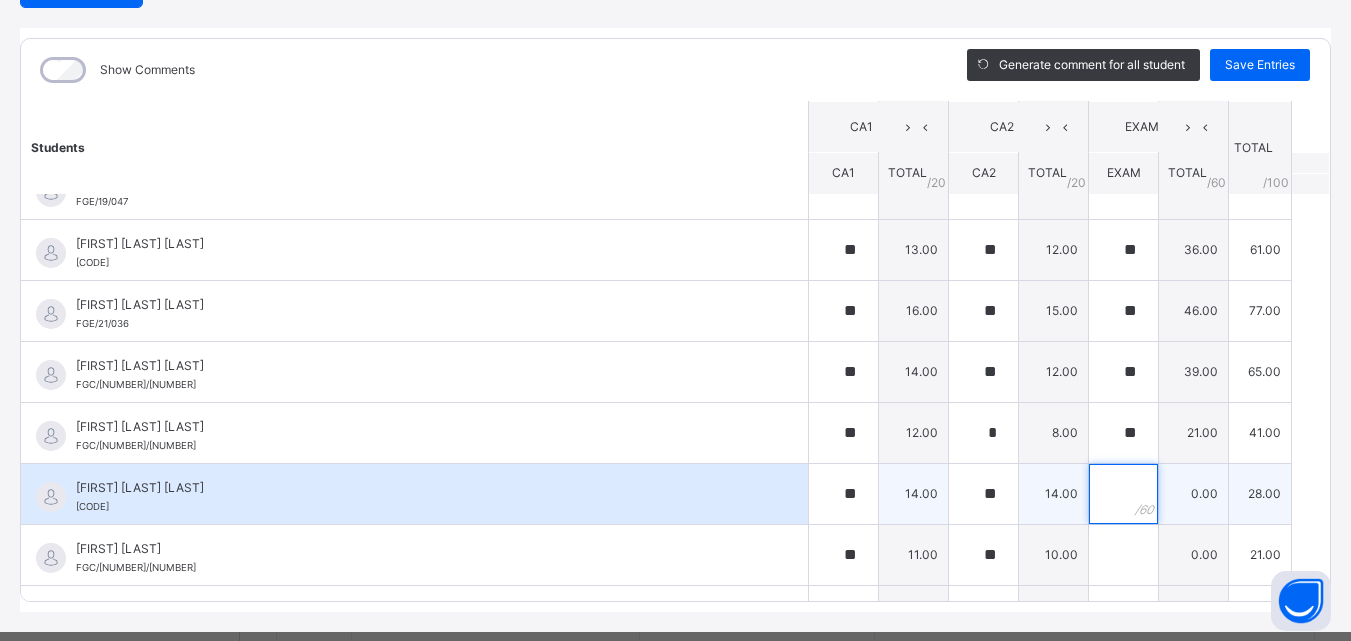 click at bounding box center (1123, 494) 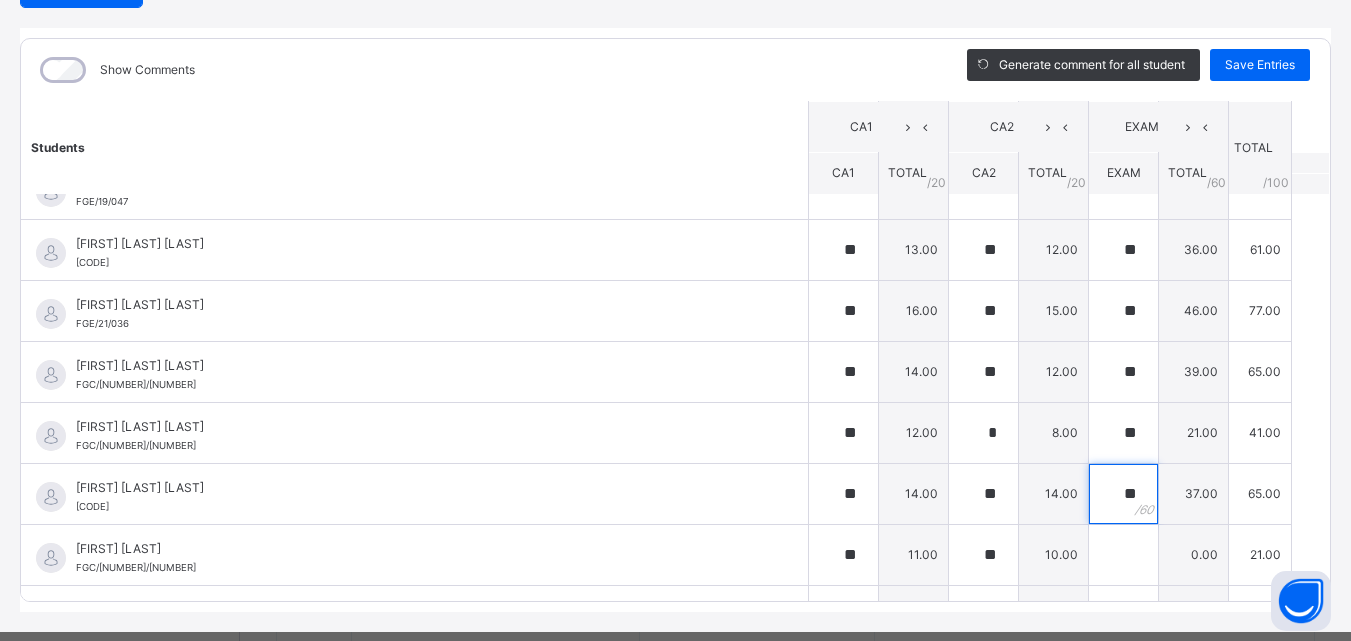 scroll, scrollTop: 875, scrollLeft: 0, axis: vertical 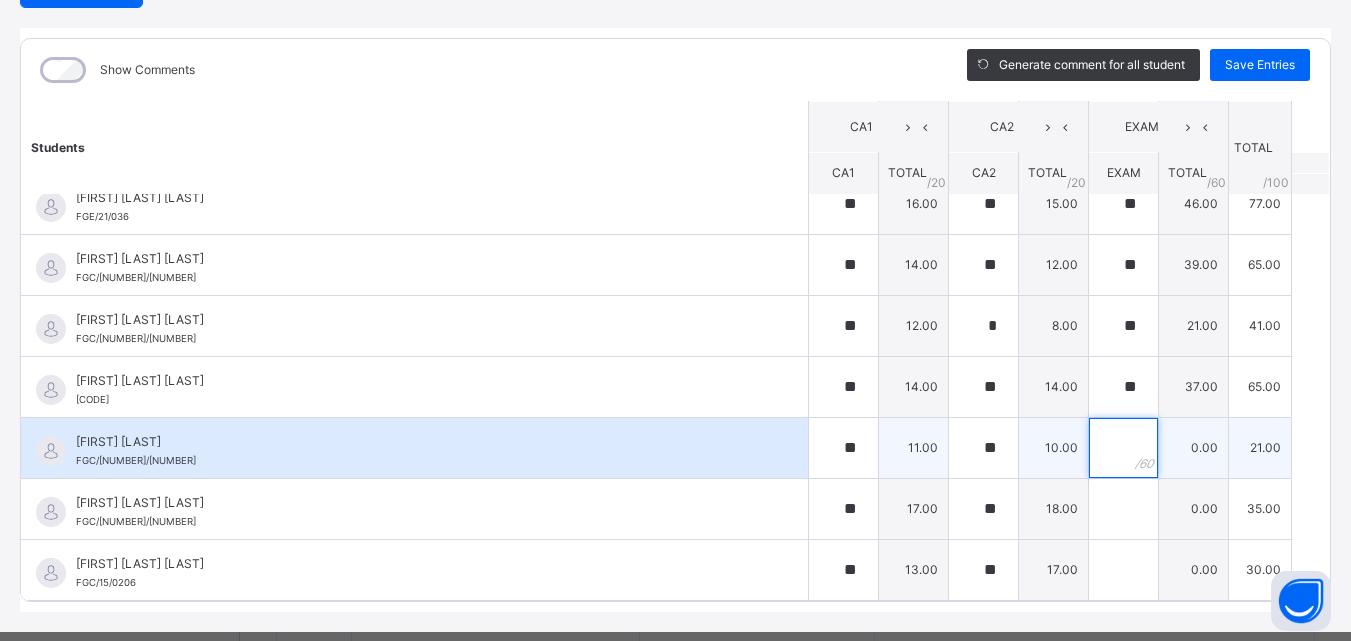 click at bounding box center [1123, 448] 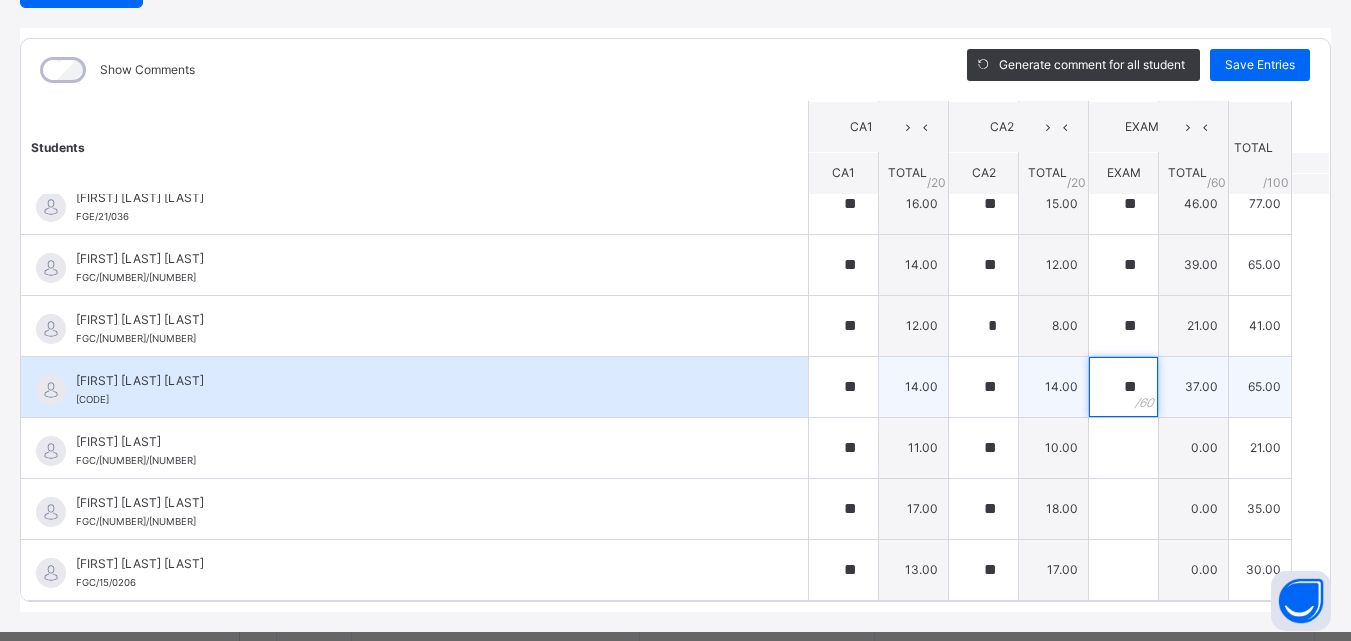 click on "**" at bounding box center [1123, 387] 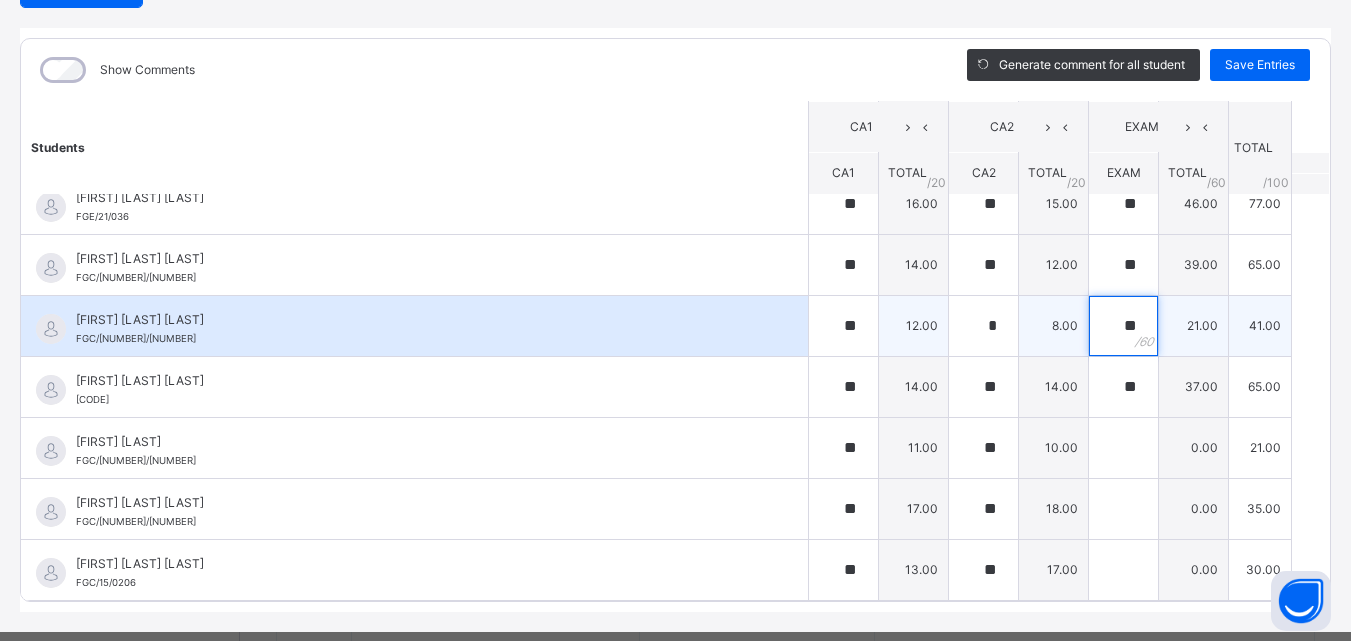 click on "**" at bounding box center [1123, 326] 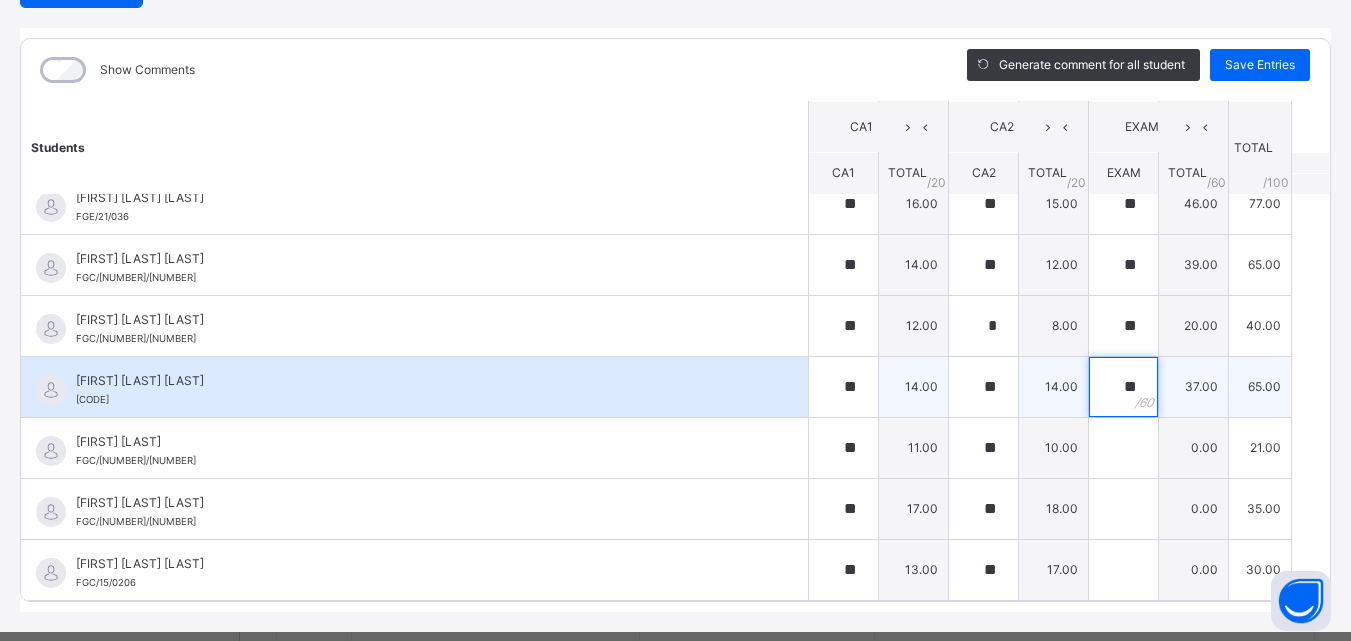 click on "**" at bounding box center [1123, 387] 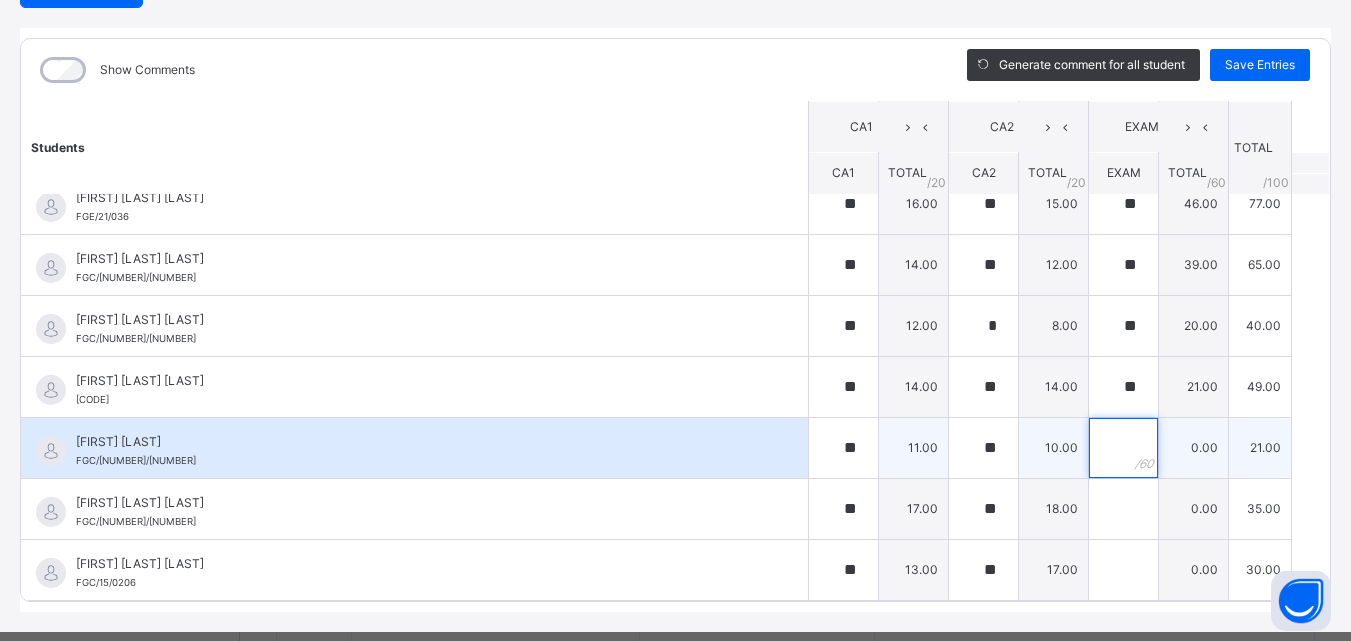 click at bounding box center [1123, 448] 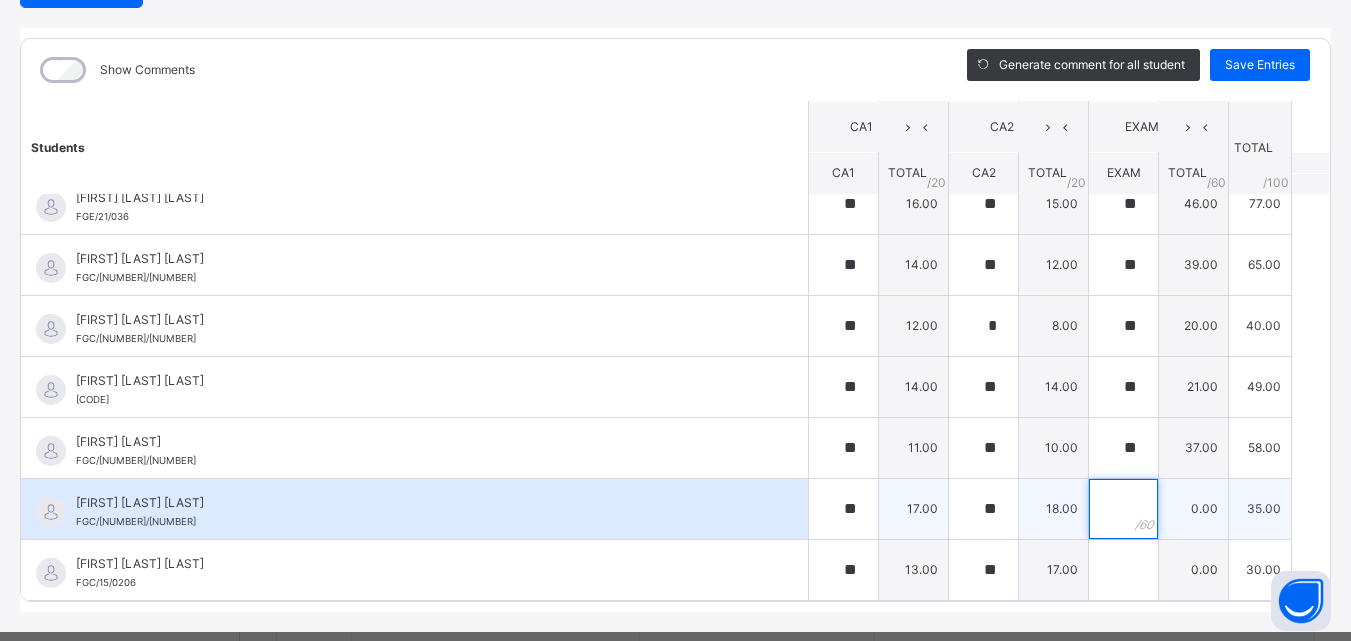 click at bounding box center (1123, 509) 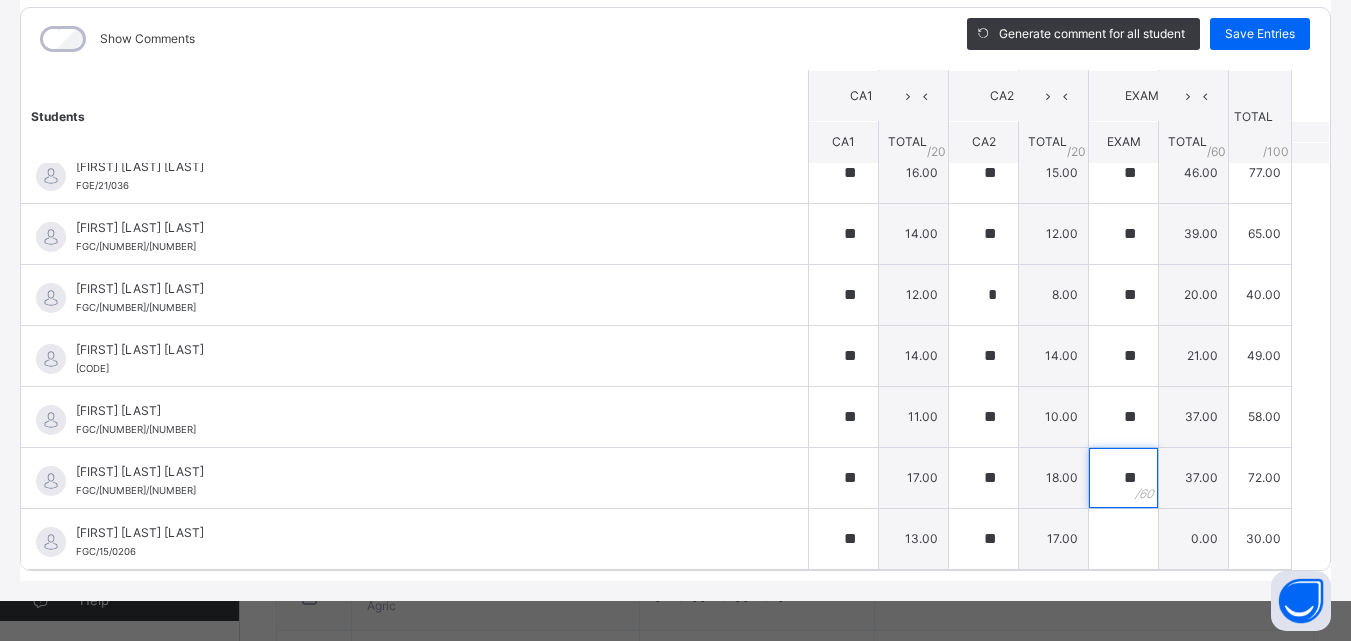 scroll, scrollTop: 270, scrollLeft: 0, axis: vertical 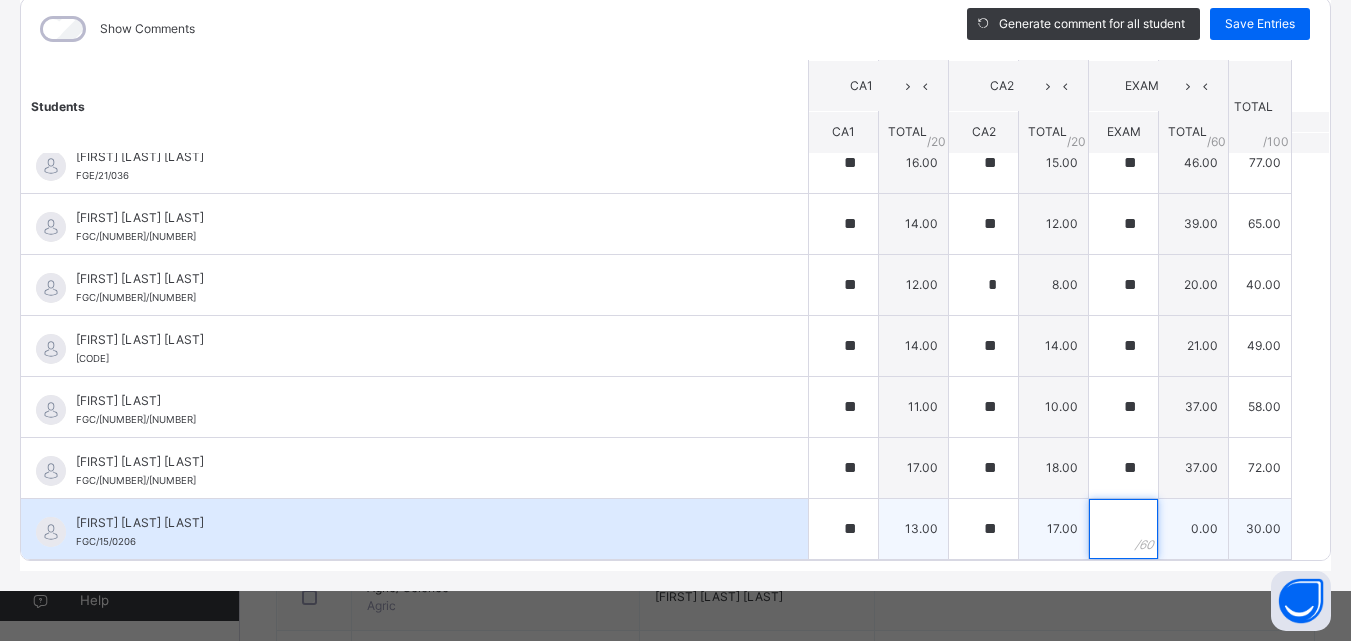 click at bounding box center (1123, 529) 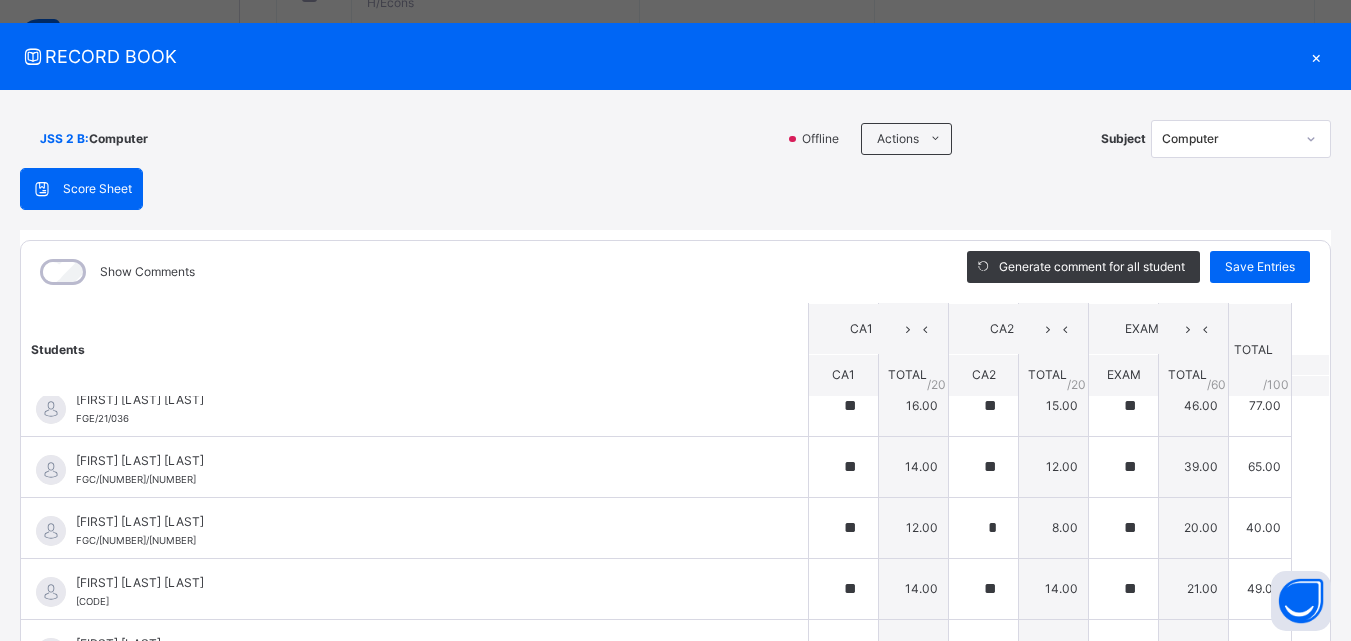 scroll, scrollTop: 28, scrollLeft: 0, axis: vertical 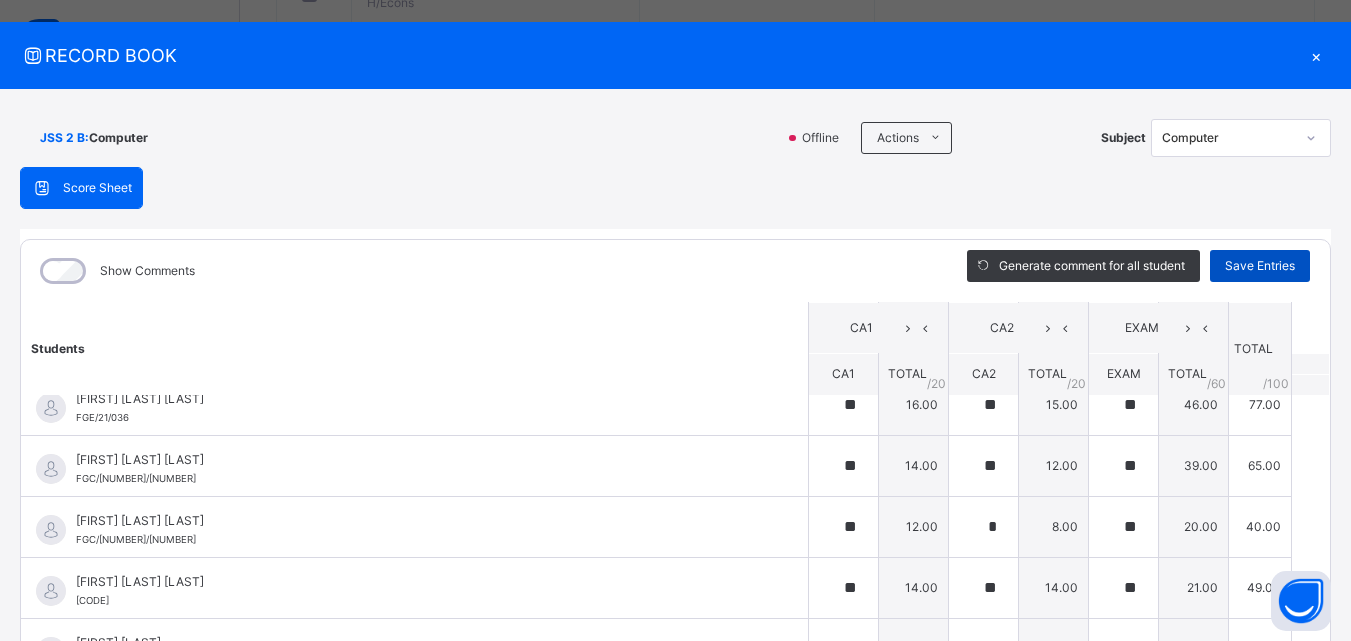 click on "Save Entries" at bounding box center [1260, 266] 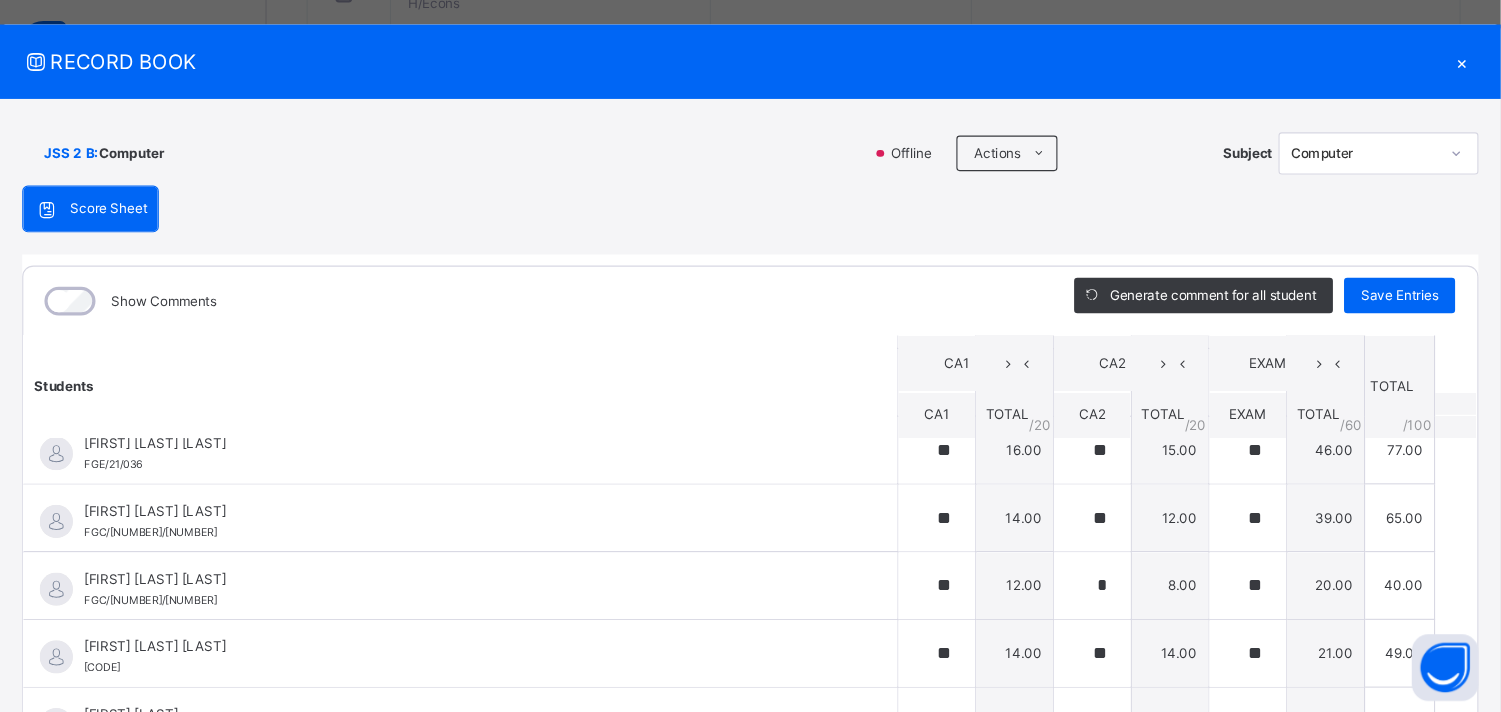 scroll, scrollTop: 1147, scrollLeft: 0, axis: vertical 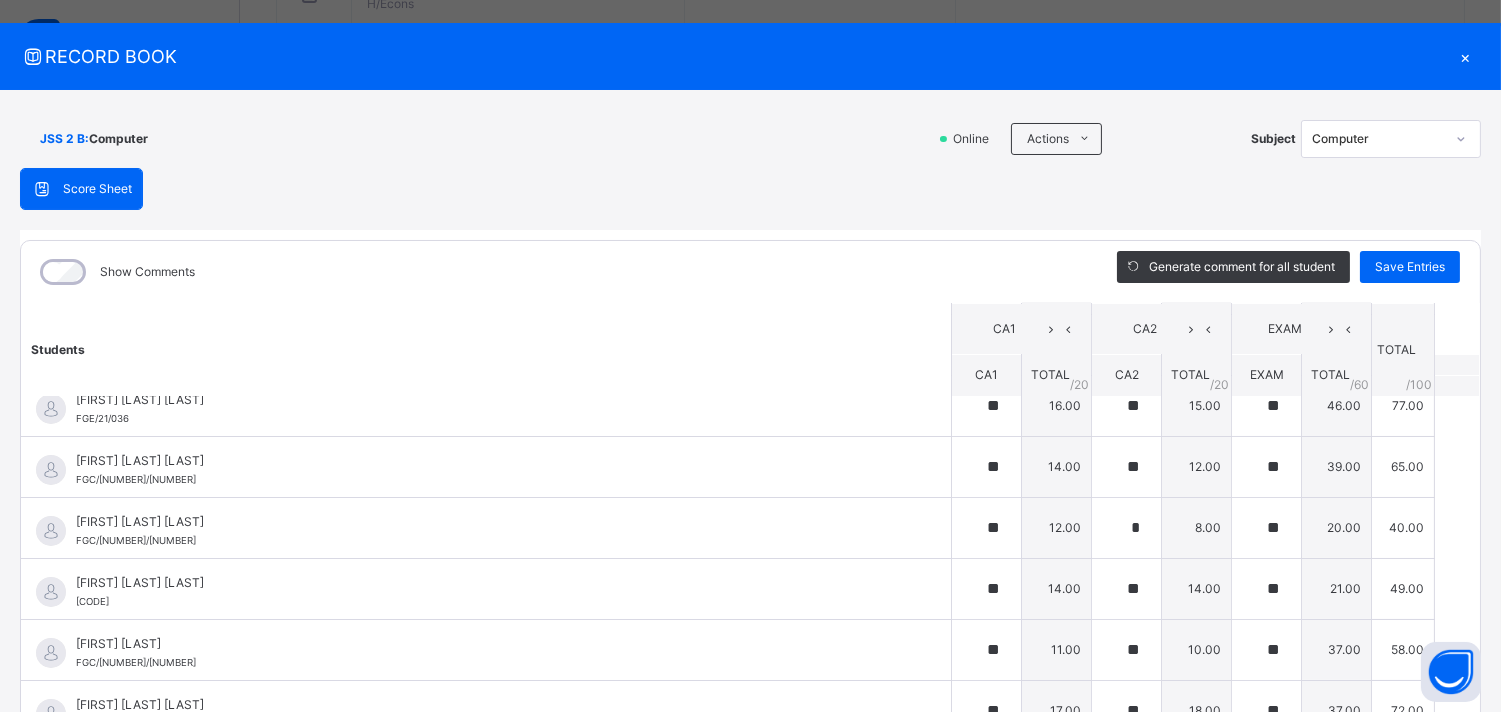 click on "[CLASS] [SECTION] : Computer" at bounding box center [472, 139] 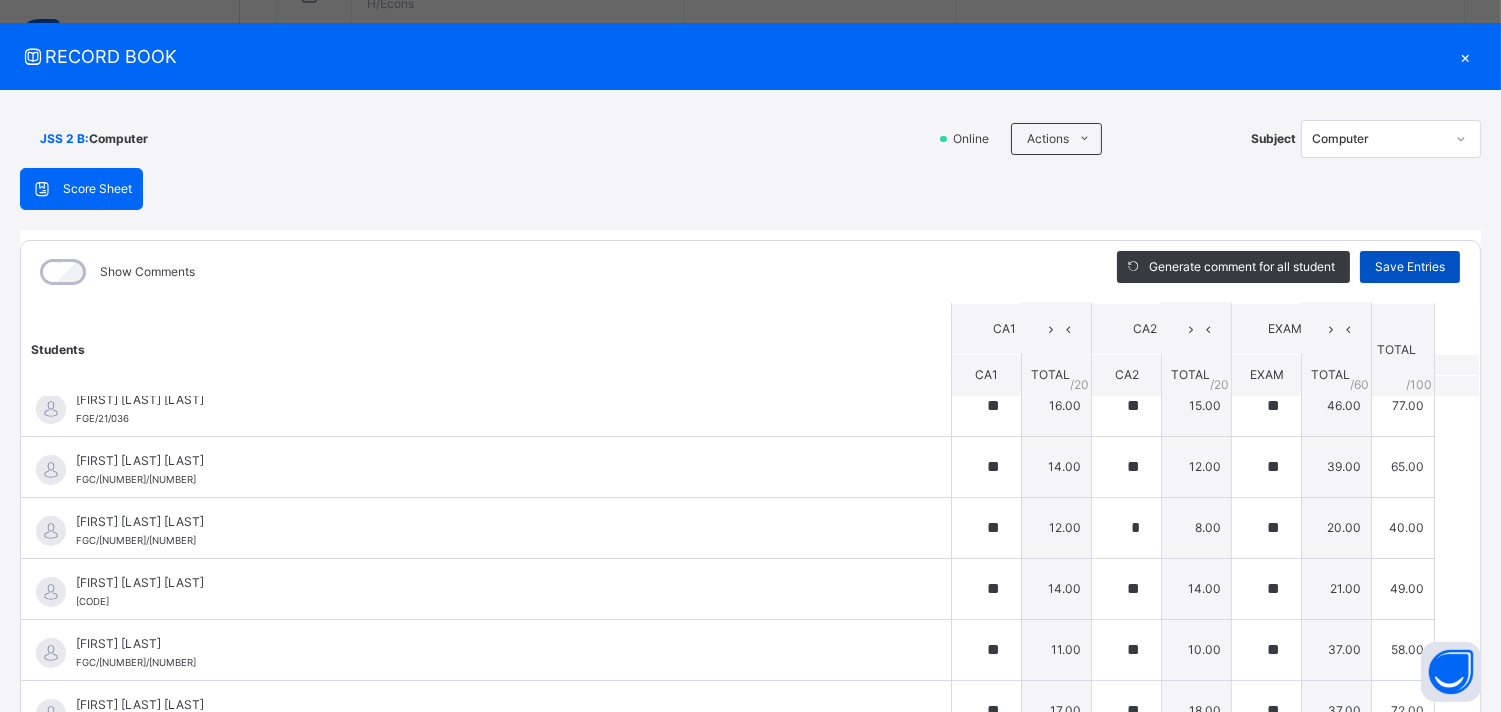 click on "Save Entries" at bounding box center (1410, 267) 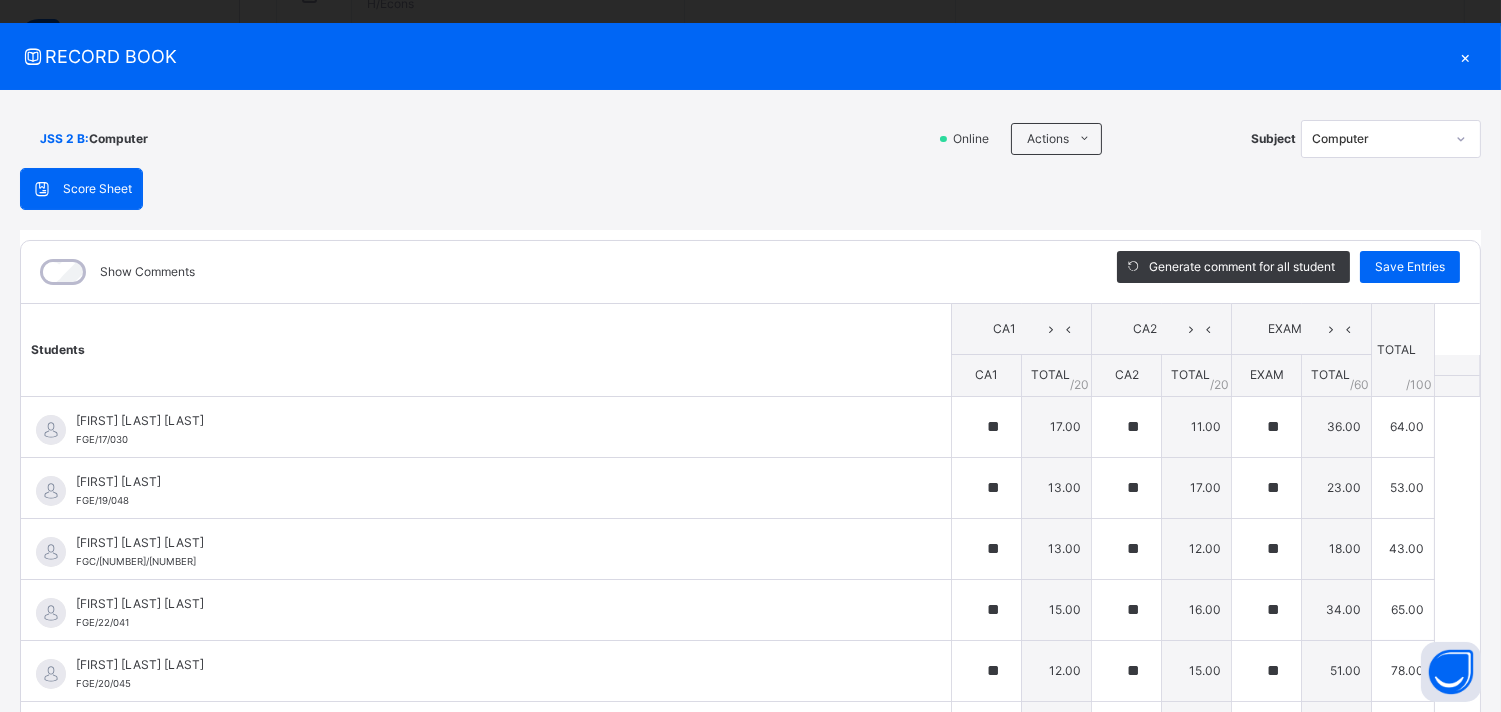 click on "×" at bounding box center [1466, 56] 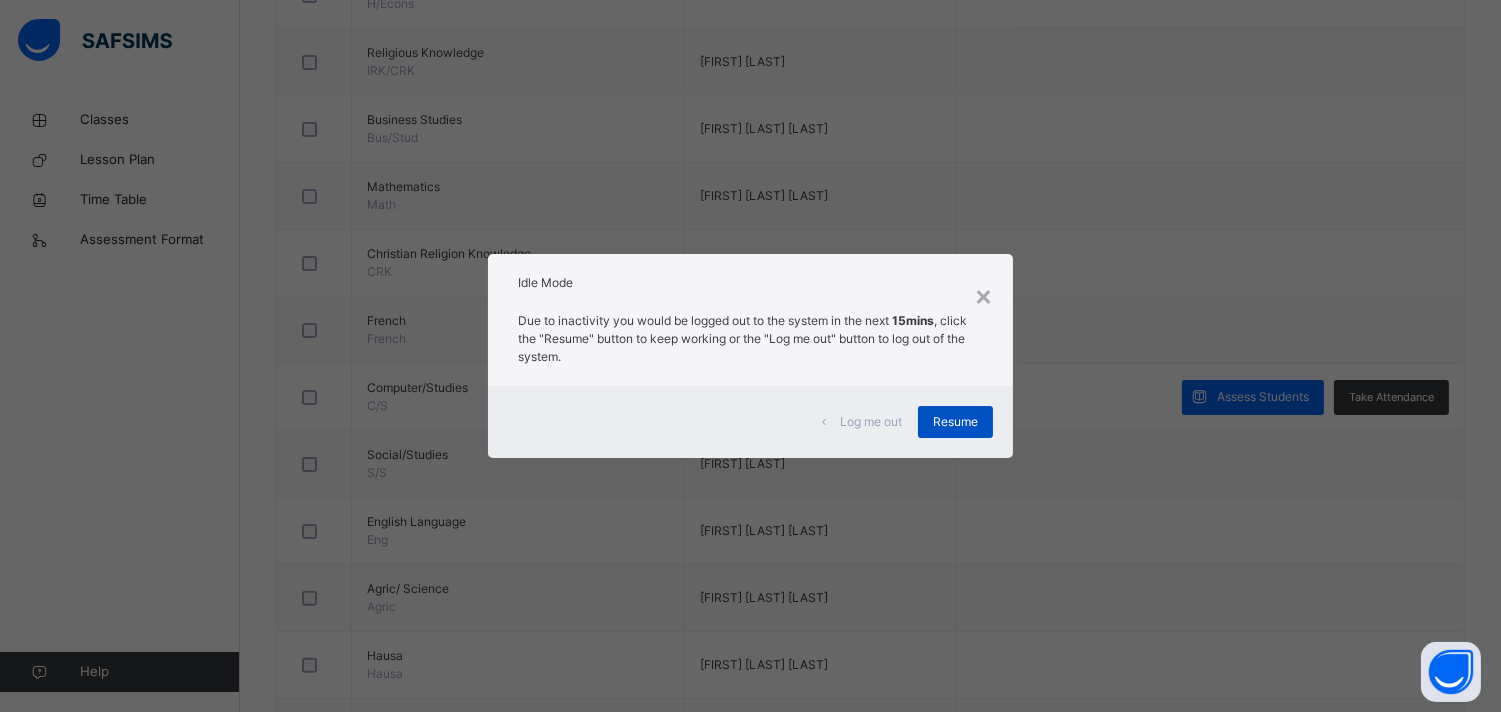 click on "Resume" at bounding box center (955, 422) 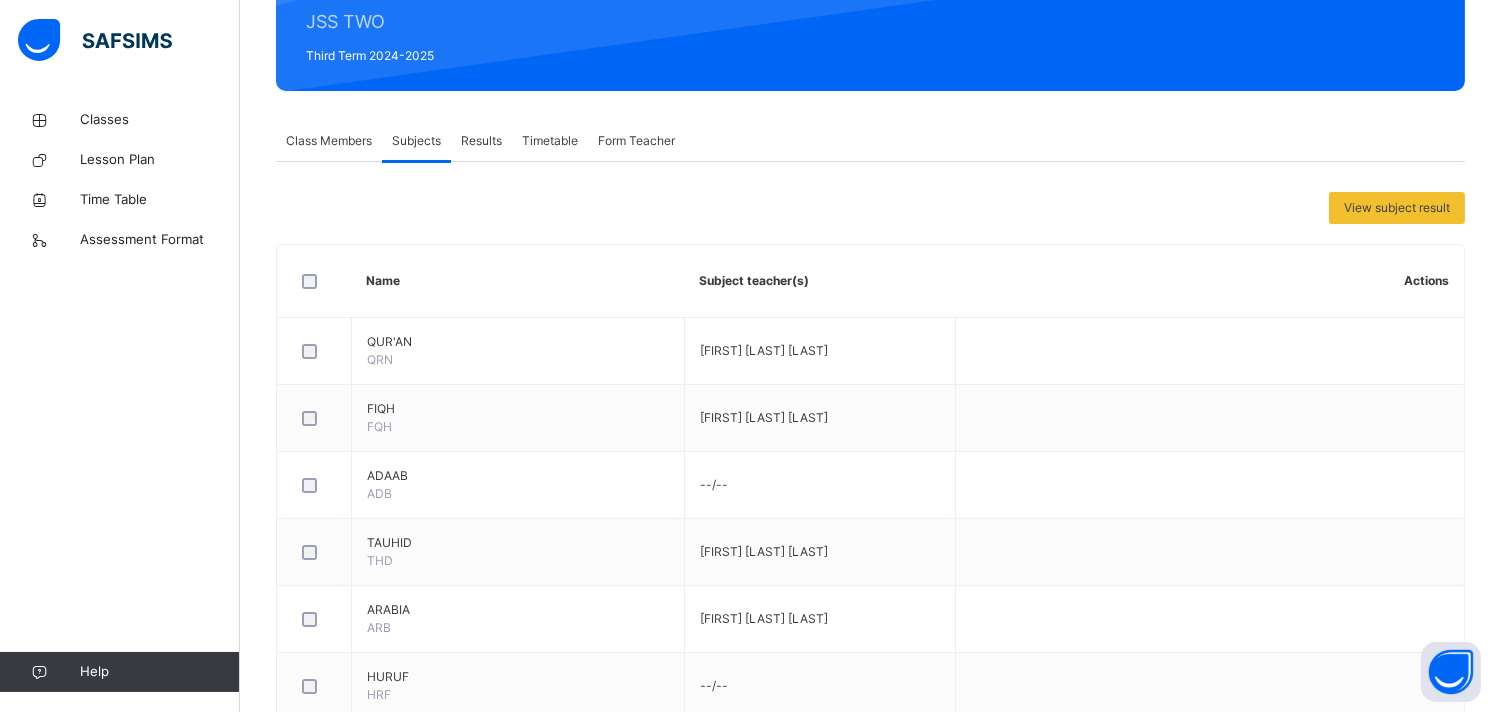 scroll, scrollTop: 136, scrollLeft: 0, axis: vertical 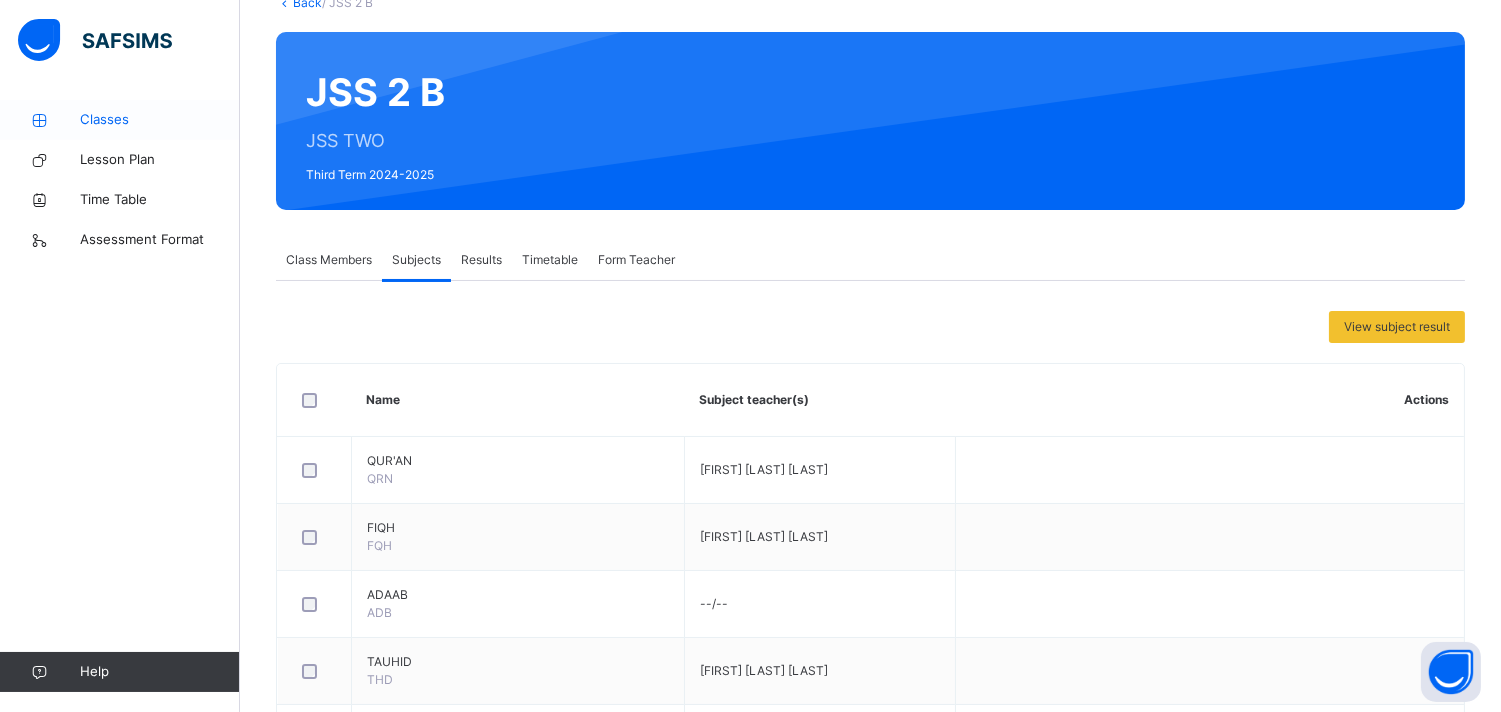 click on "Classes" at bounding box center (160, 120) 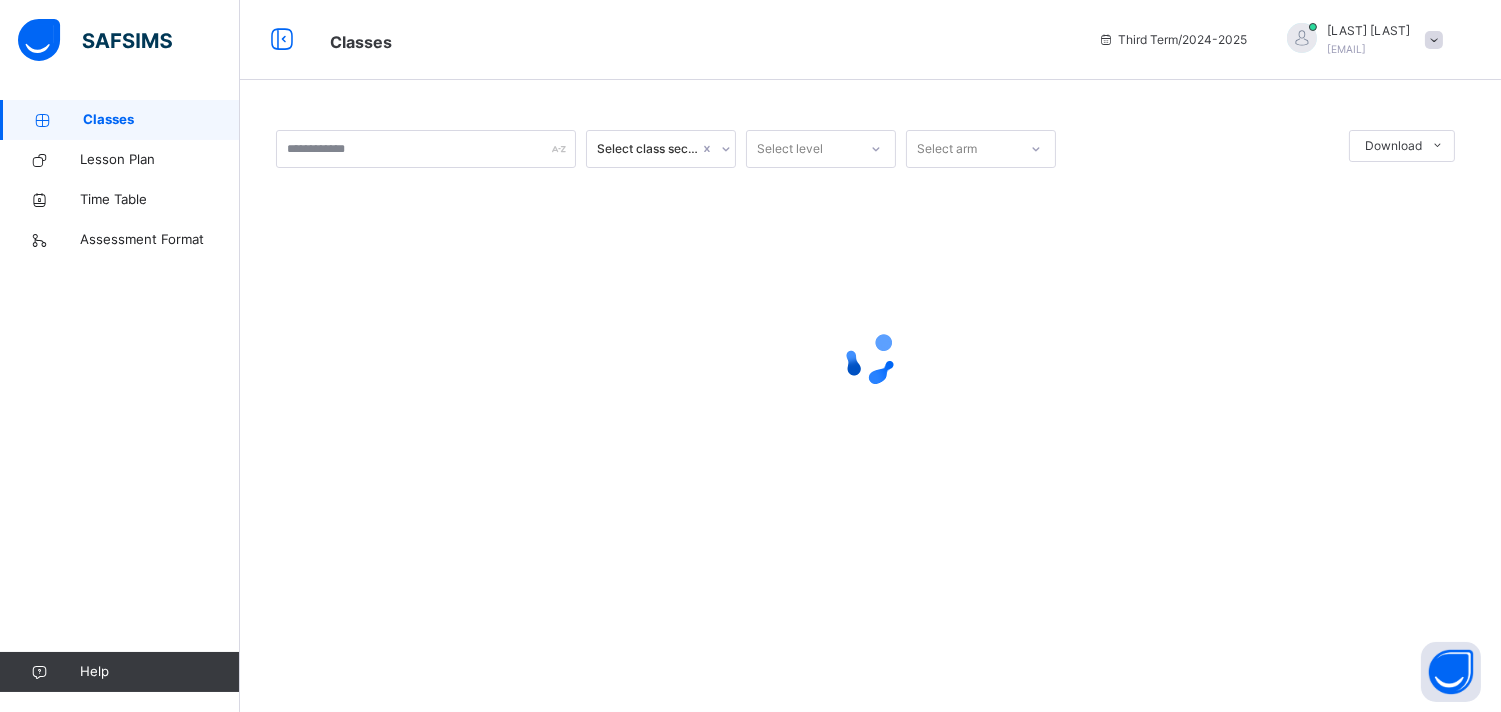 scroll, scrollTop: 0, scrollLeft: 0, axis: both 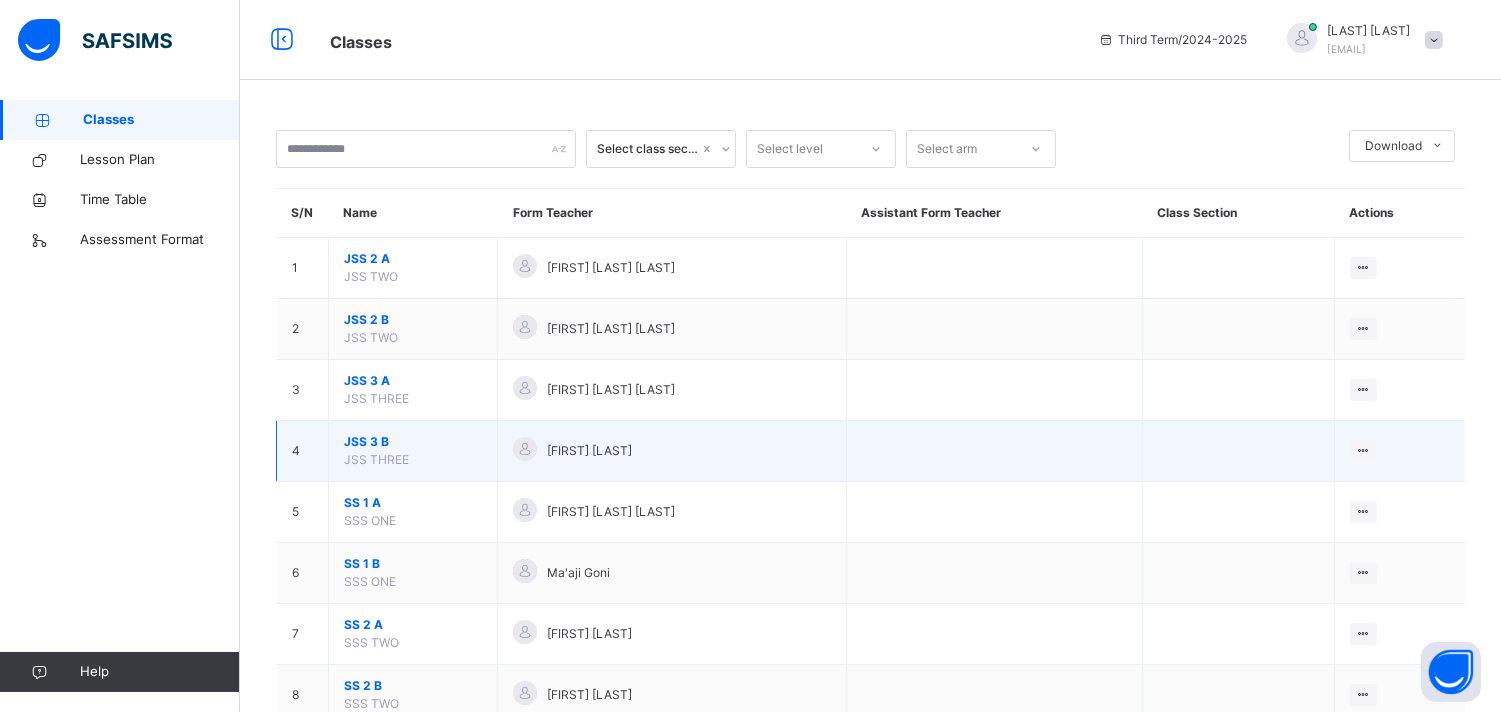 click on "JSS 3   B" at bounding box center [413, 442] 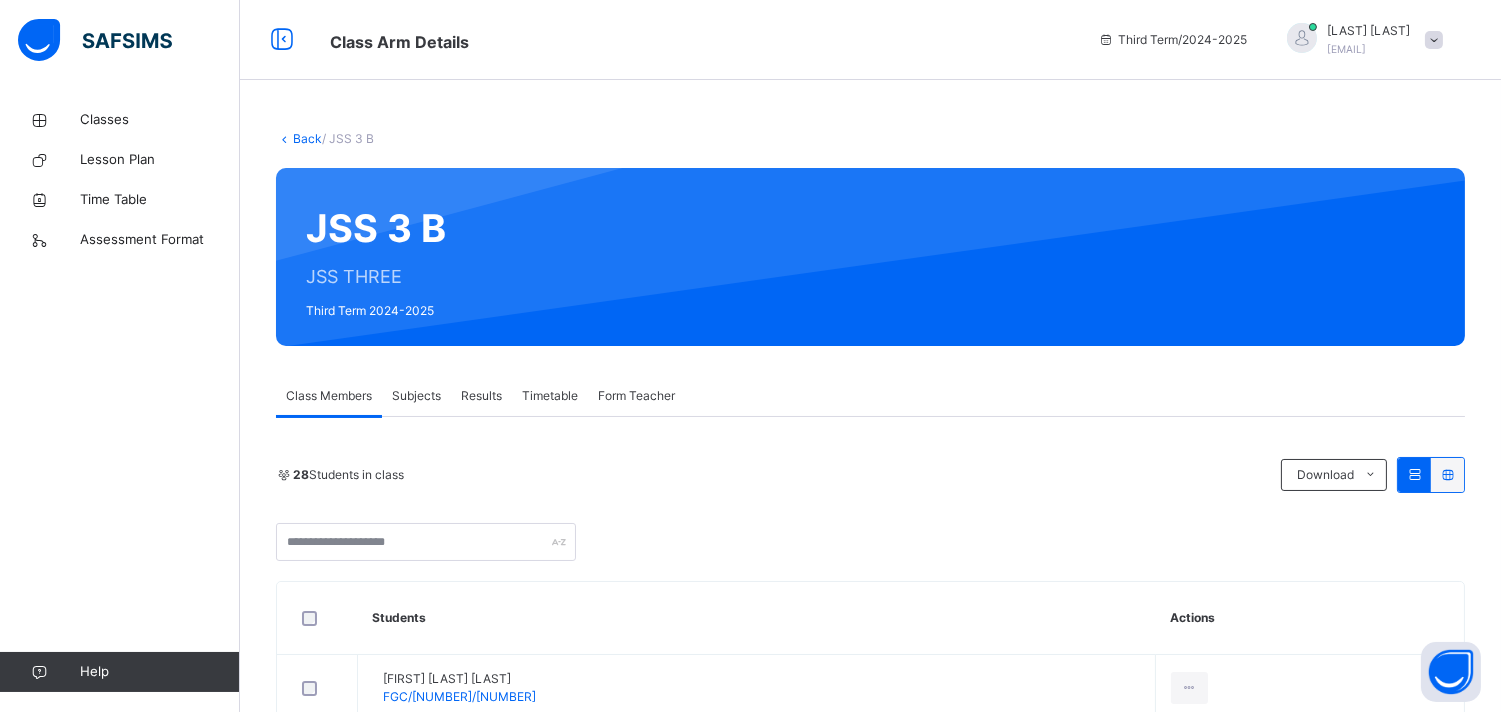 click on "Subjects" at bounding box center [416, 396] 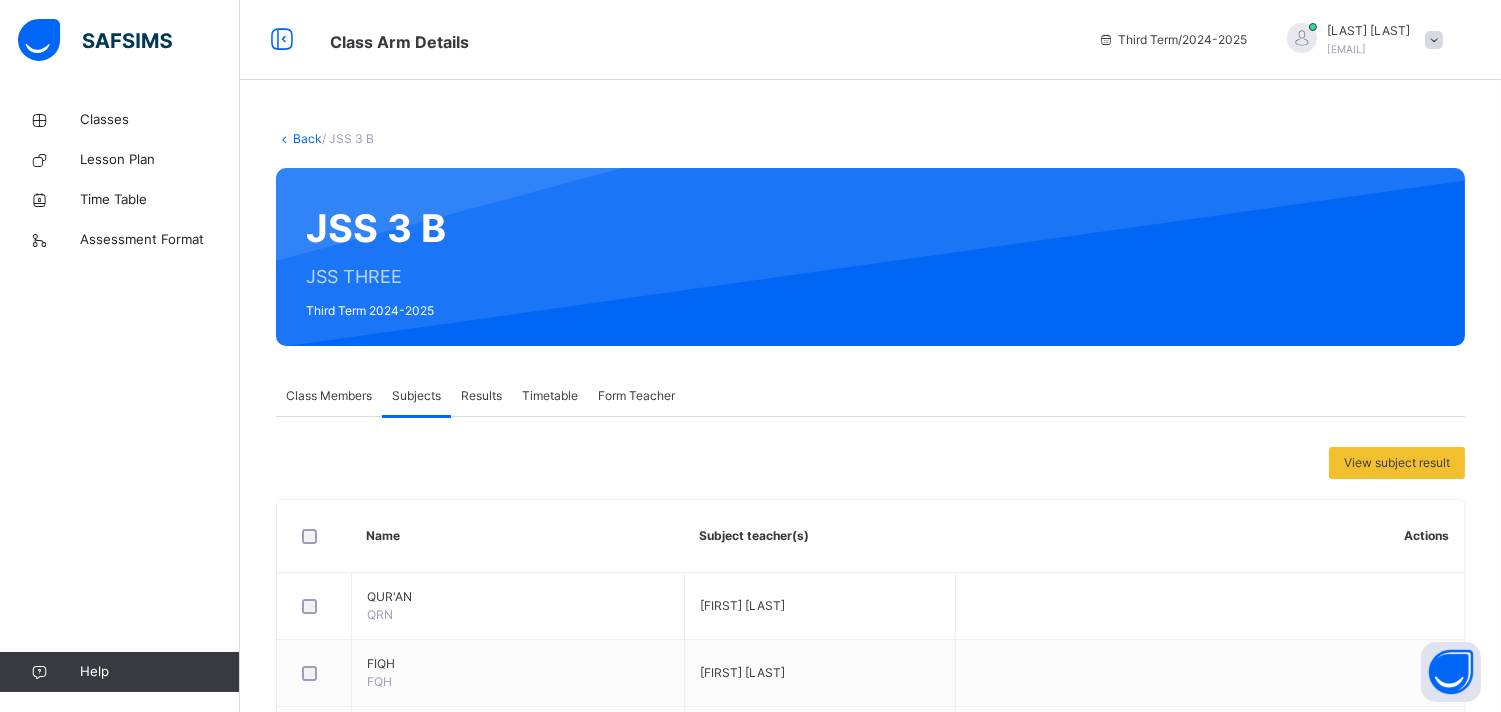click on "Class Members" at bounding box center [329, 396] 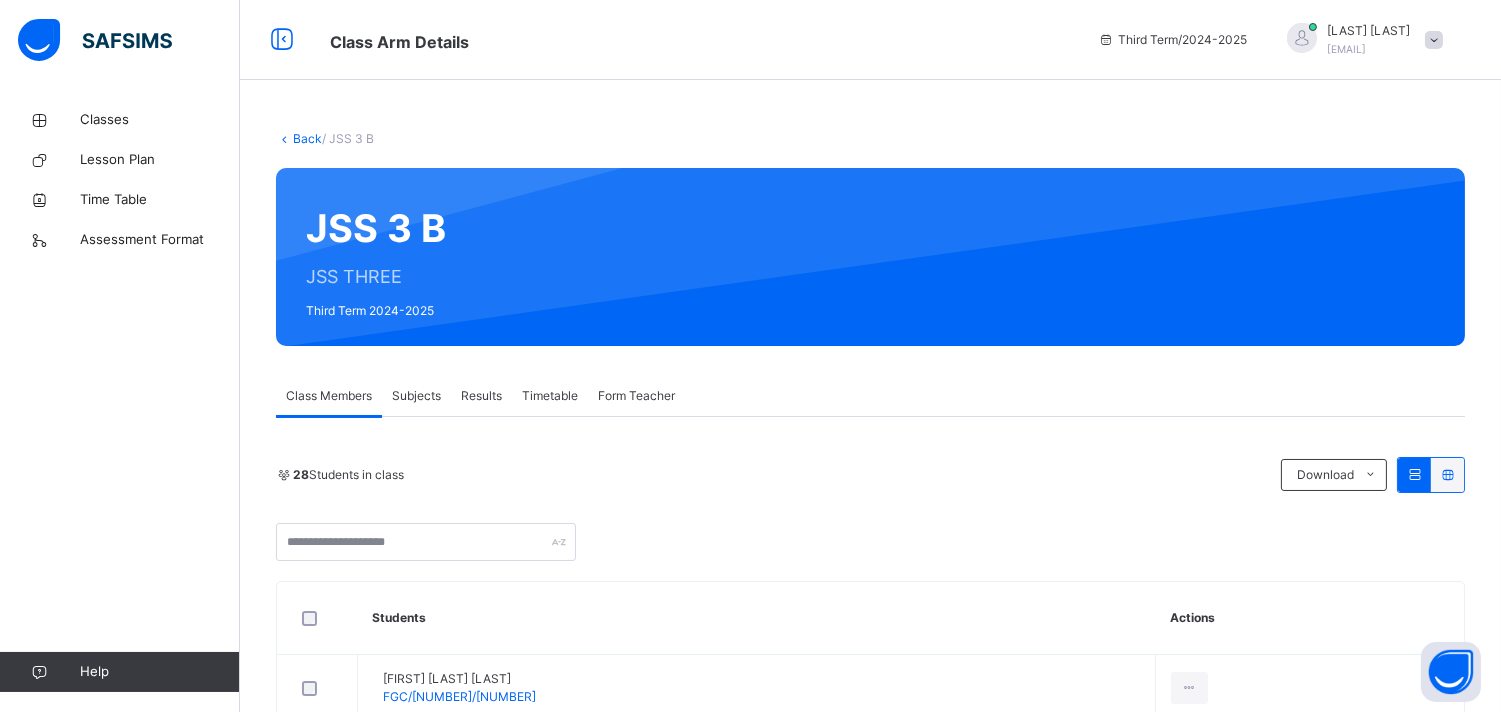 click on "Subjects" at bounding box center (416, 396) 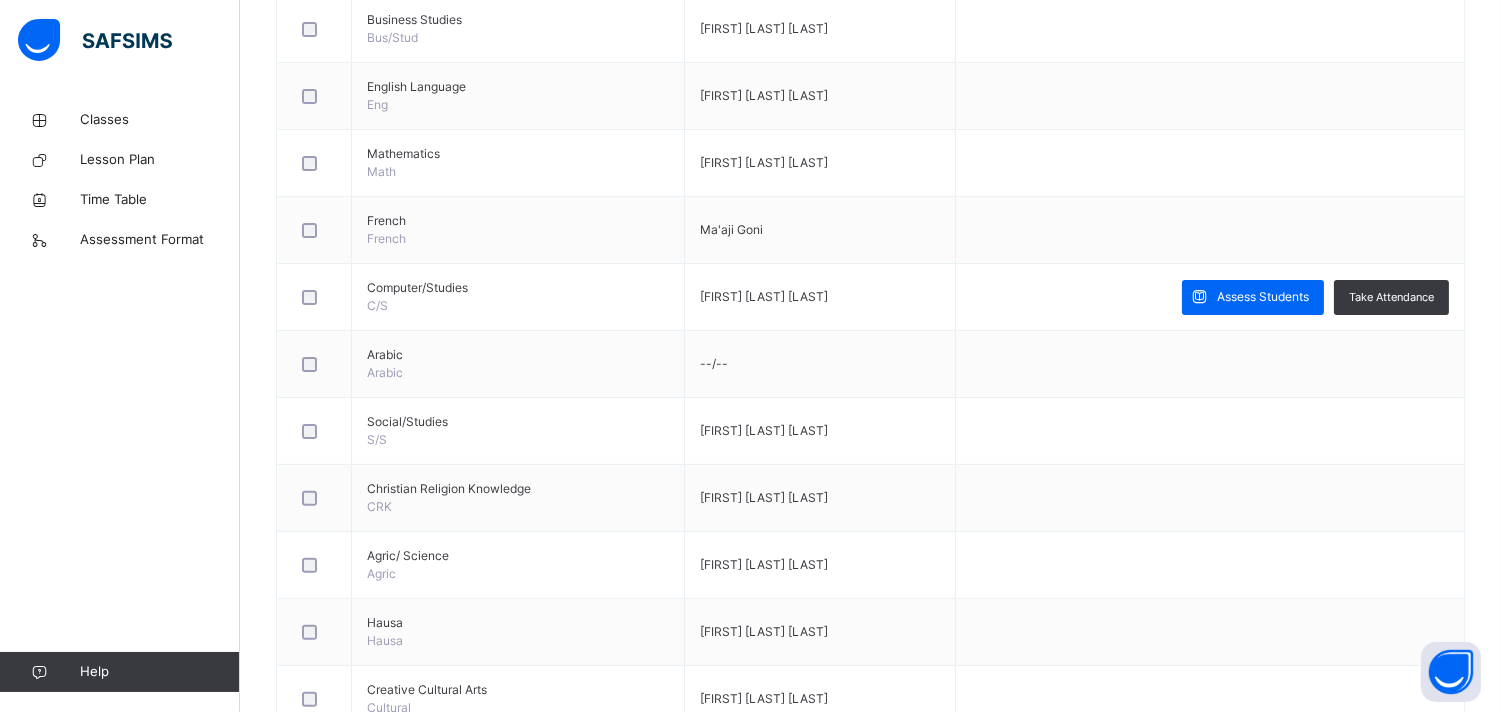 scroll, scrollTop: 1255, scrollLeft: 0, axis: vertical 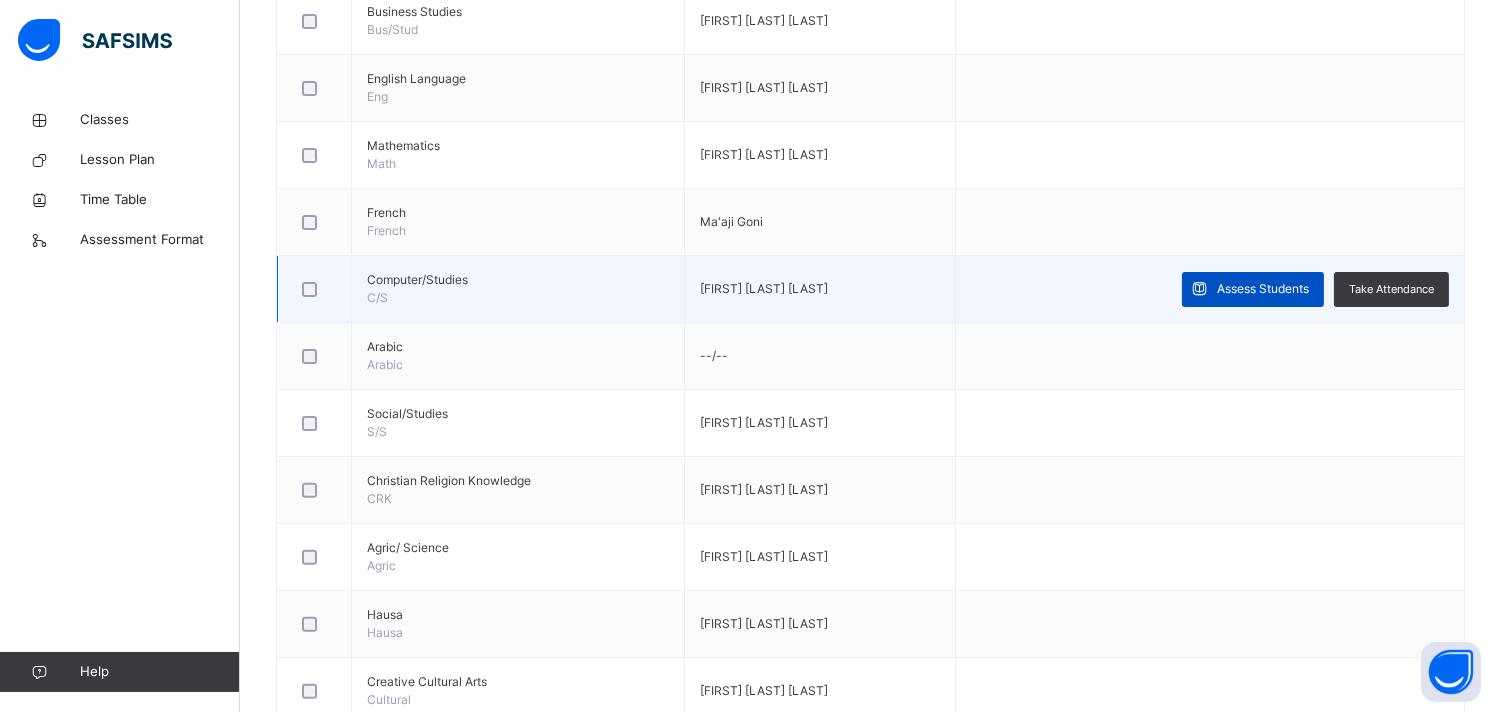 click on "Assess Students" at bounding box center (1263, 289) 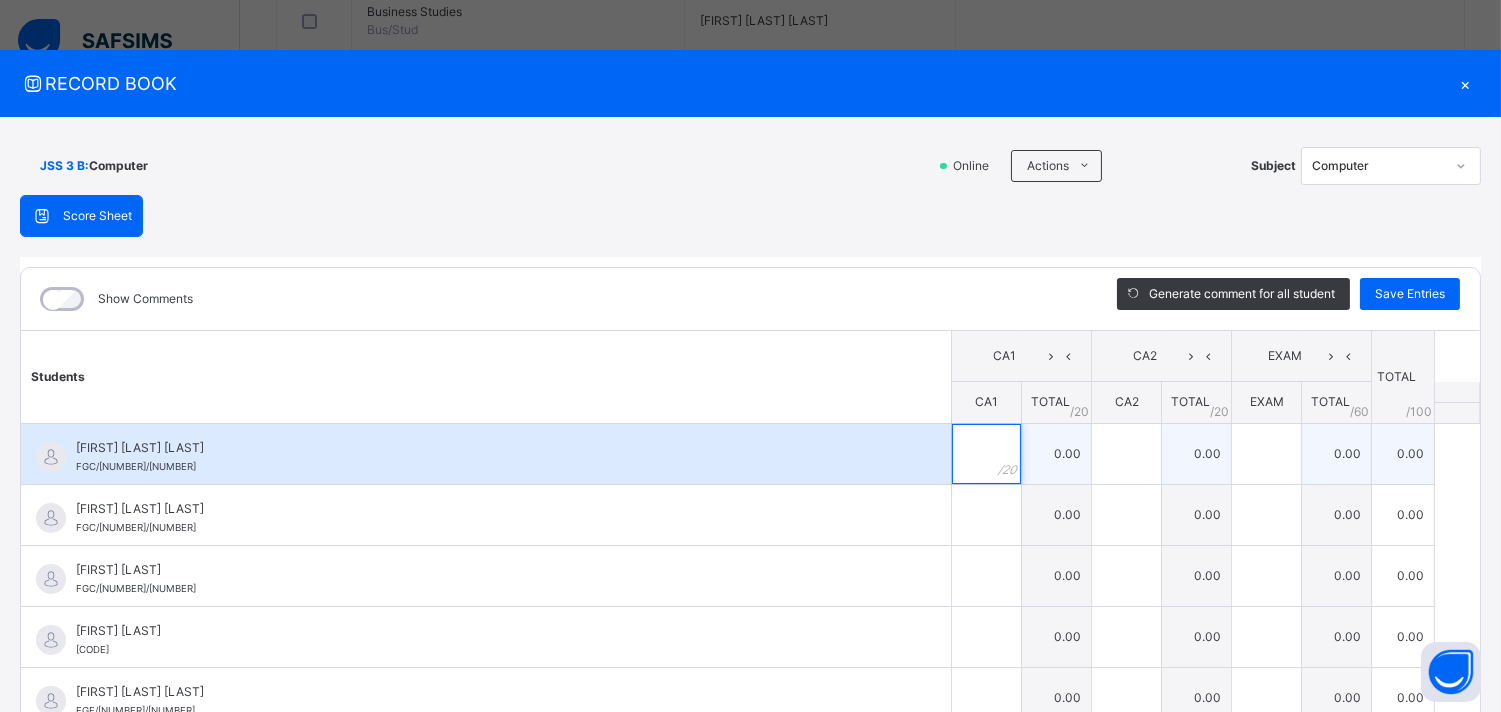 click at bounding box center [986, 454] 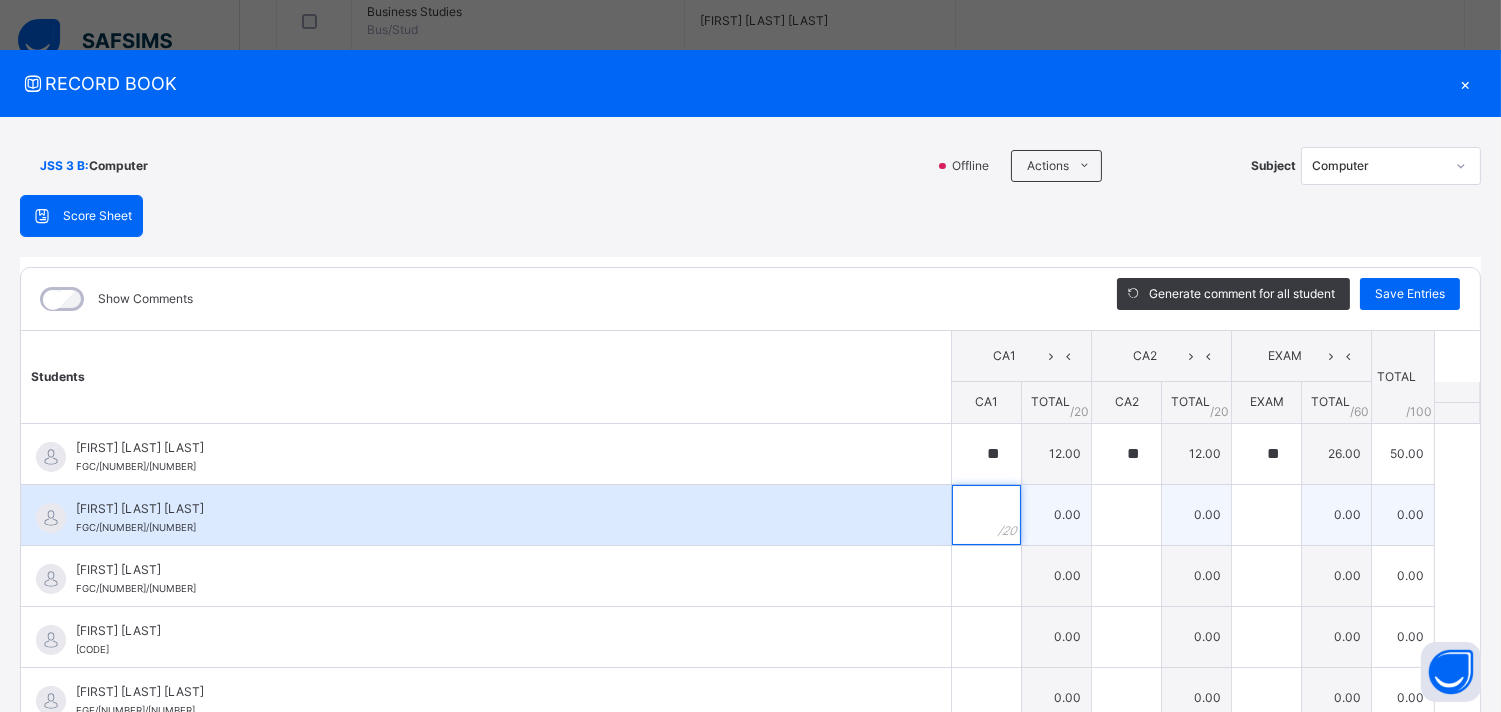 click at bounding box center (986, 515) 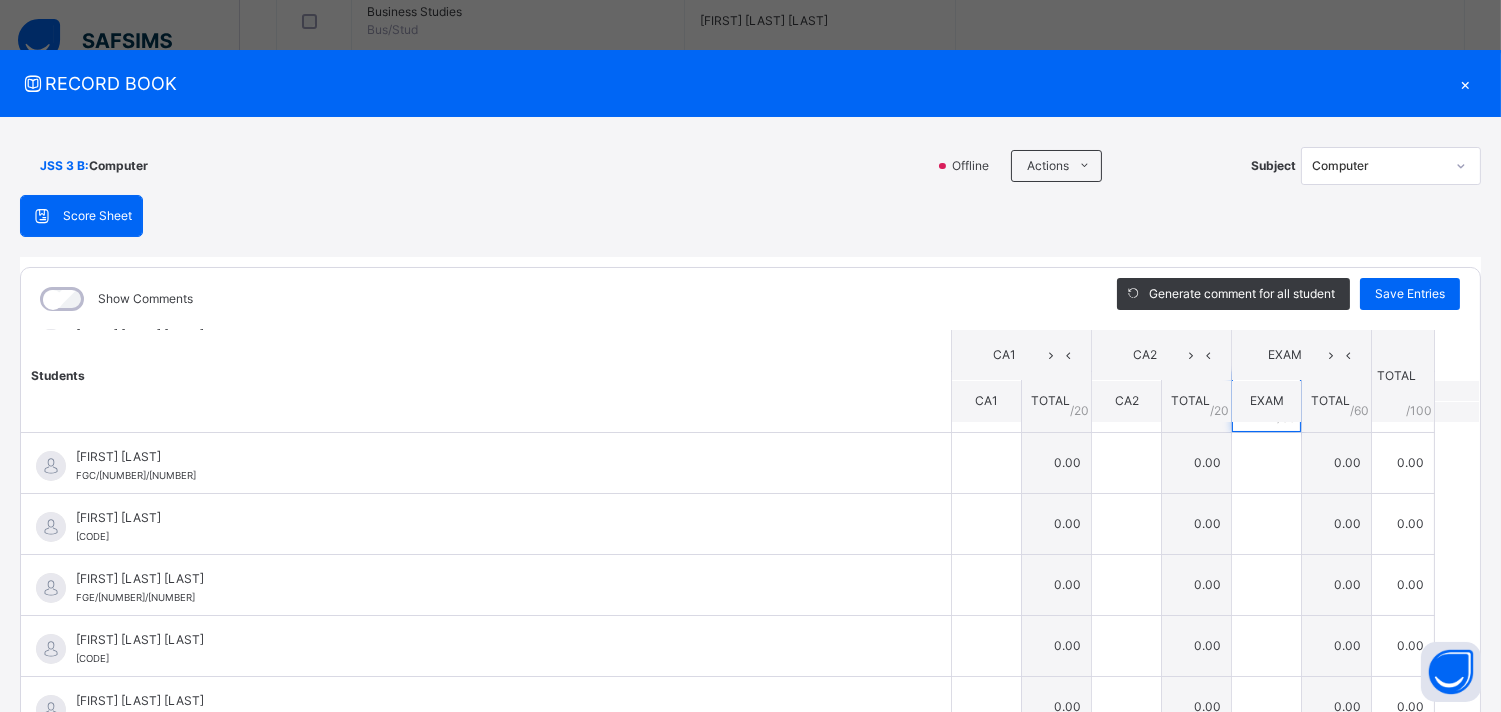 scroll, scrollTop: 108, scrollLeft: 0, axis: vertical 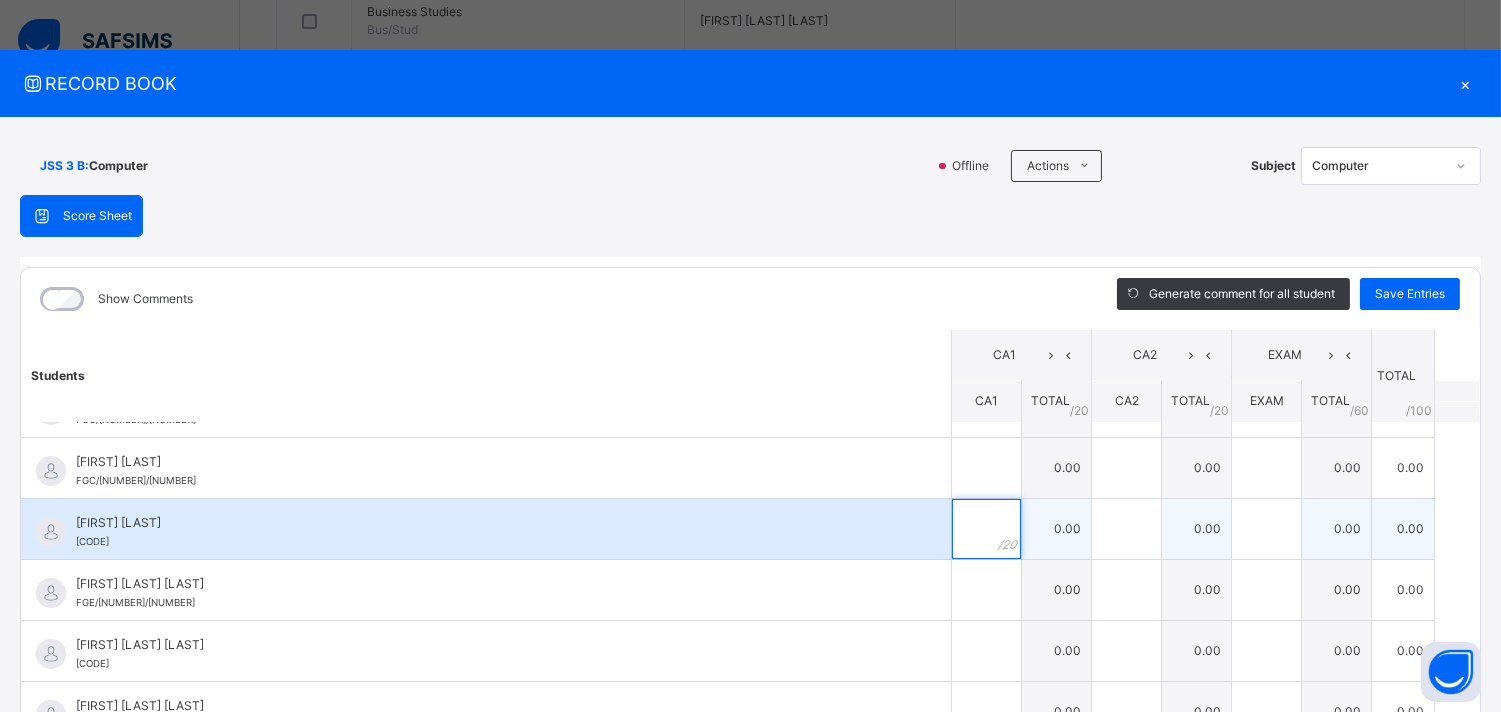 click at bounding box center (986, 529) 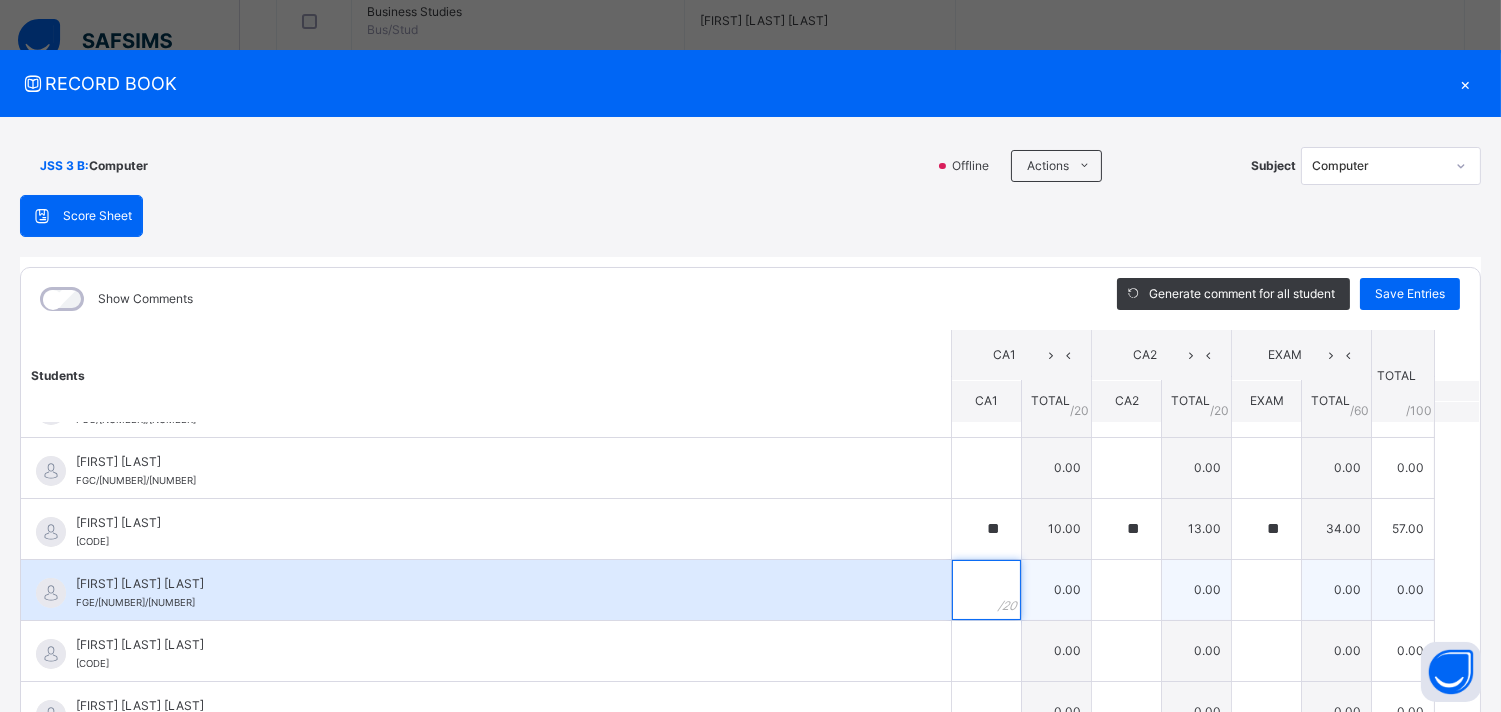 click at bounding box center [986, 590] 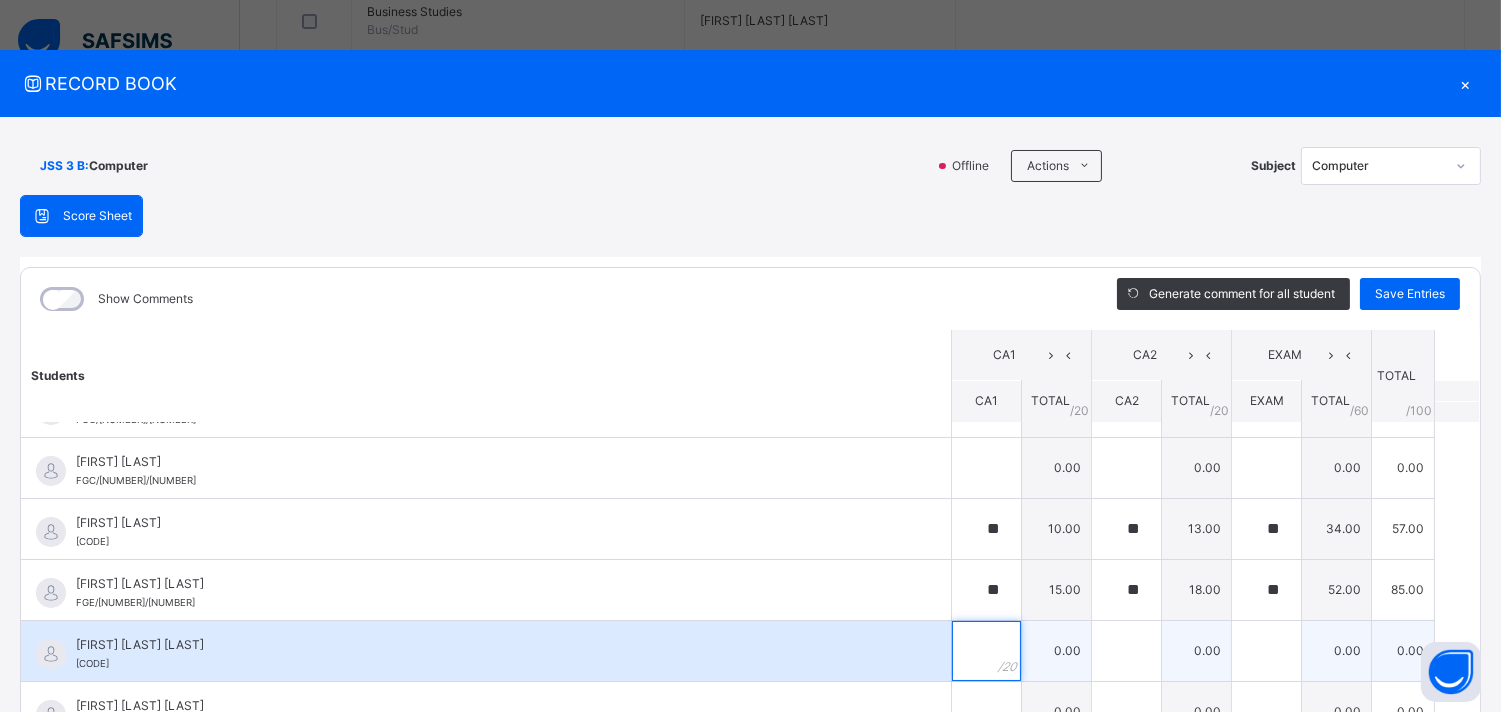 click at bounding box center (986, 651) 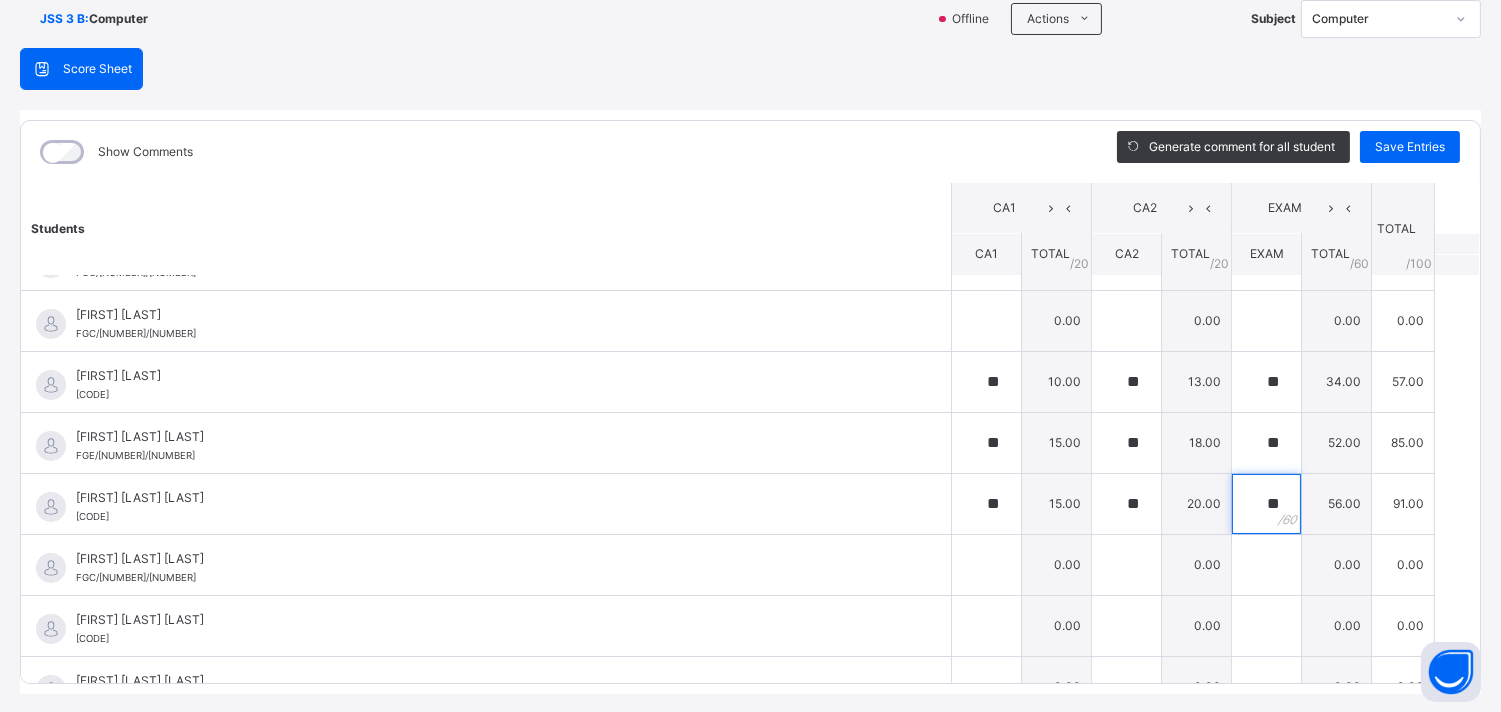 scroll, scrollTop: 151, scrollLeft: 0, axis: vertical 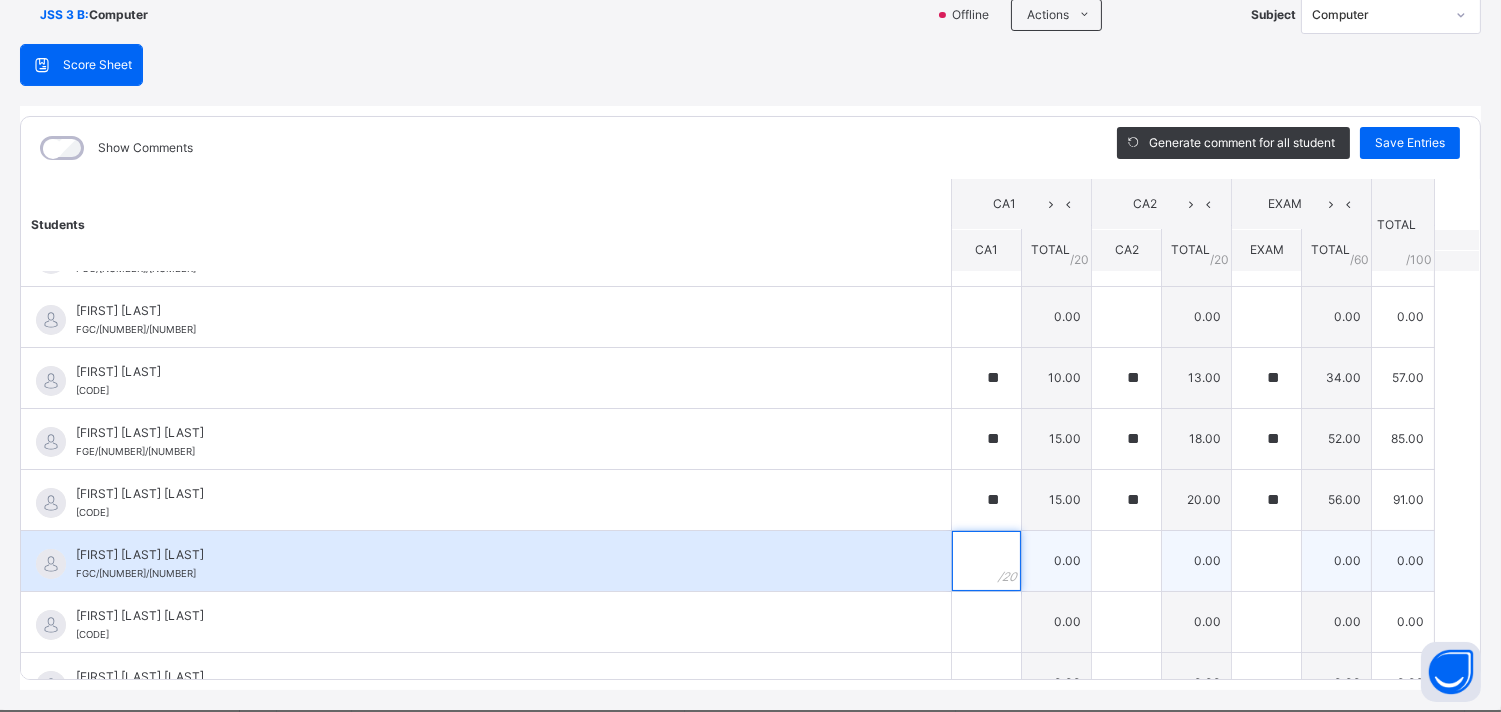 click at bounding box center (986, 561) 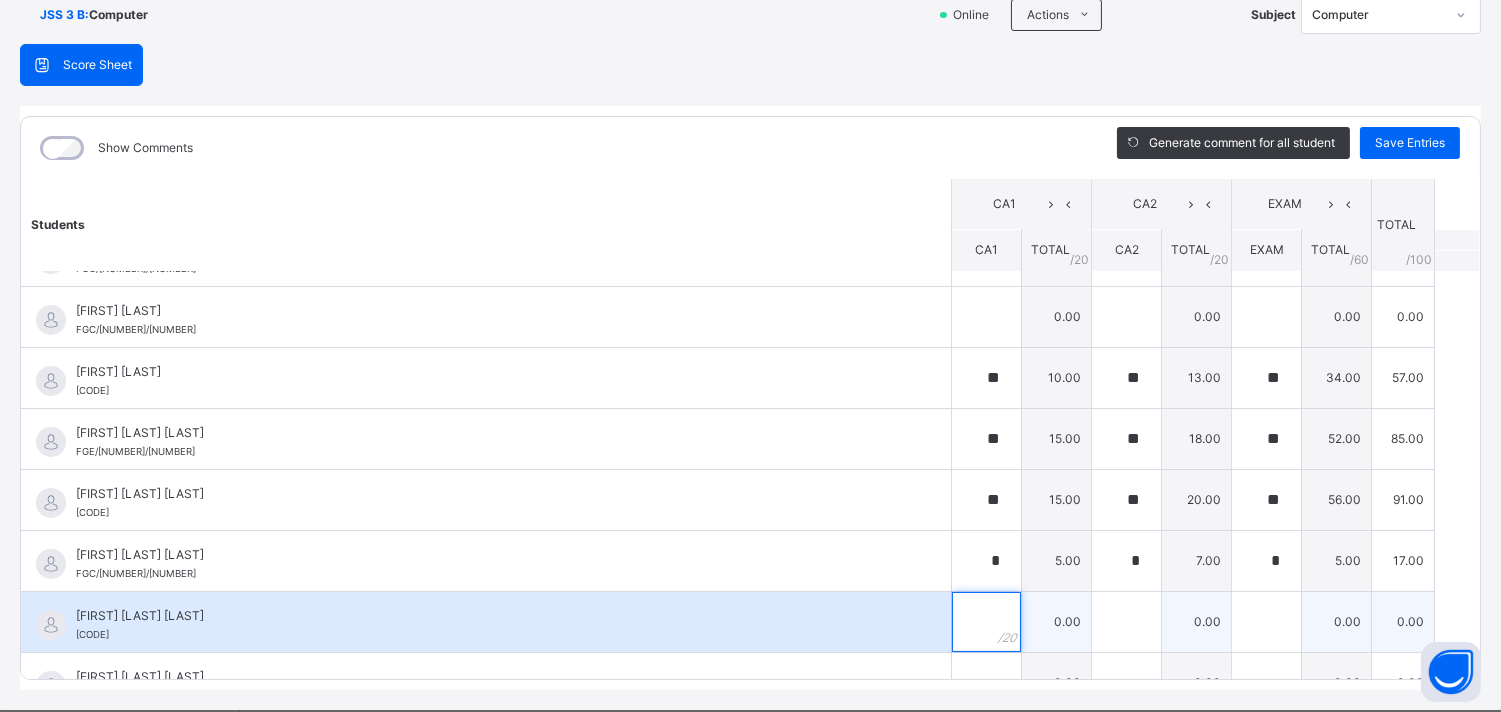 click at bounding box center [986, 622] 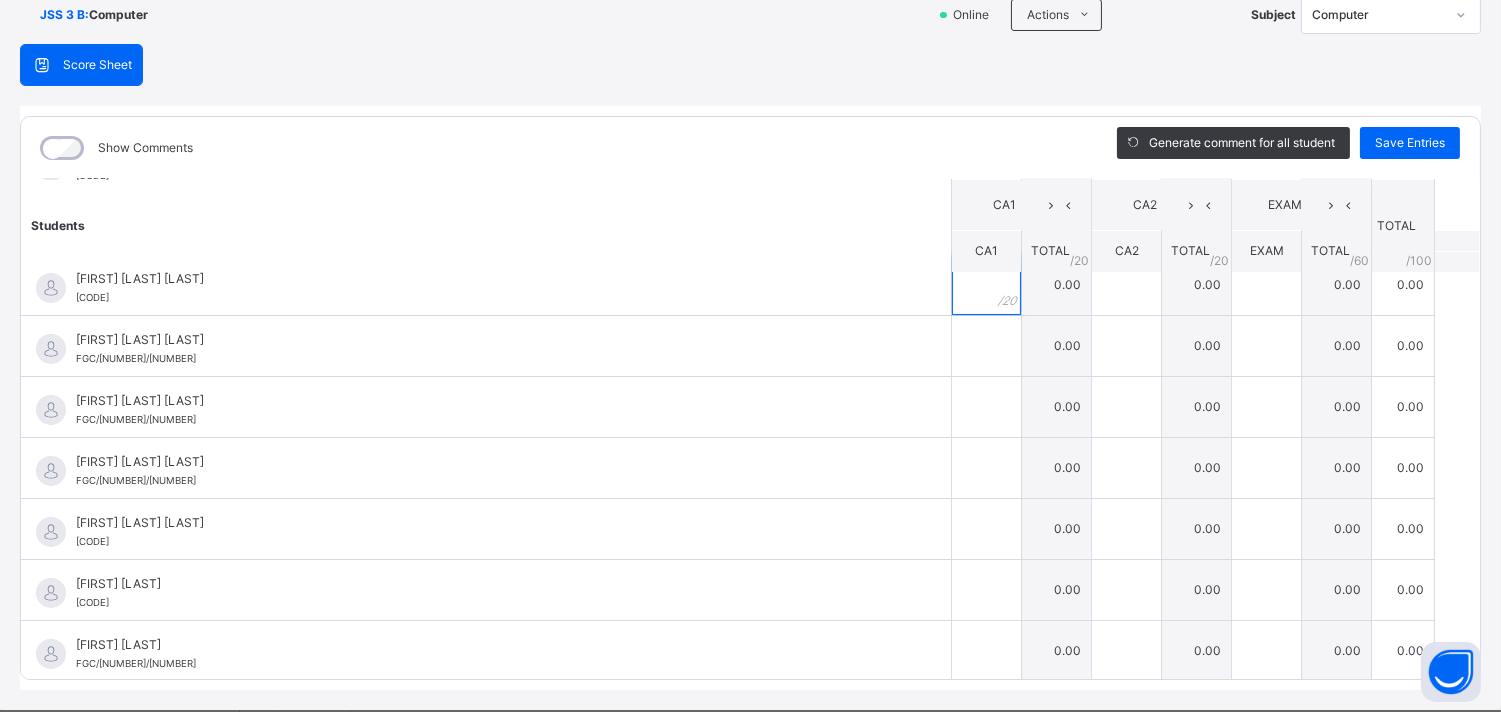 scroll, scrollTop: 471, scrollLeft: 0, axis: vertical 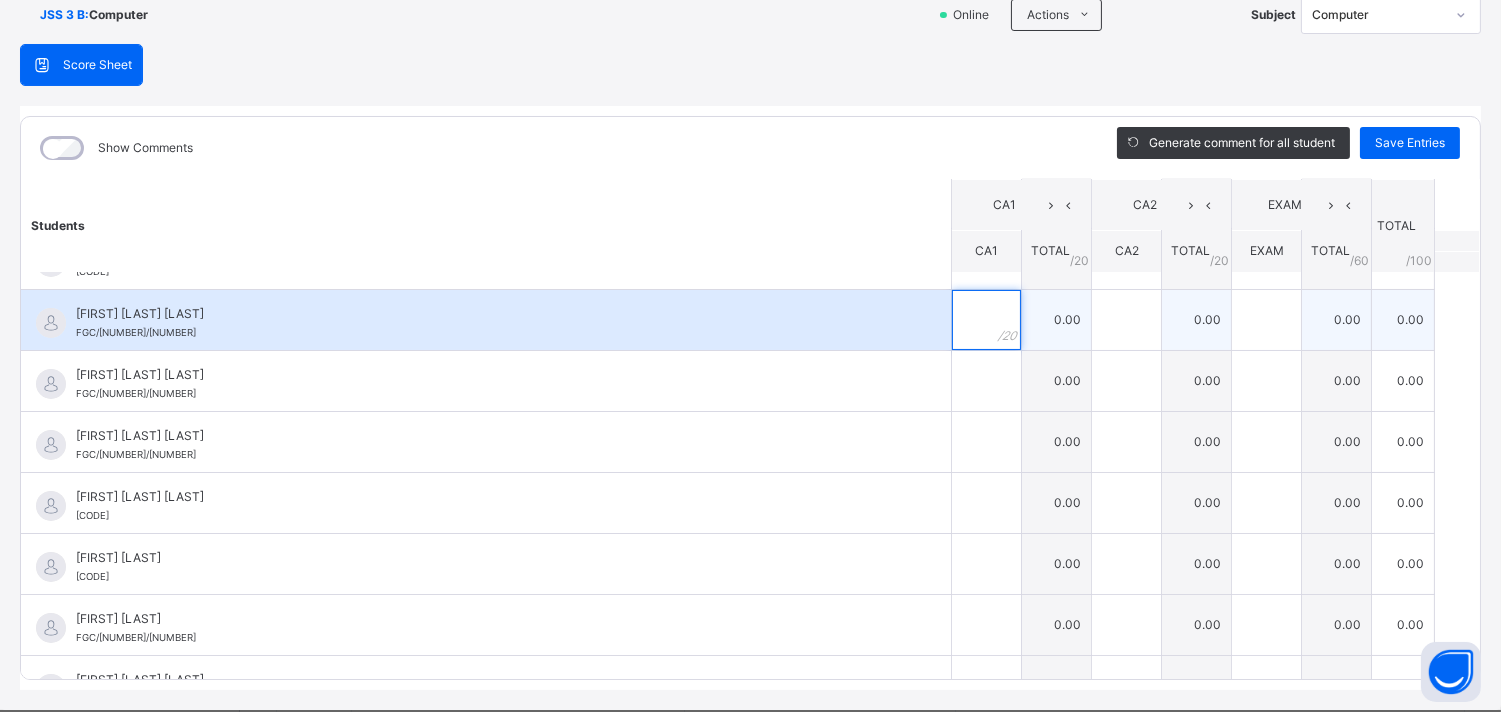 click at bounding box center (986, 320) 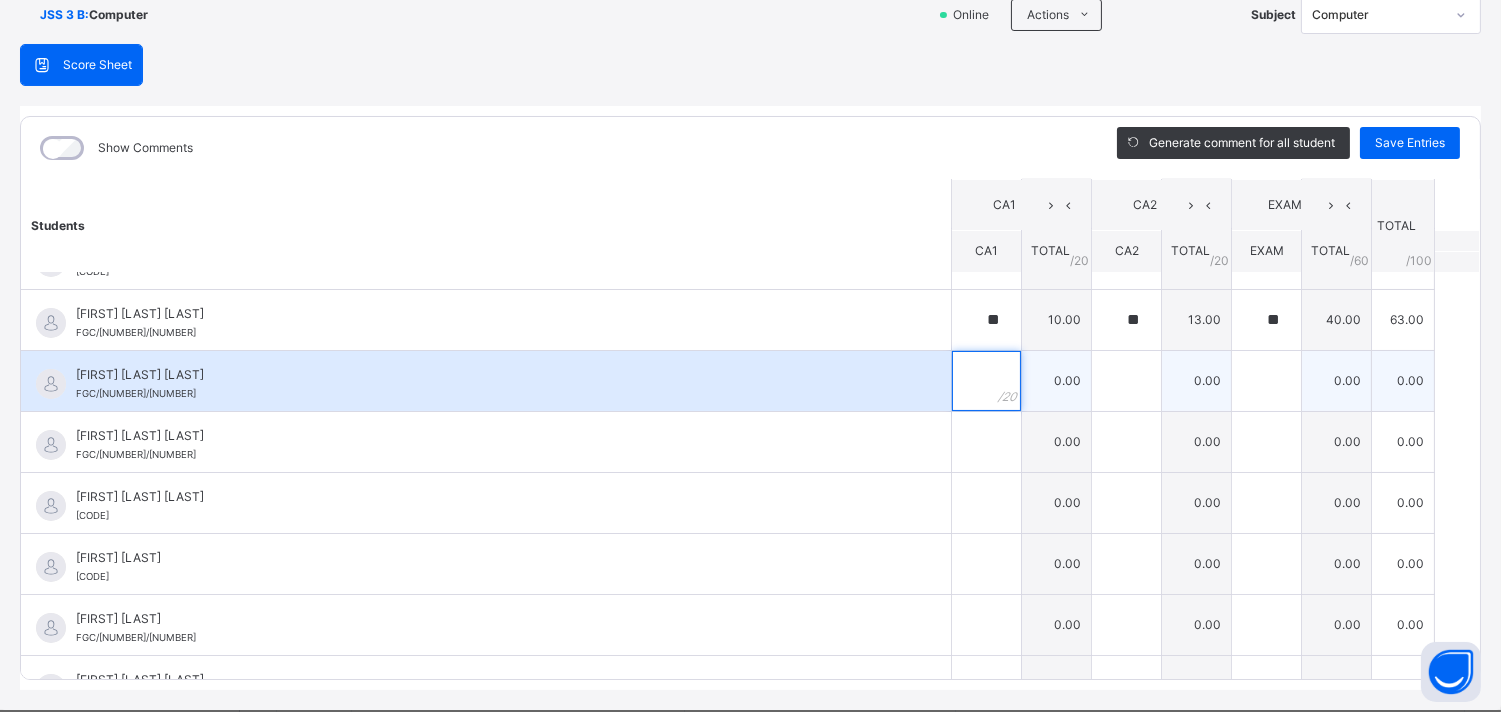 click at bounding box center (986, 381) 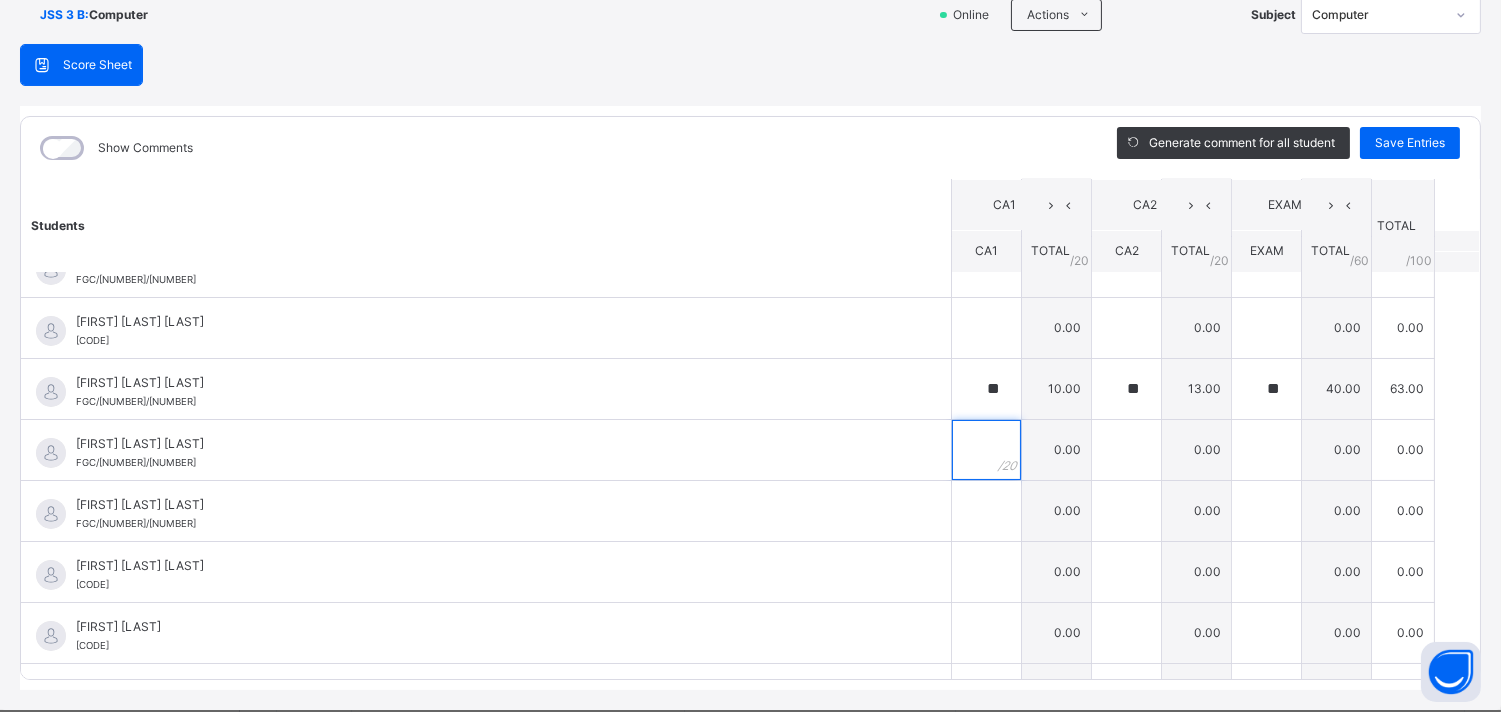 scroll, scrollTop: 405, scrollLeft: 0, axis: vertical 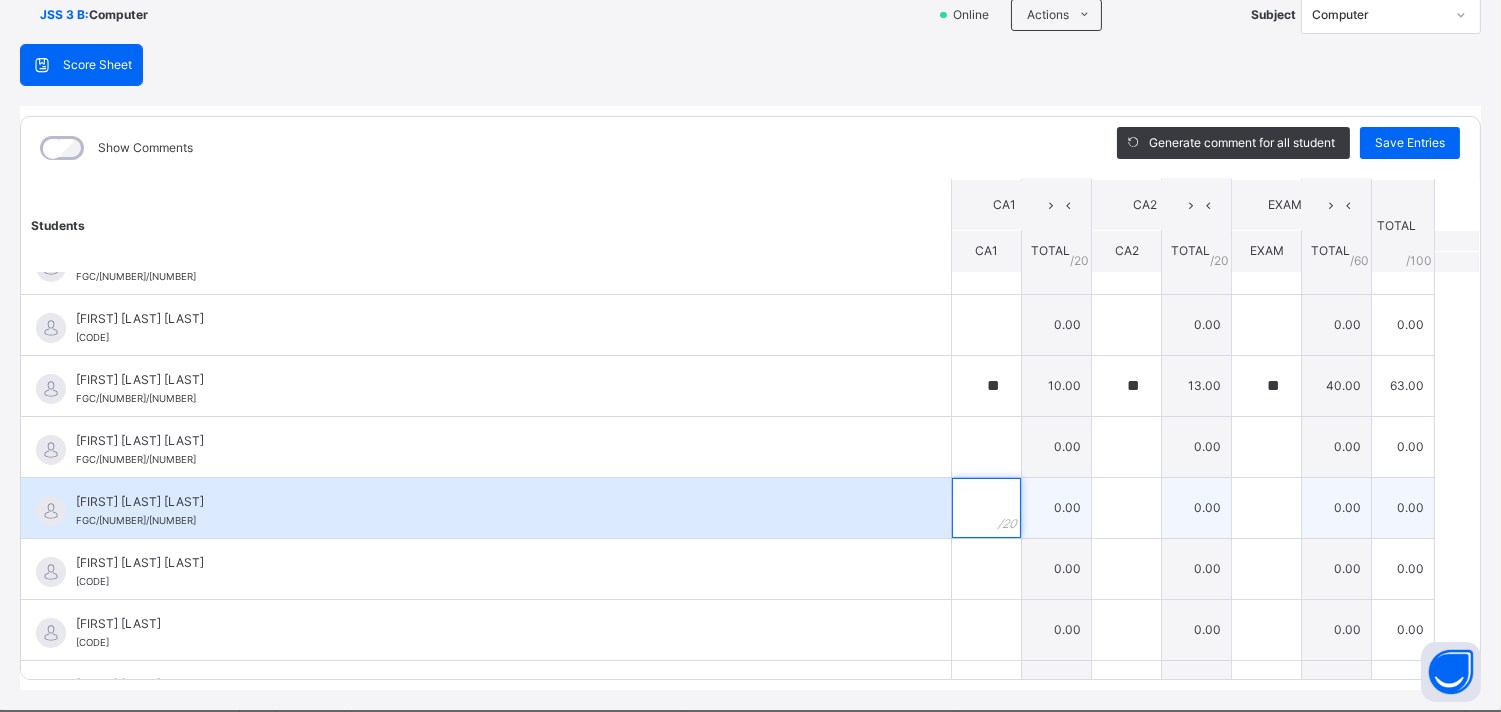 click at bounding box center (986, 508) 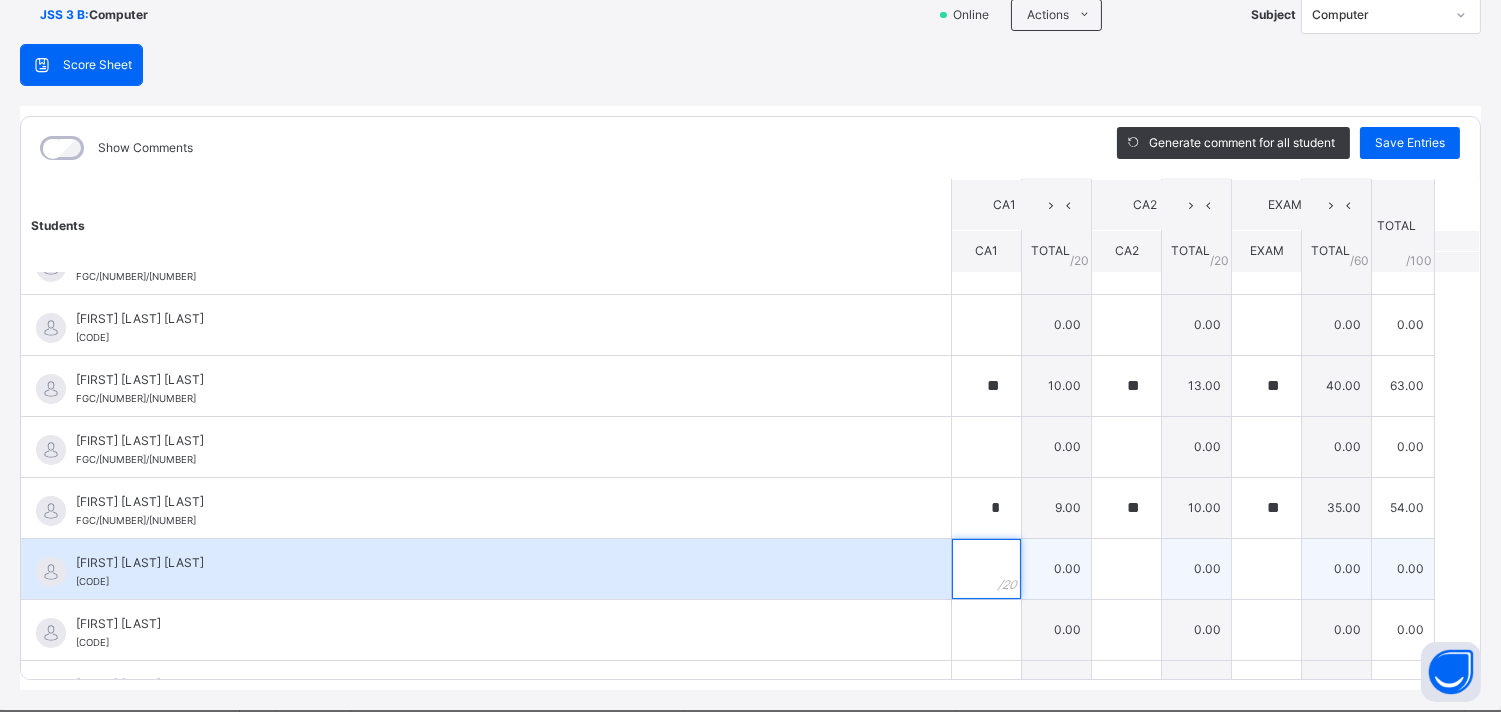 click at bounding box center [986, 569] 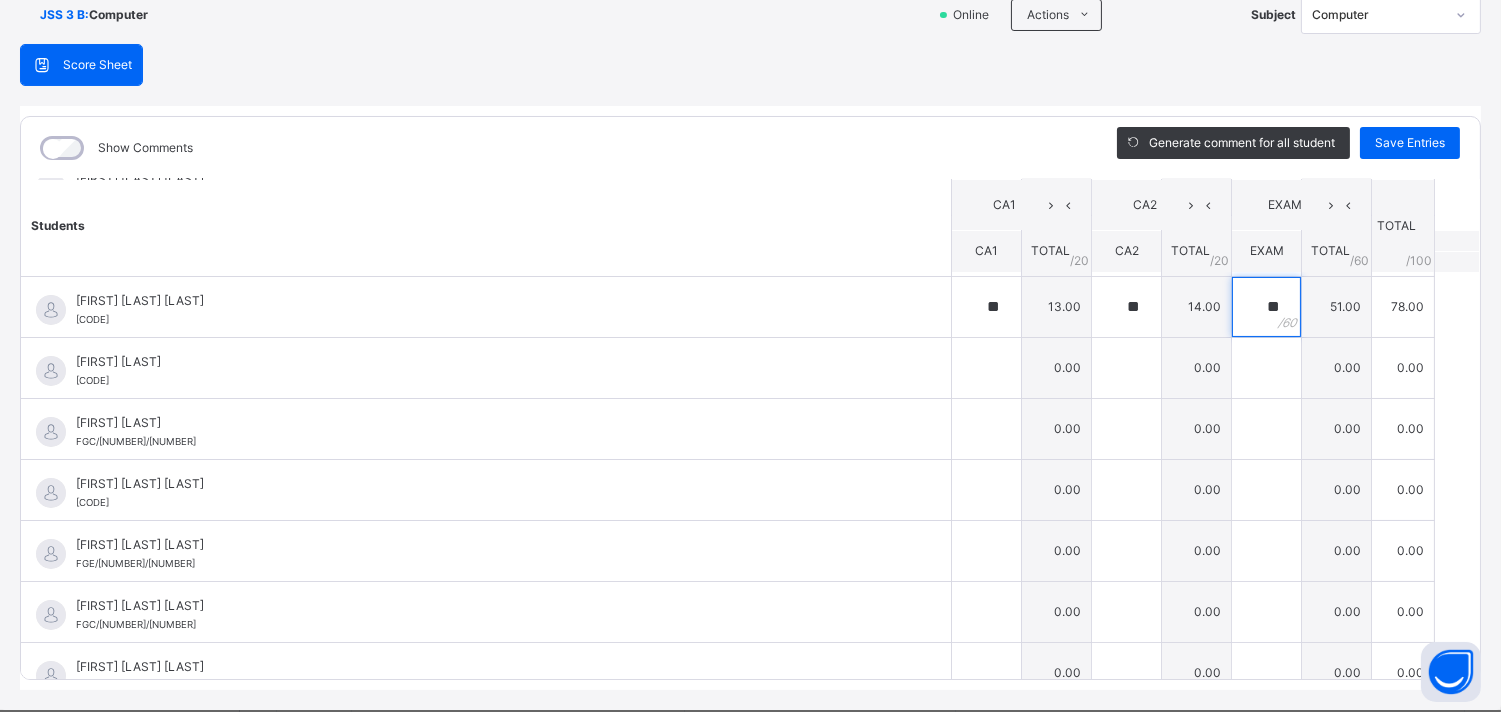 scroll, scrollTop: 681, scrollLeft: 0, axis: vertical 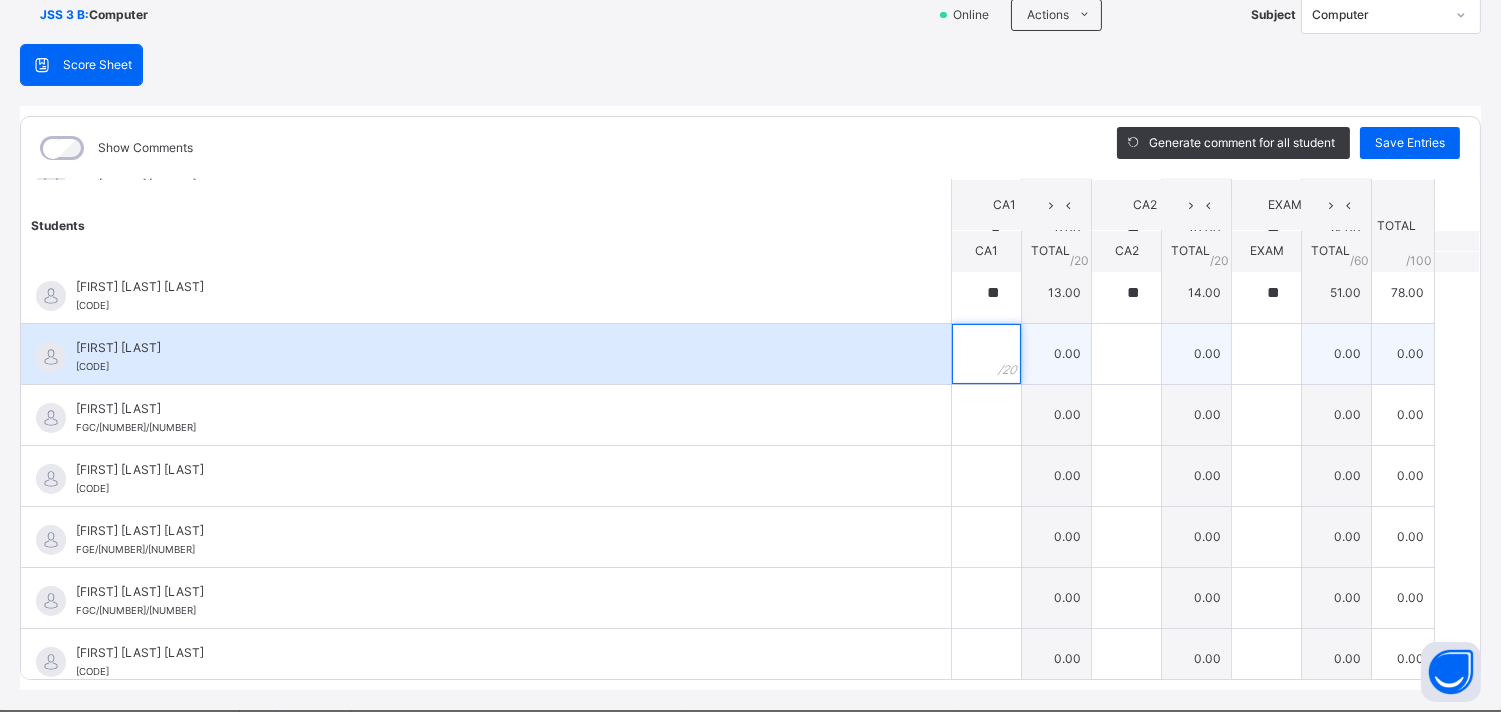 click at bounding box center [986, 354] 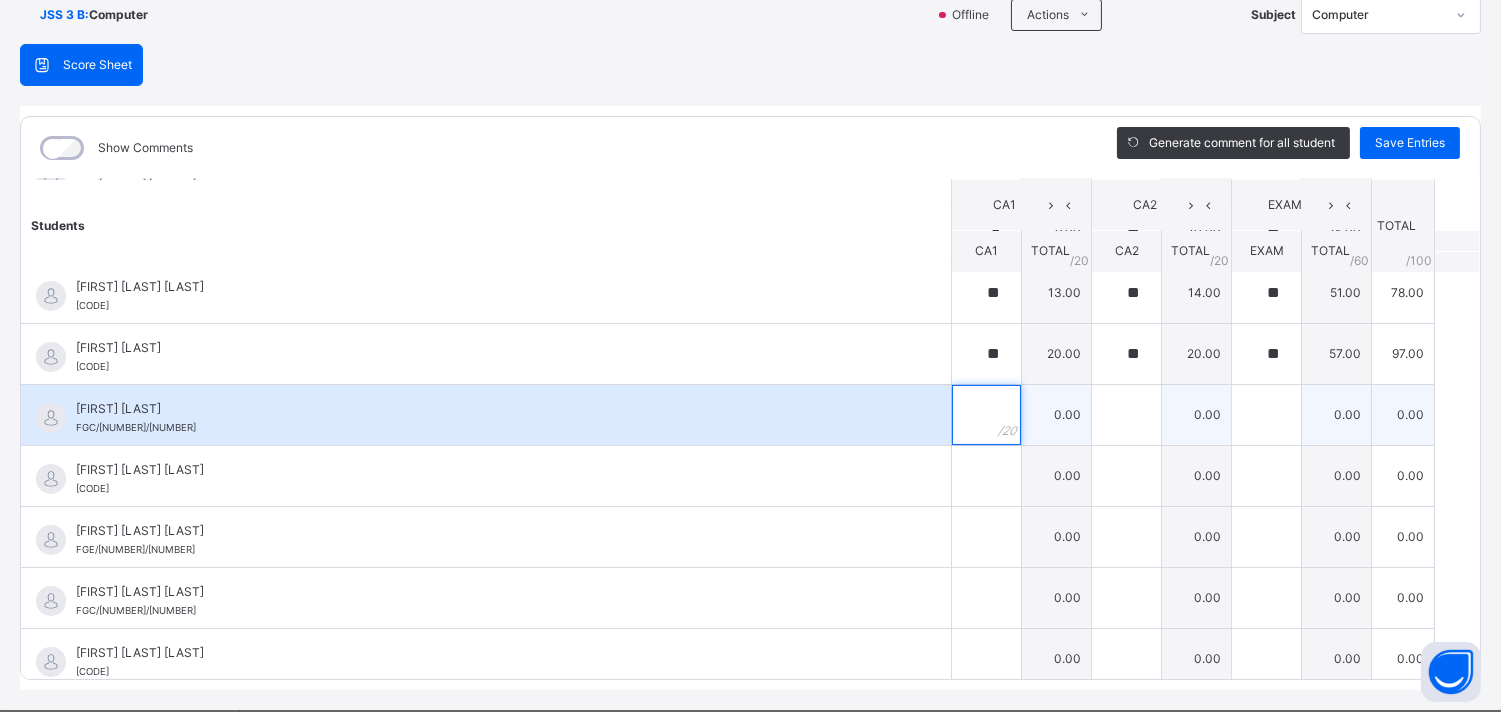 click at bounding box center [986, 415] 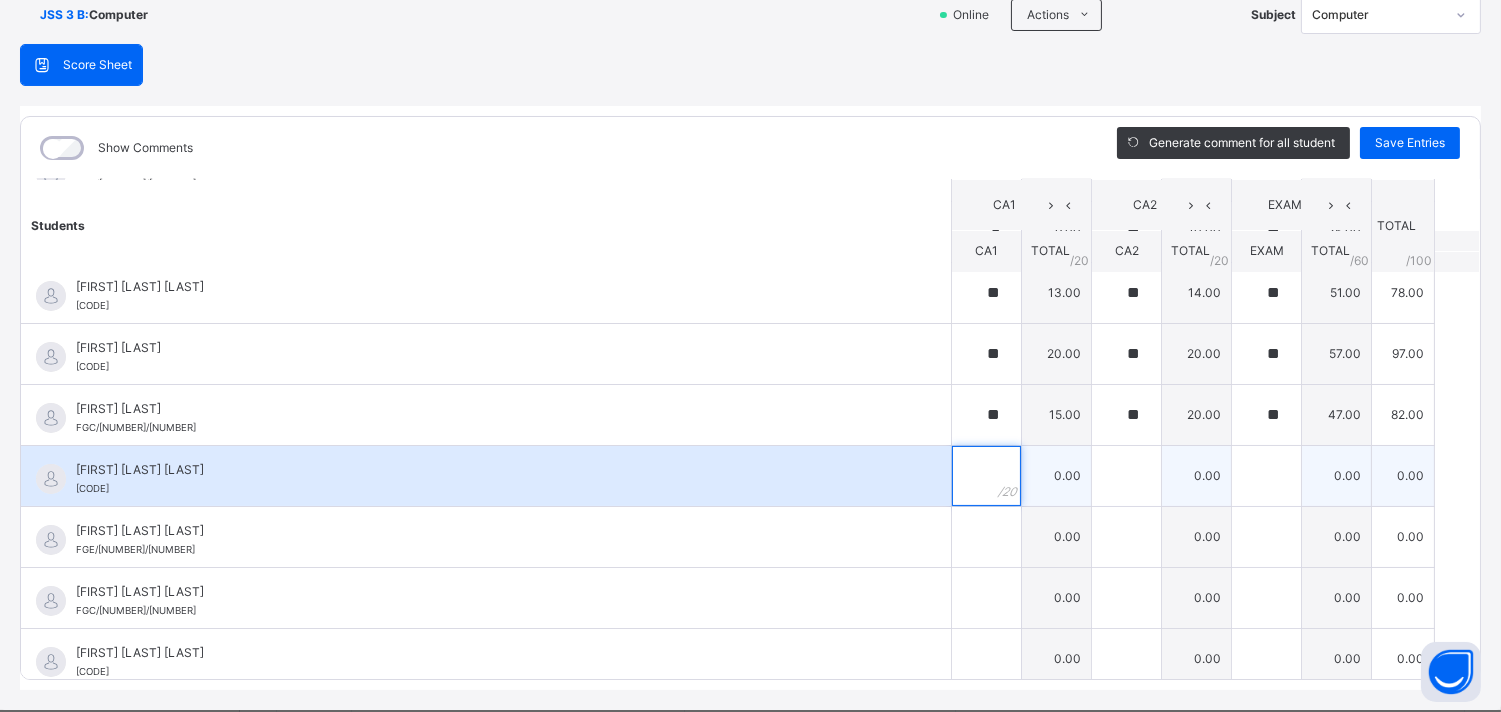 click at bounding box center (986, 476) 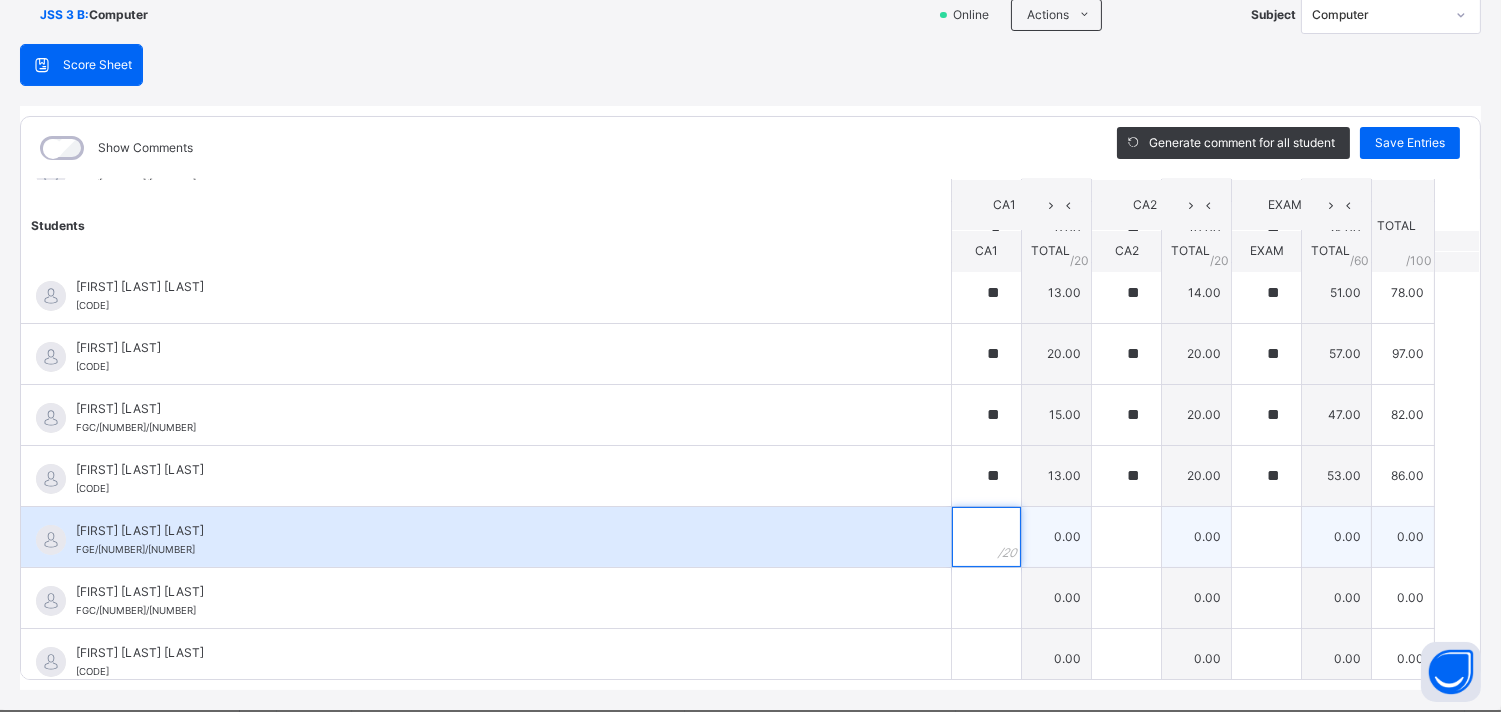 click at bounding box center [986, 537] 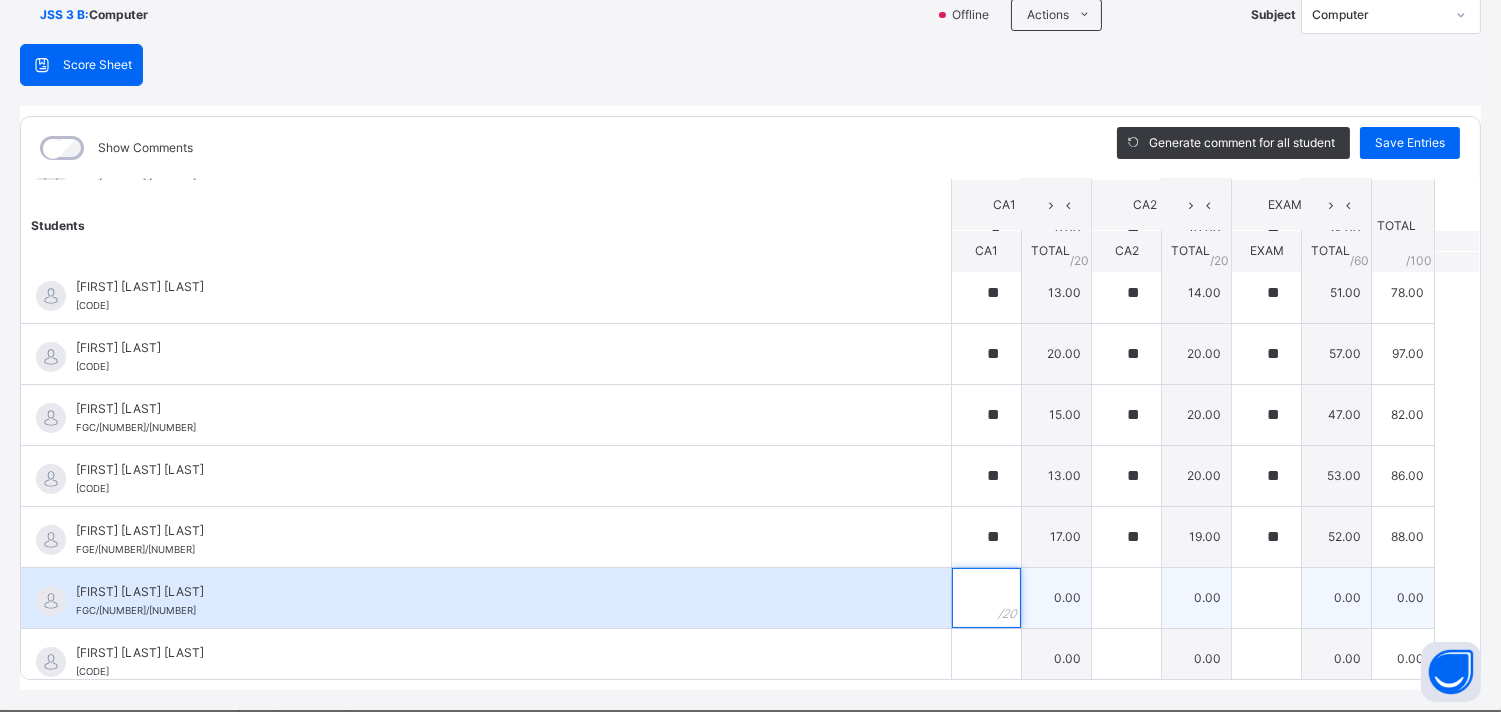 click at bounding box center (986, 598) 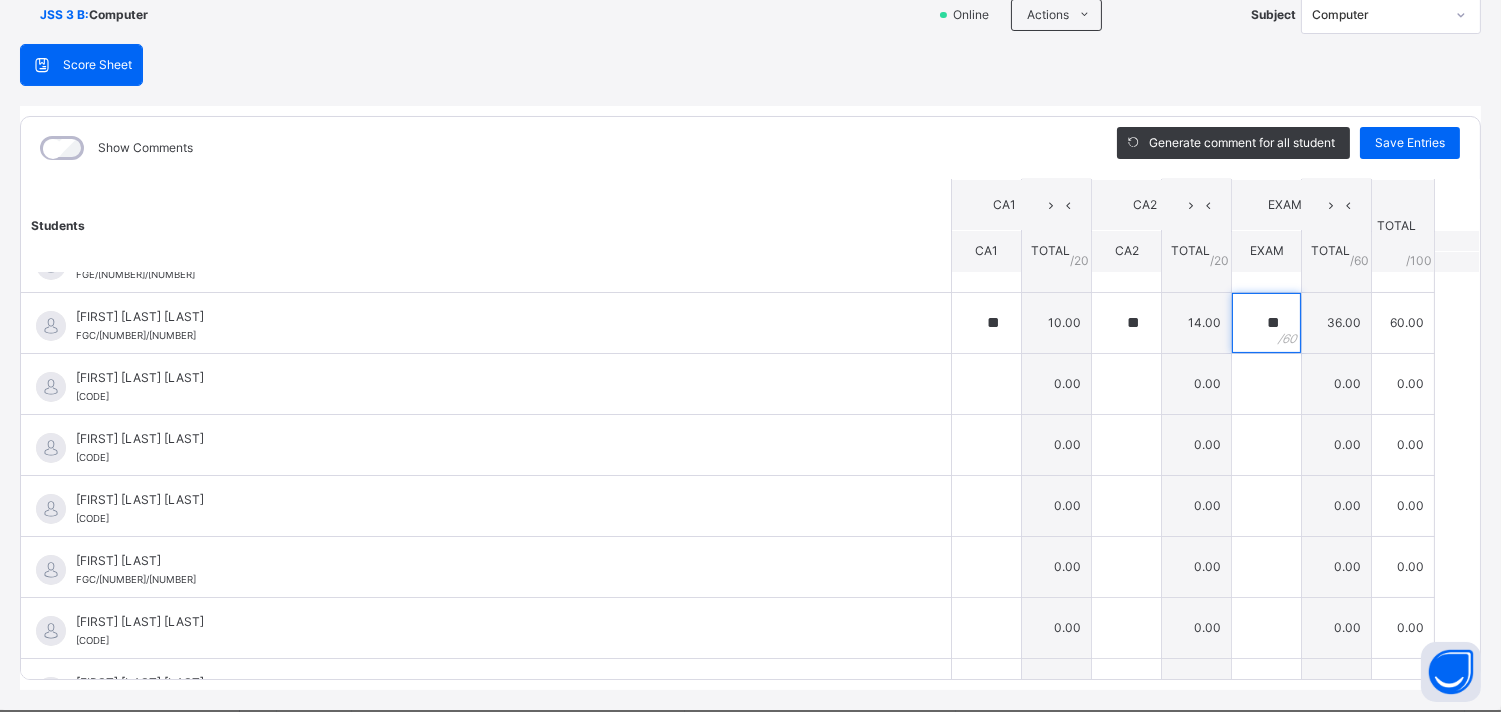 scroll, scrollTop: 977, scrollLeft: 0, axis: vertical 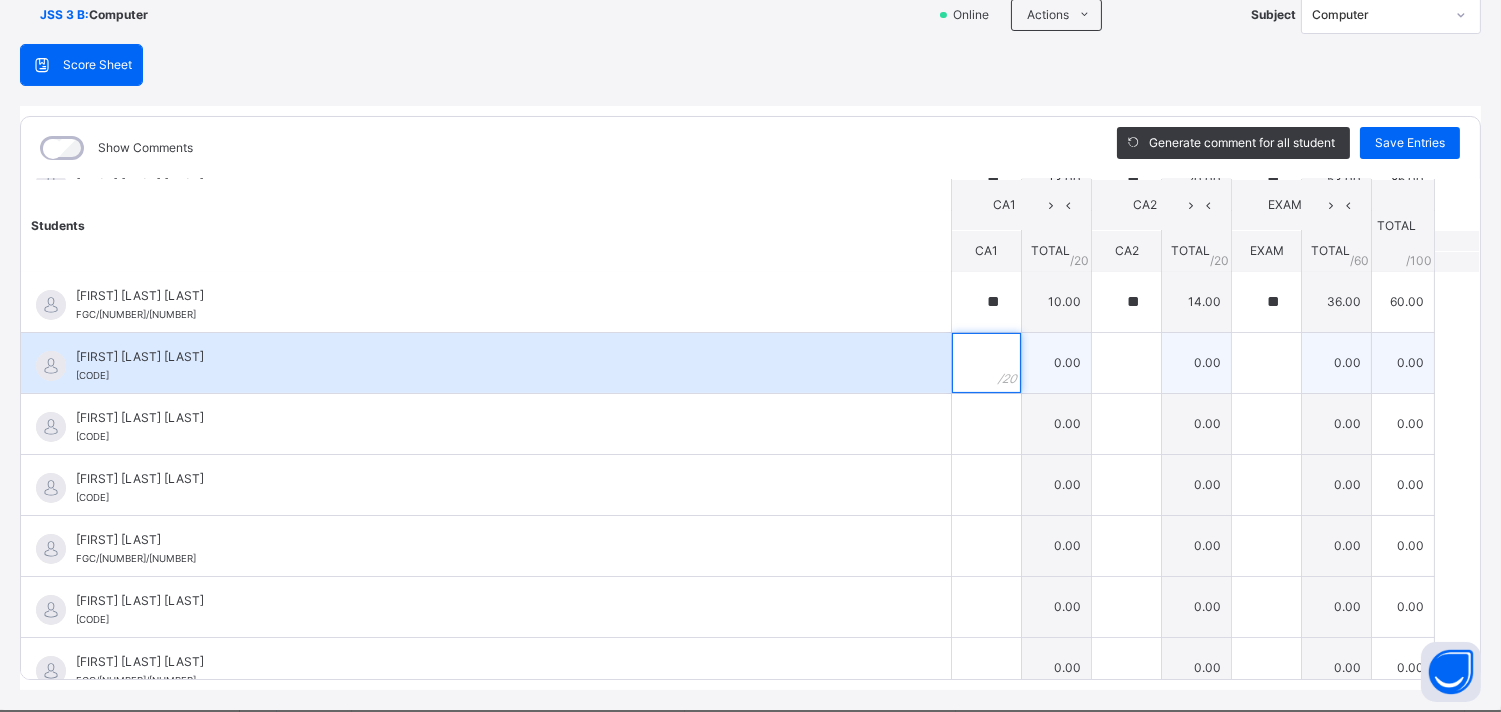 click at bounding box center (986, 363) 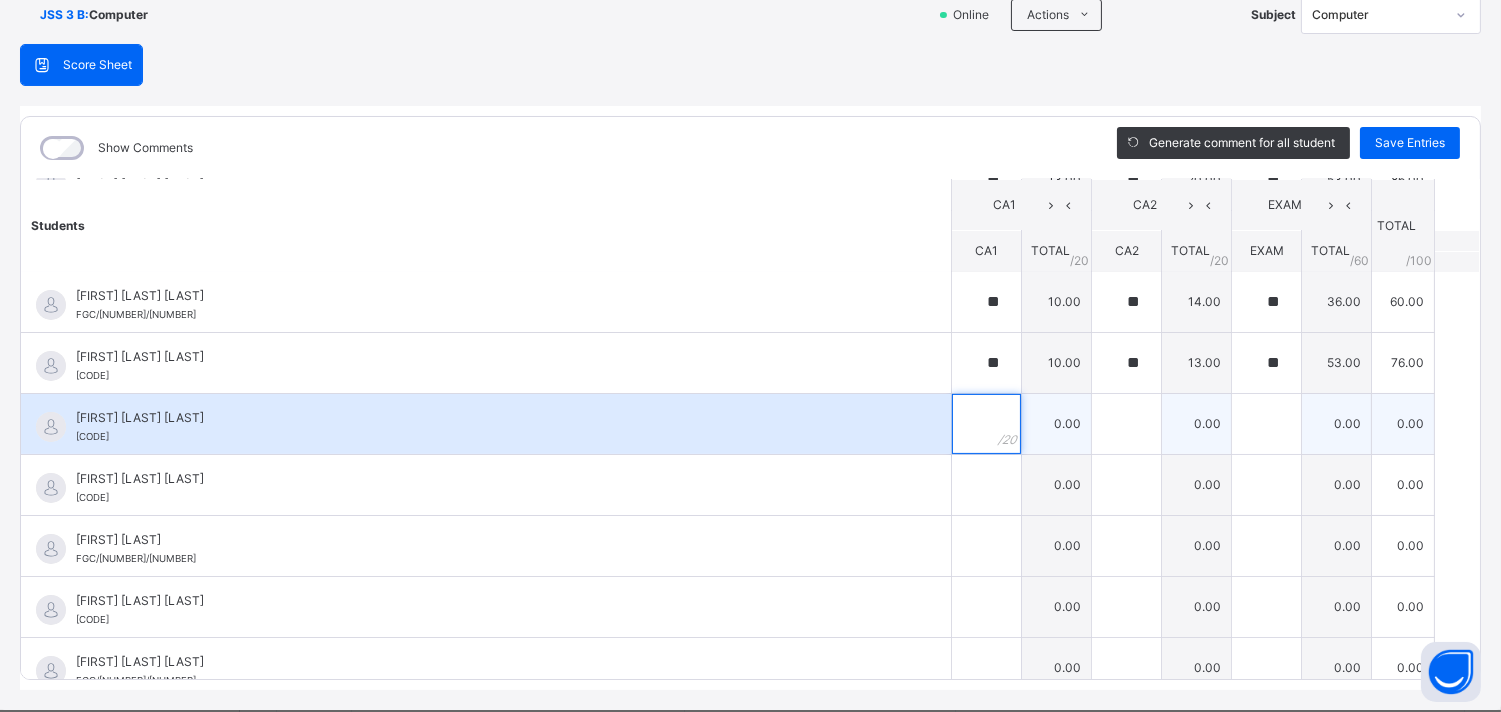 click at bounding box center (986, 424) 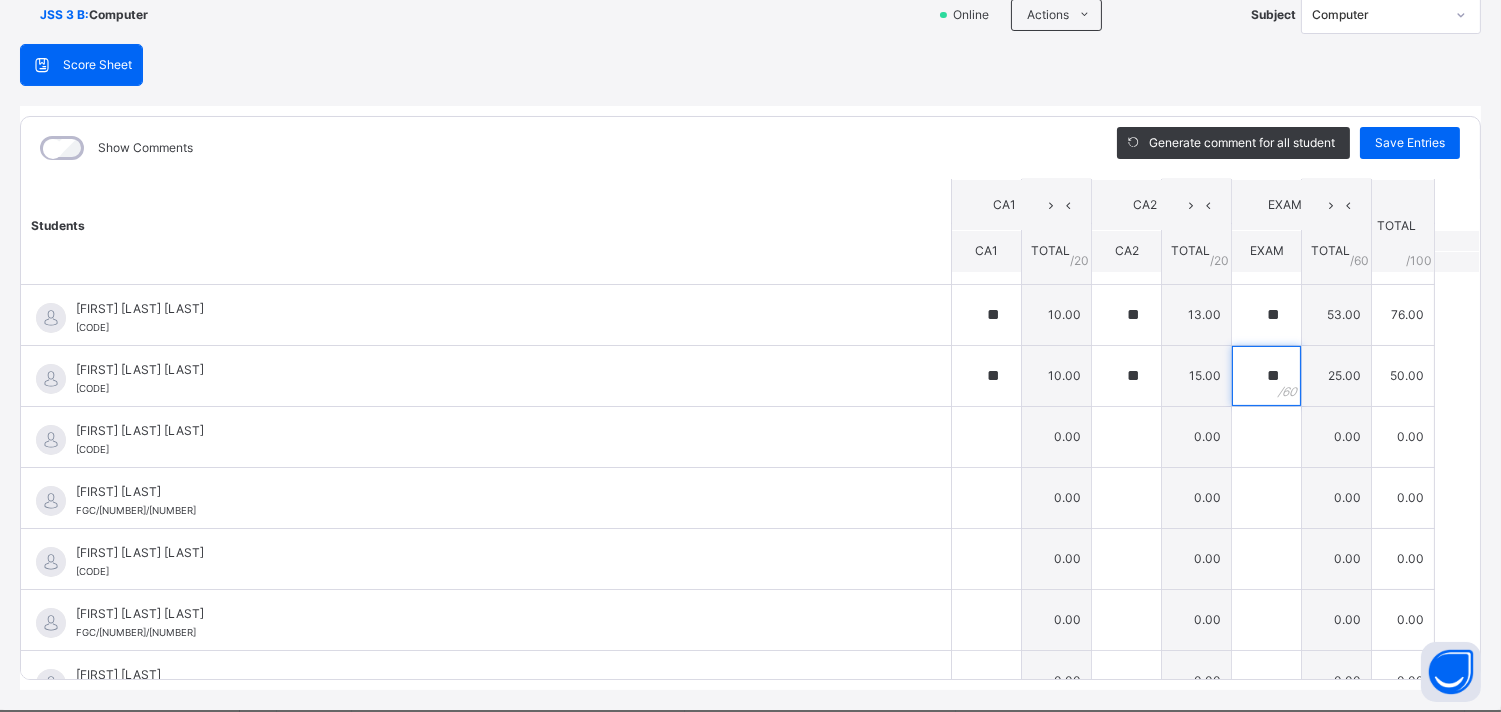 scroll, scrollTop: 1083, scrollLeft: 0, axis: vertical 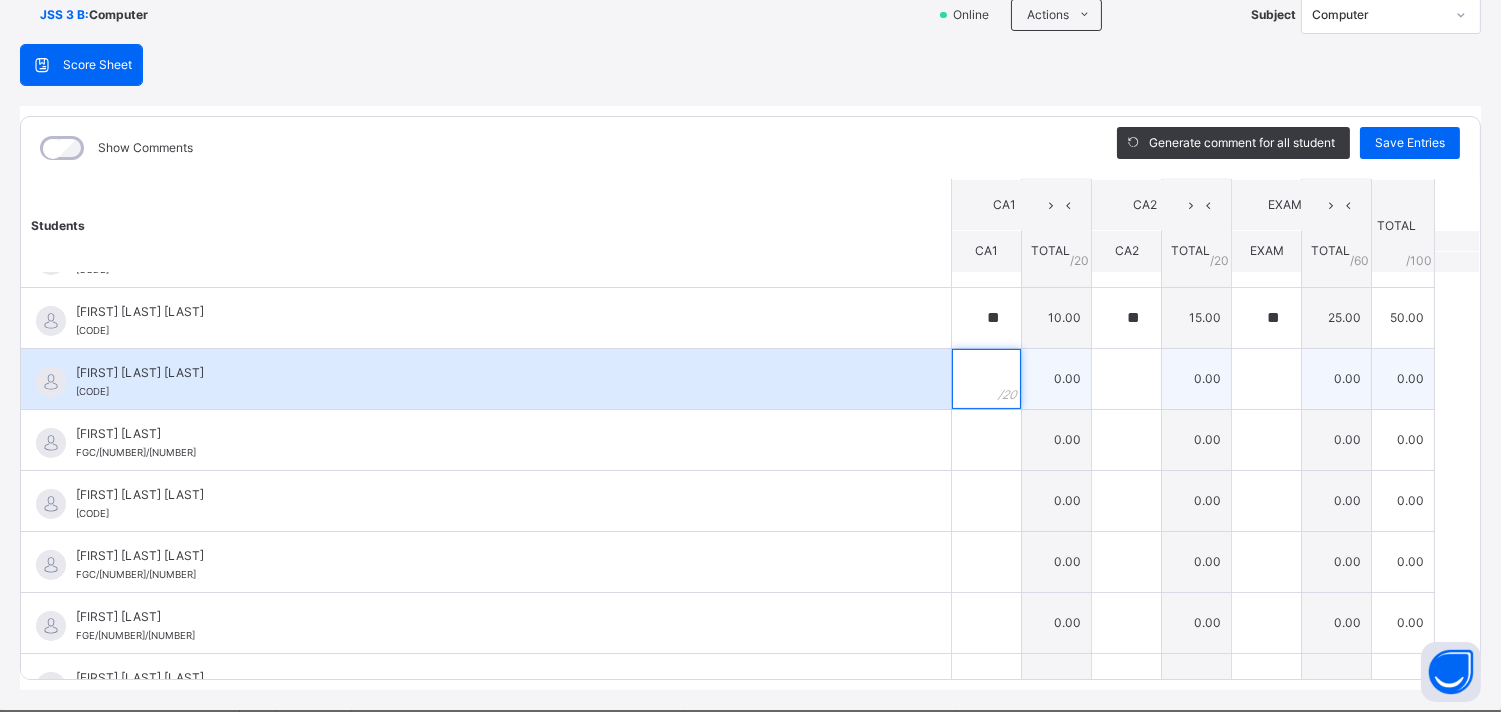 click at bounding box center [986, 379] 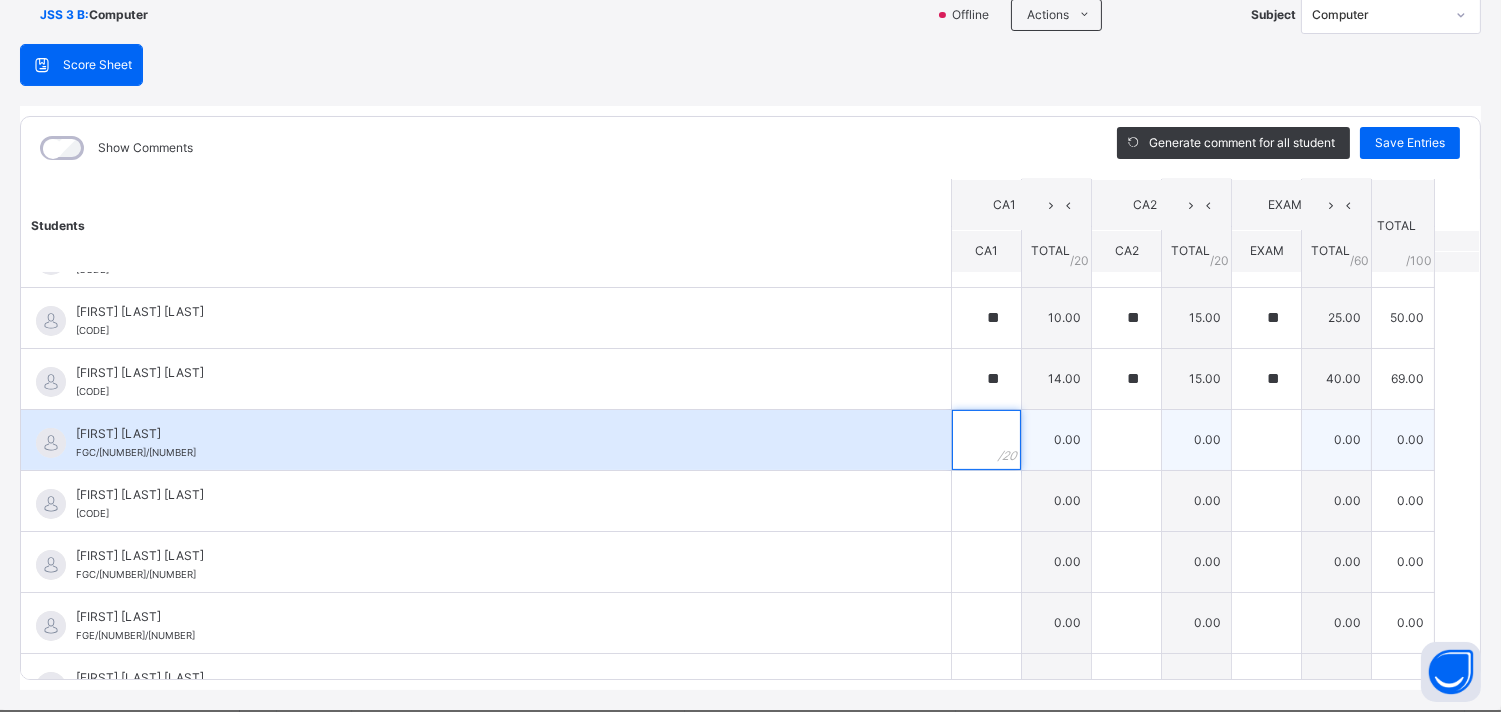 click at bounding box center [986, 440] 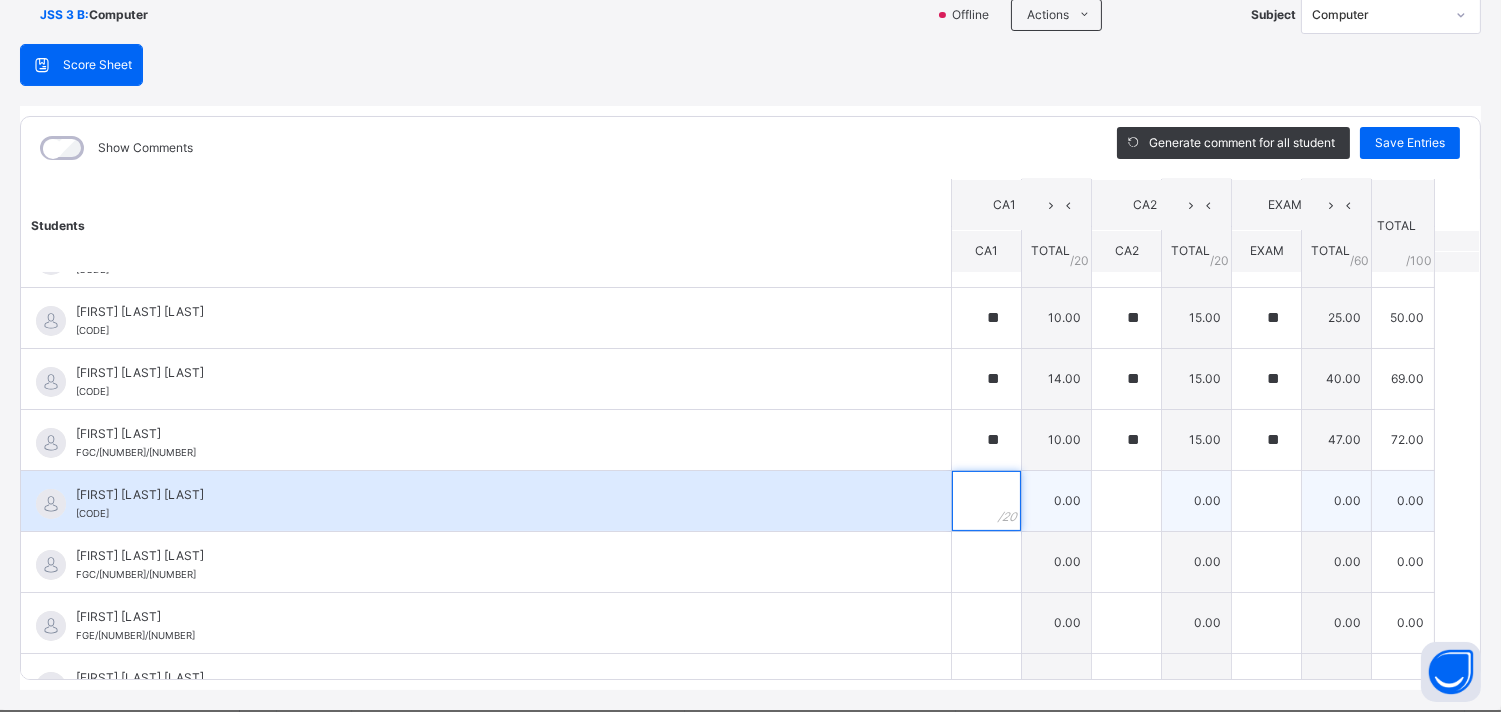 click at bounding box center [986, 501] 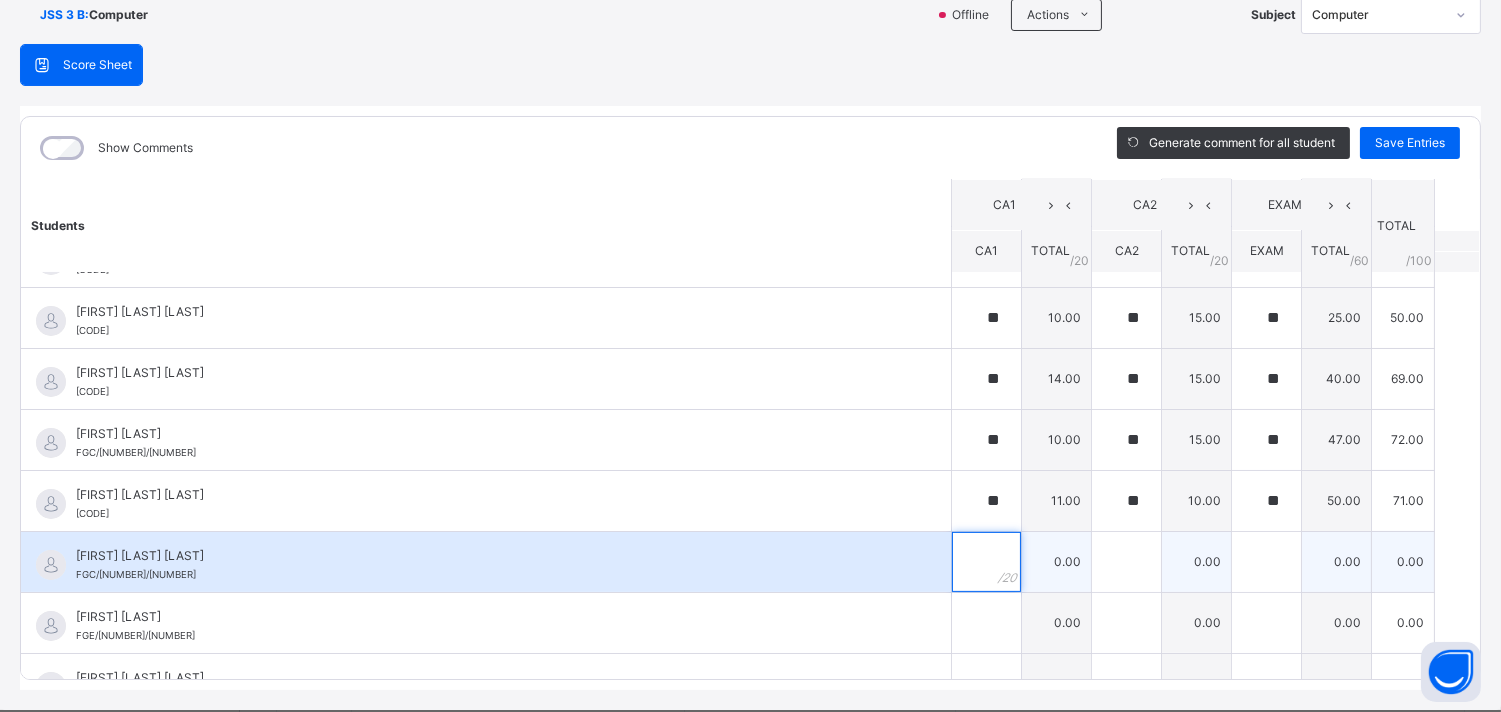click at bounding box center (986, 562) 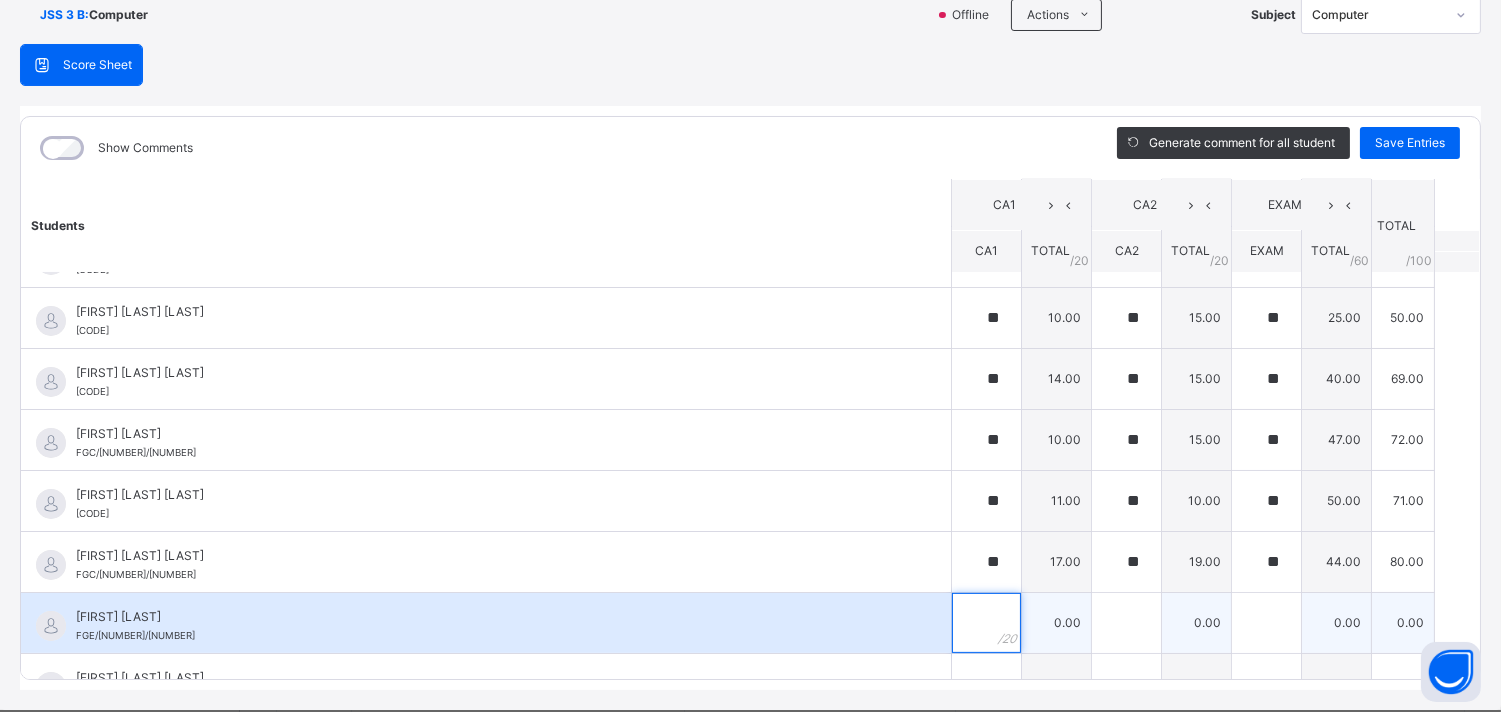 click at bounding box center (986, 623) 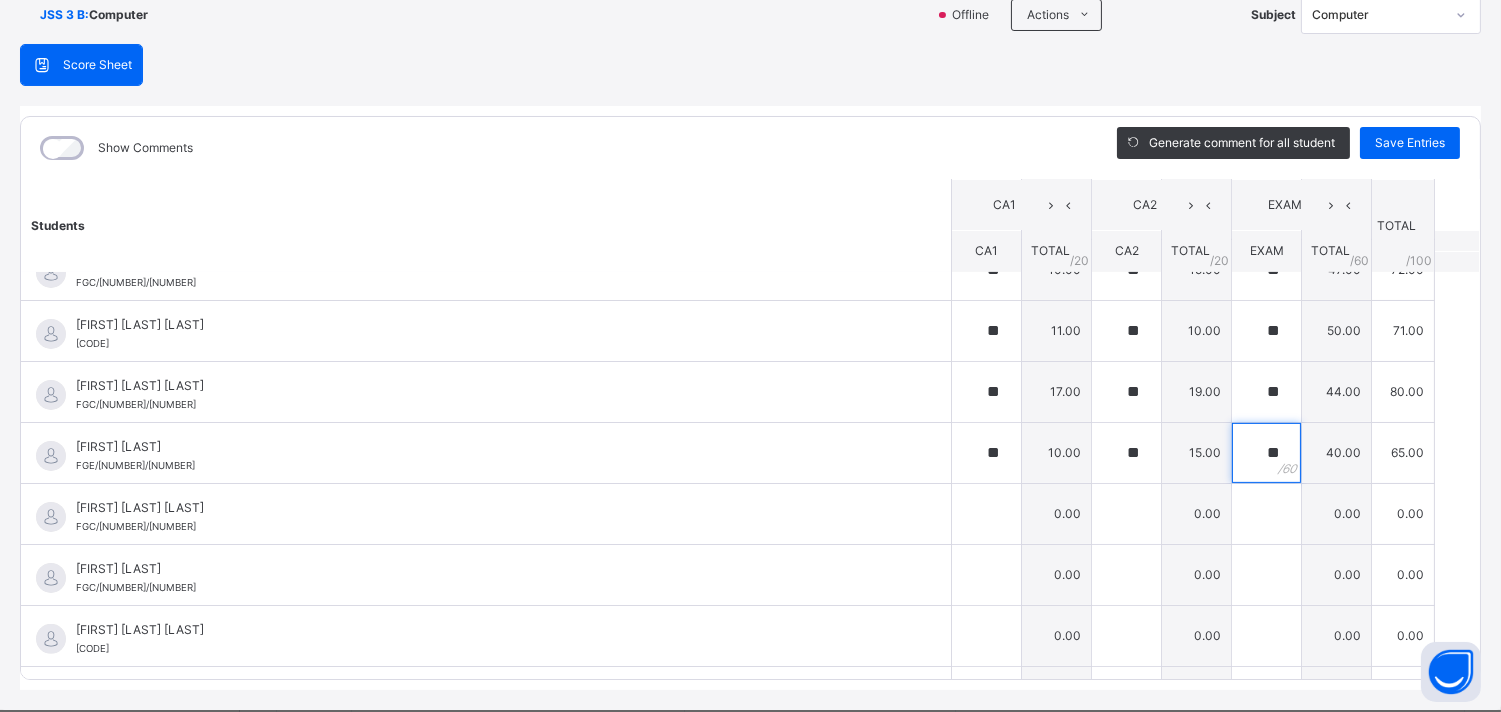 scroll, scrollTop: 1305, scrollLeft: 0, axis: vertical 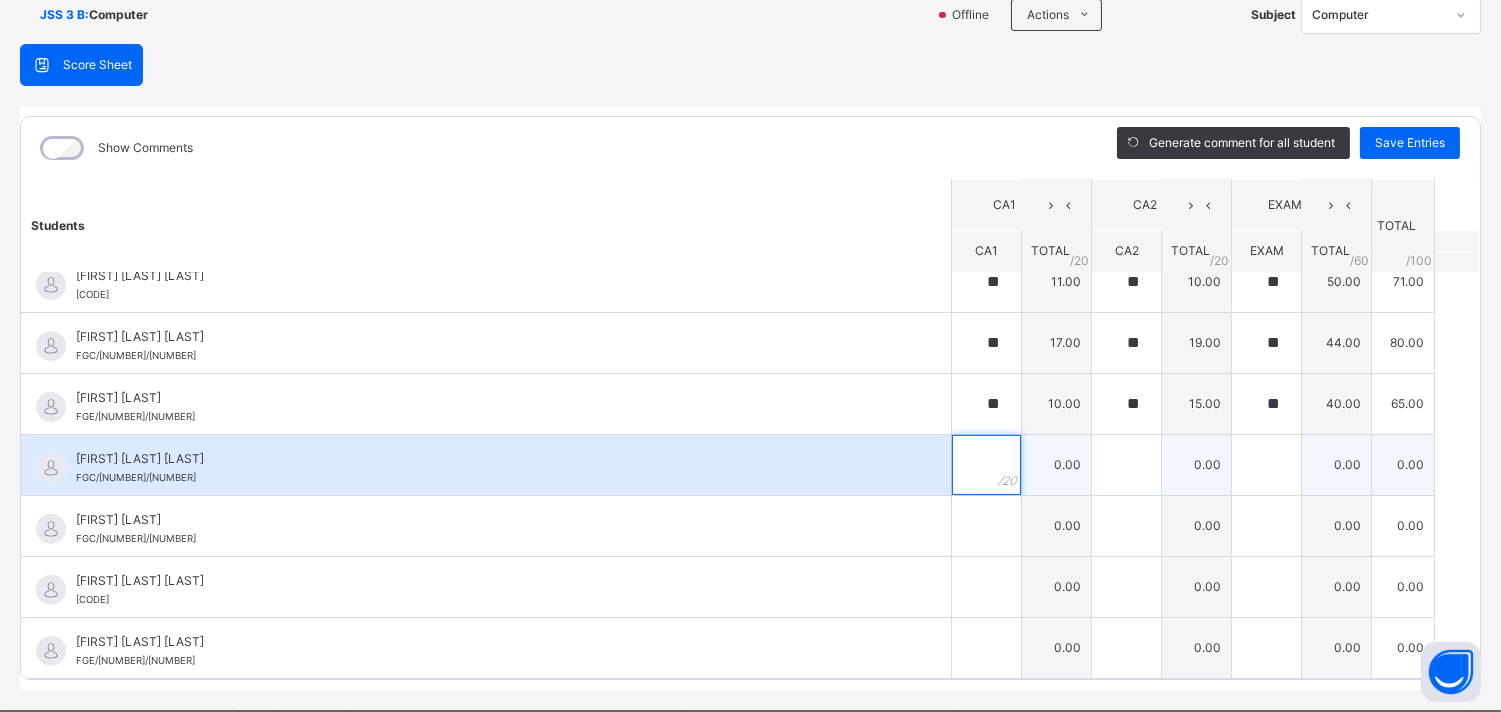 click at bounding box center [986, 465] 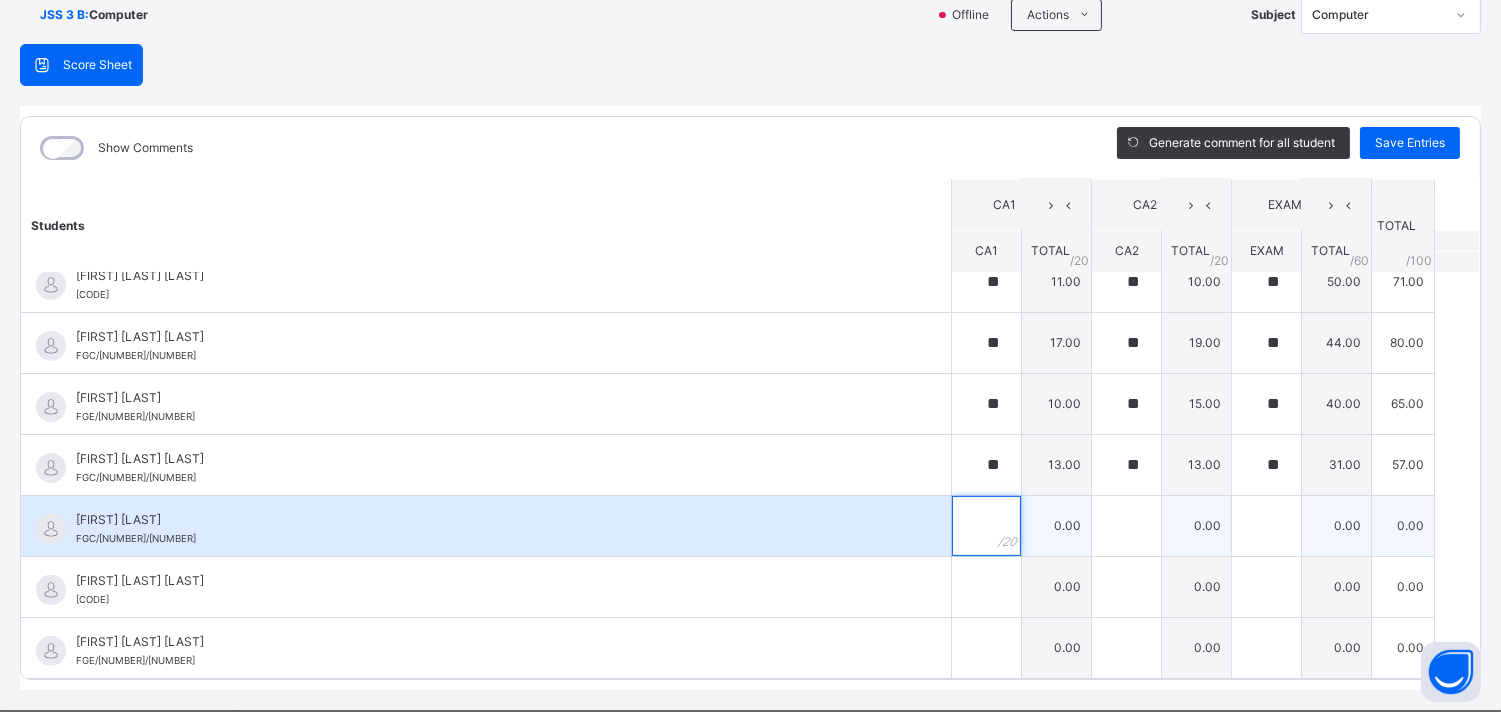 click at bounding box center [986, 526] 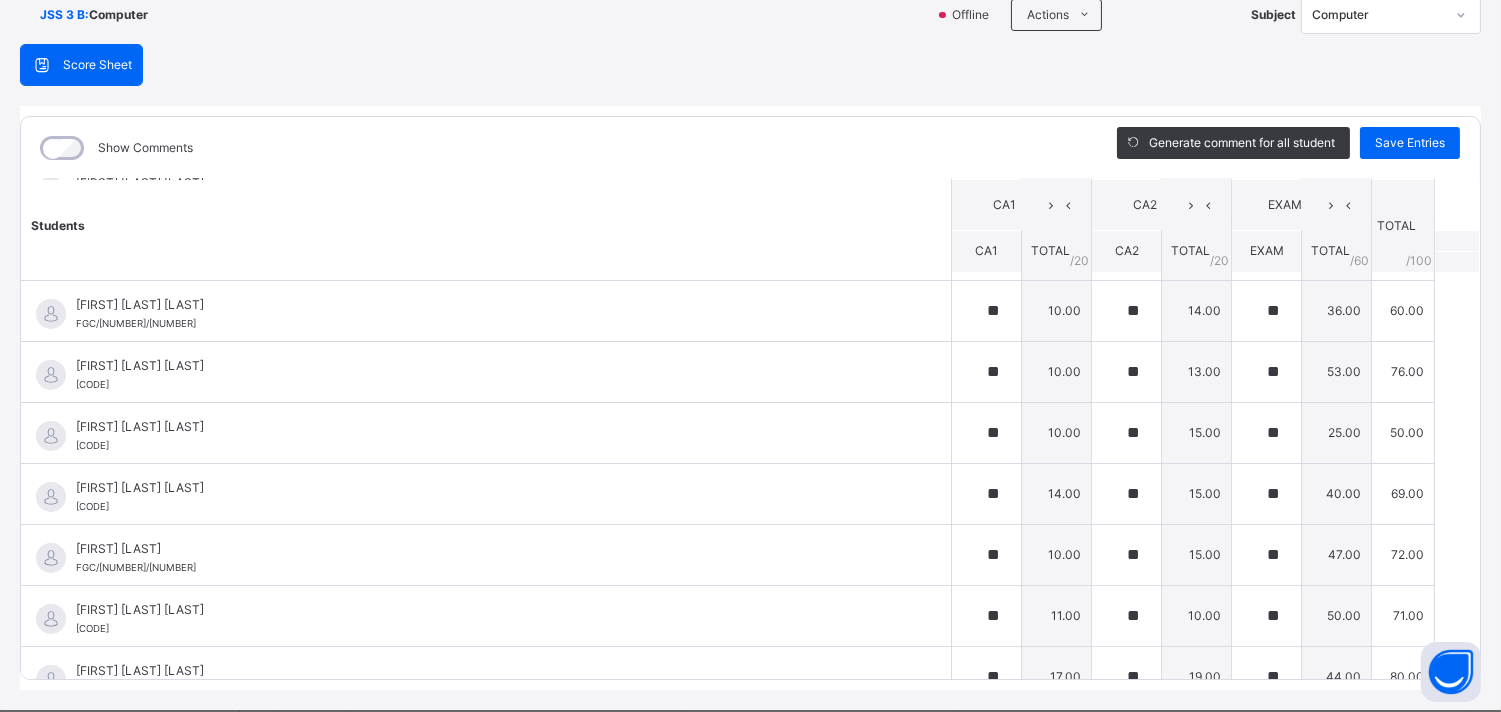 scroll, scrollTop: 956, scrollLeft: 0, axis: vertical 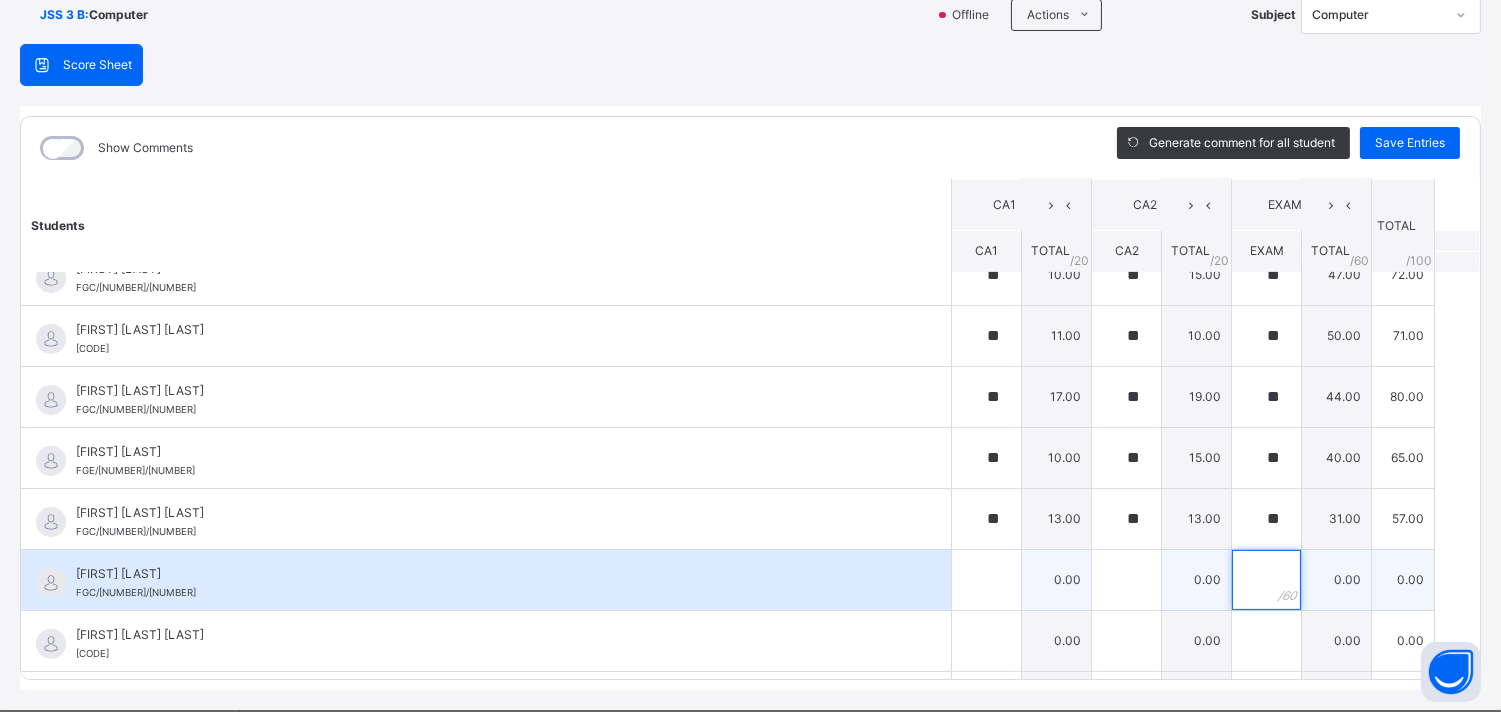 click at bounding box center (1266, 580) 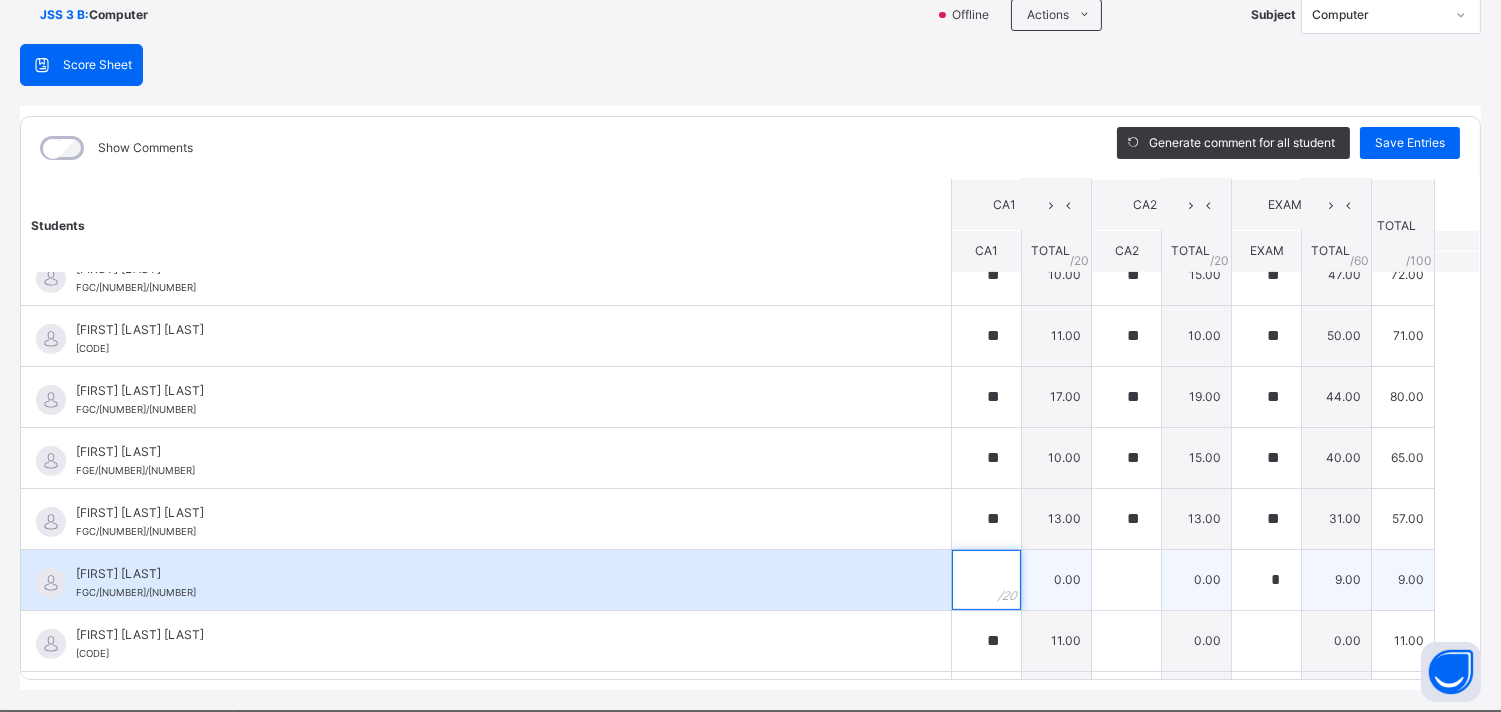 click at bounding box center [986, 580] 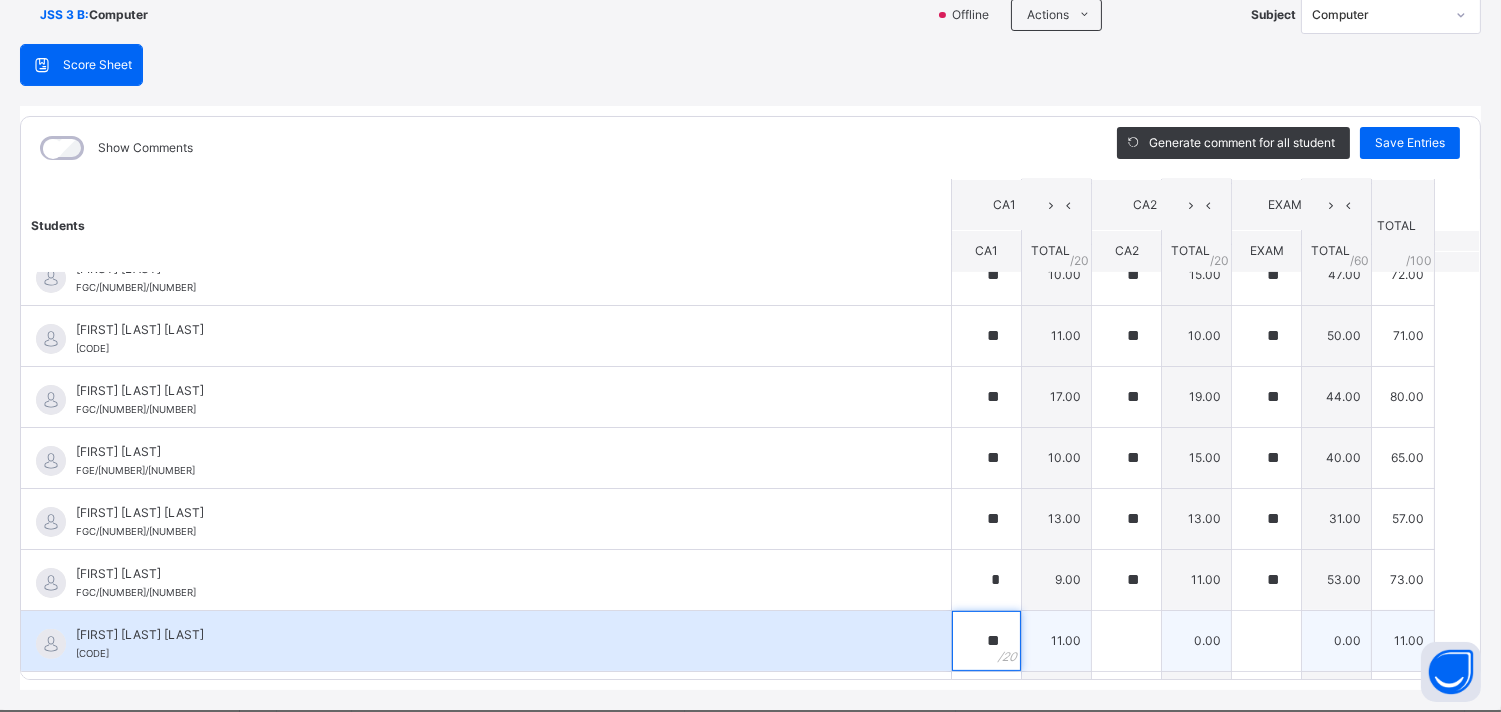 click on "**" at bounding box center (986, 641) 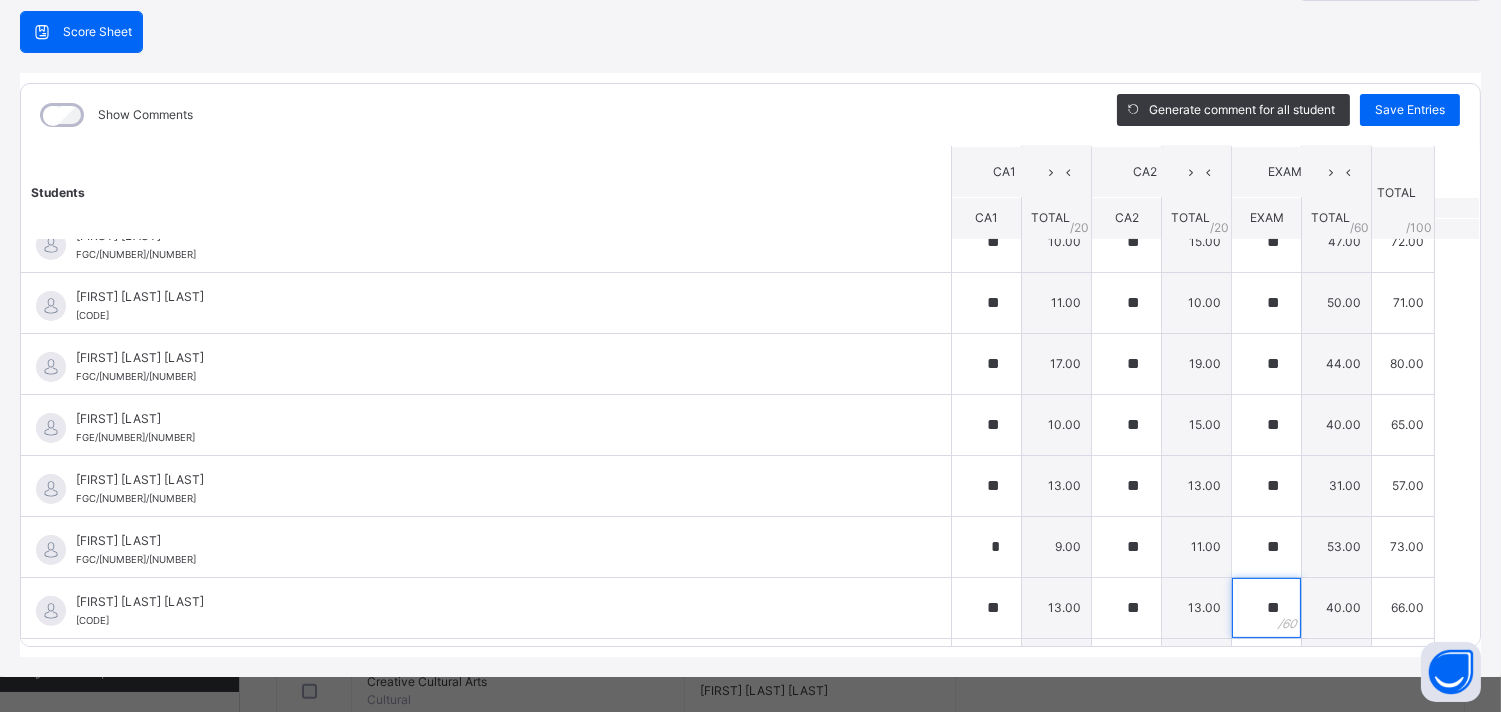 scroll, scrollTop: 198, scrollLeft: 0, axis: vertical 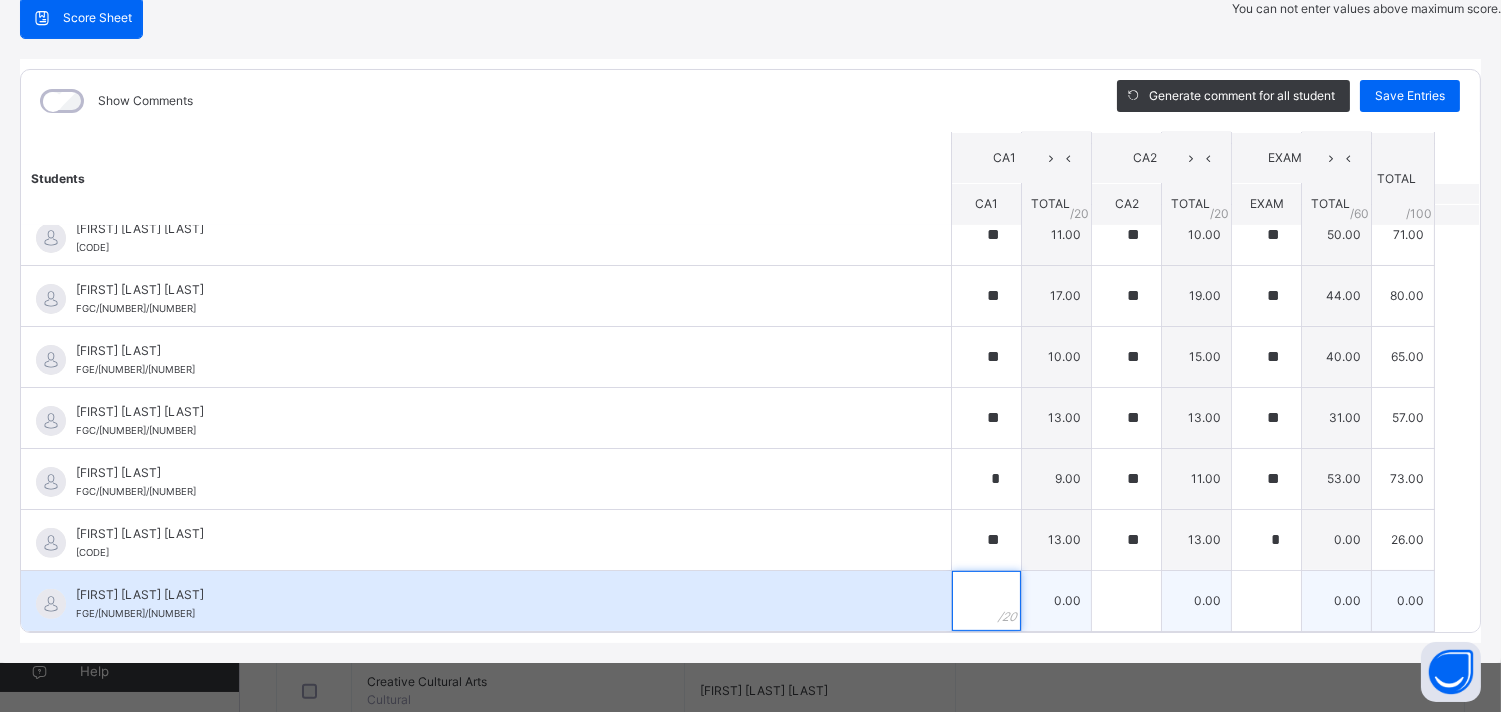 click at bounding box center (986, 601) 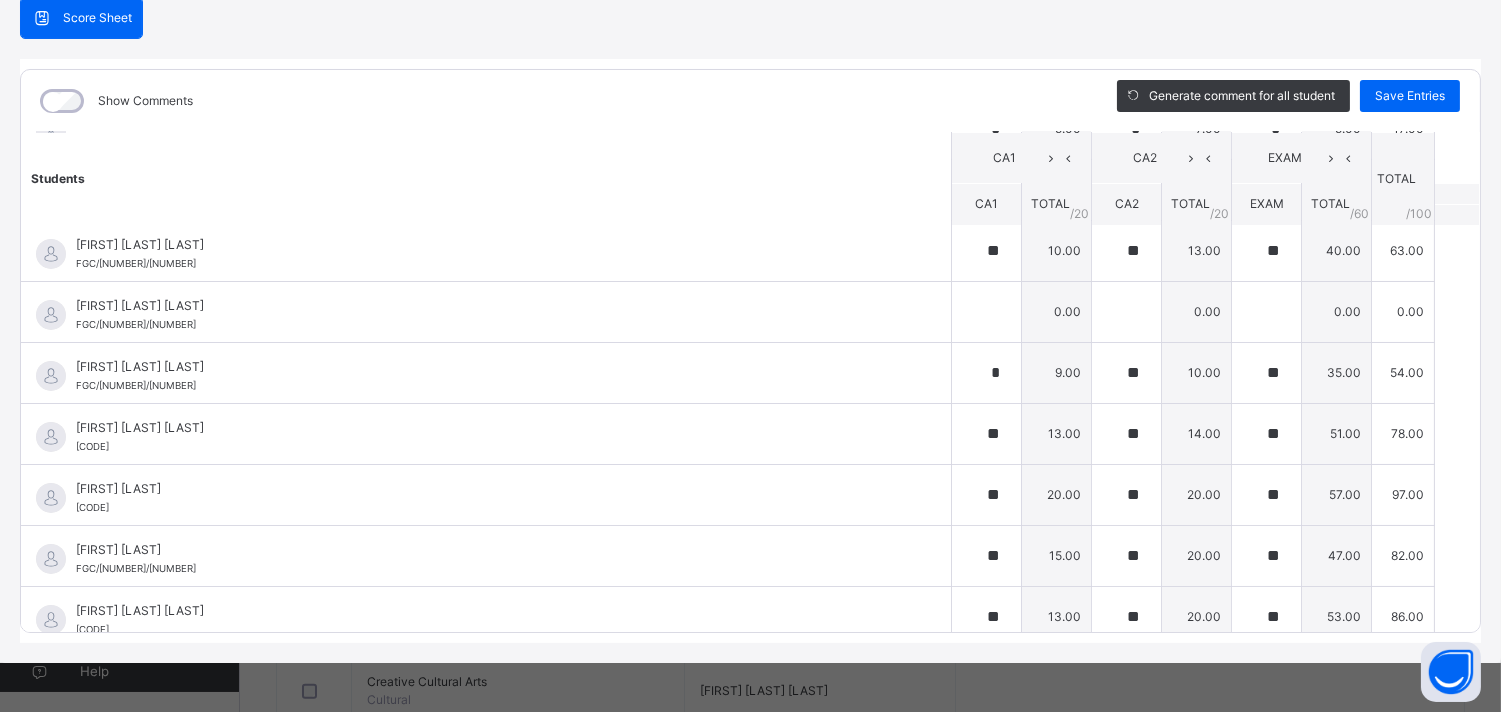 scroll, scrollTop: 480, scrollLeft: 0, axis: vertical 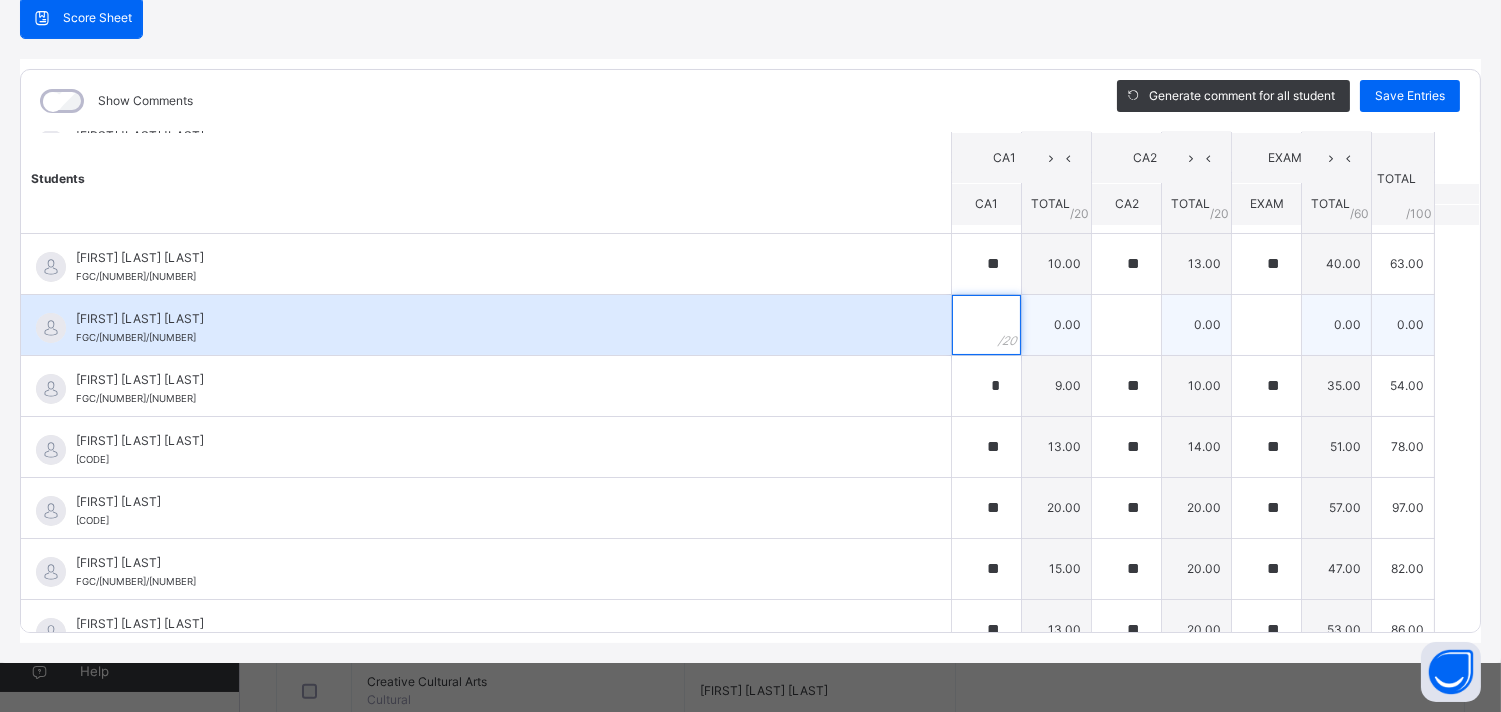 click at bounding box center [986, 325] 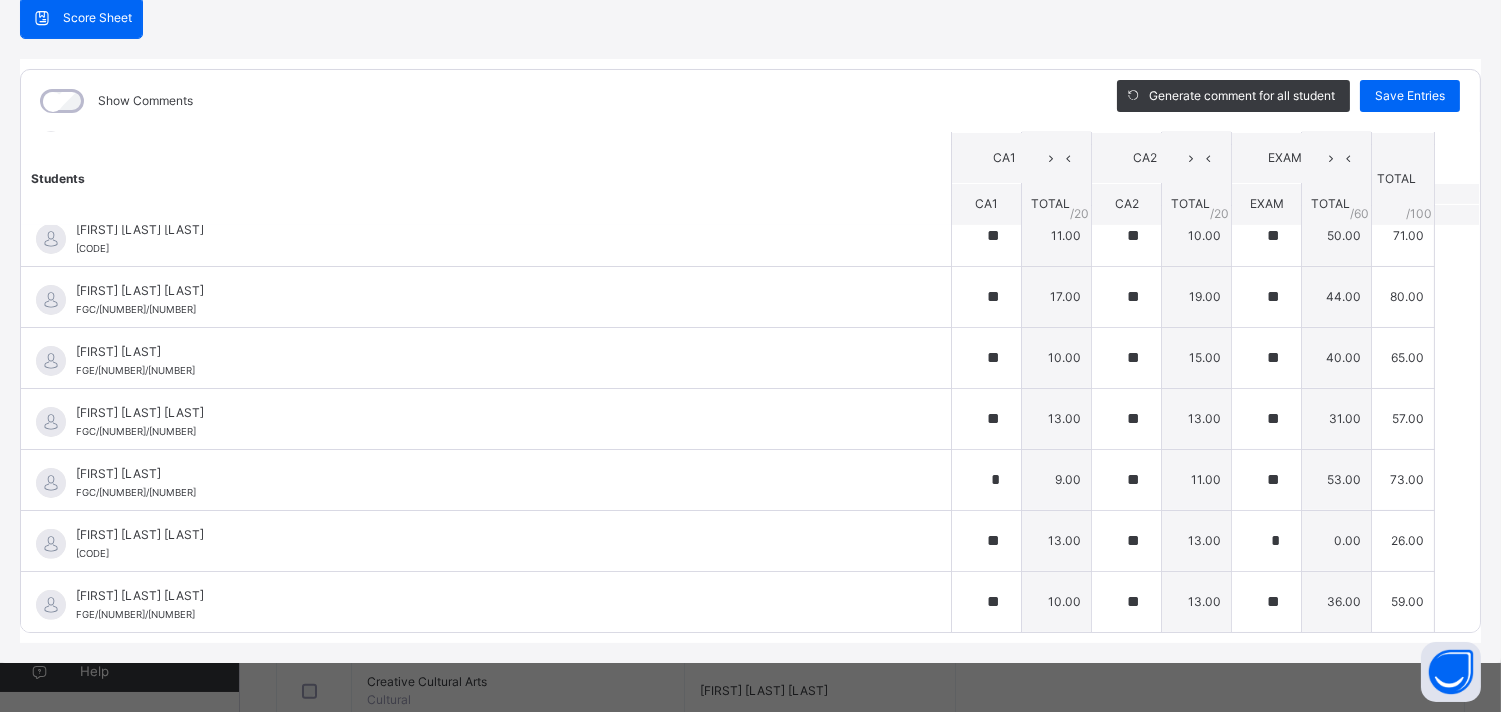 scroll, scrollTop: 1305, scrollLeft: 0, axis: vertical 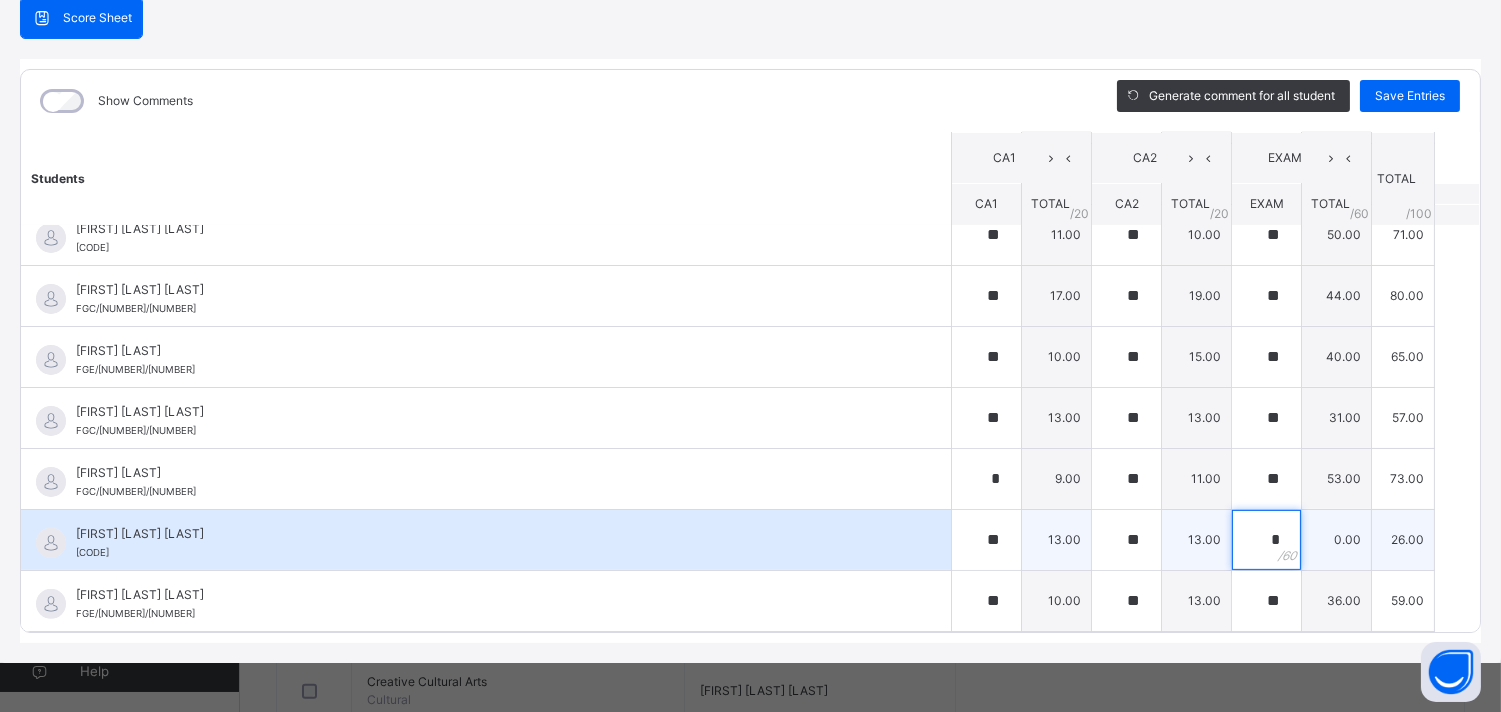 click on "*" at bounding box center (1266, 540) 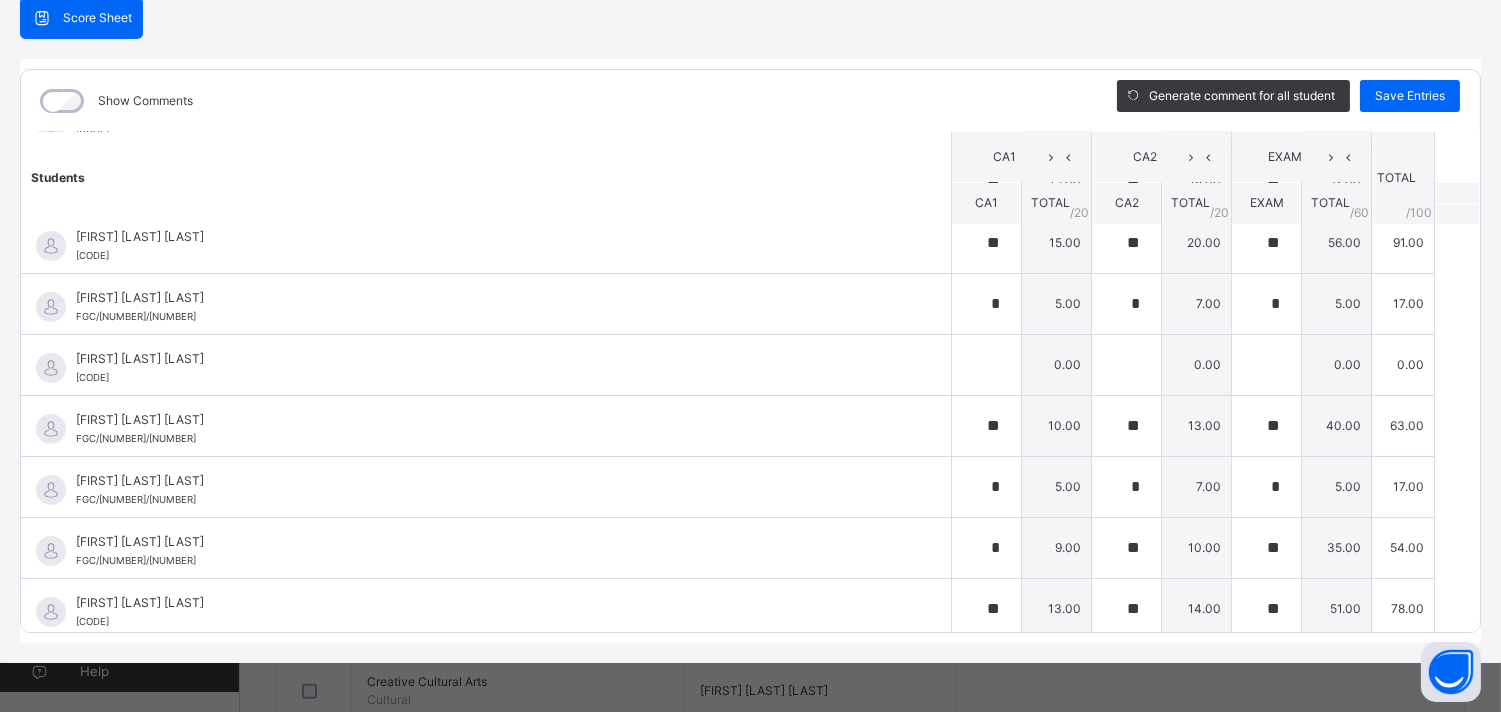 scroll, scrollTop: 0, scrollLeft: 0, axis: both 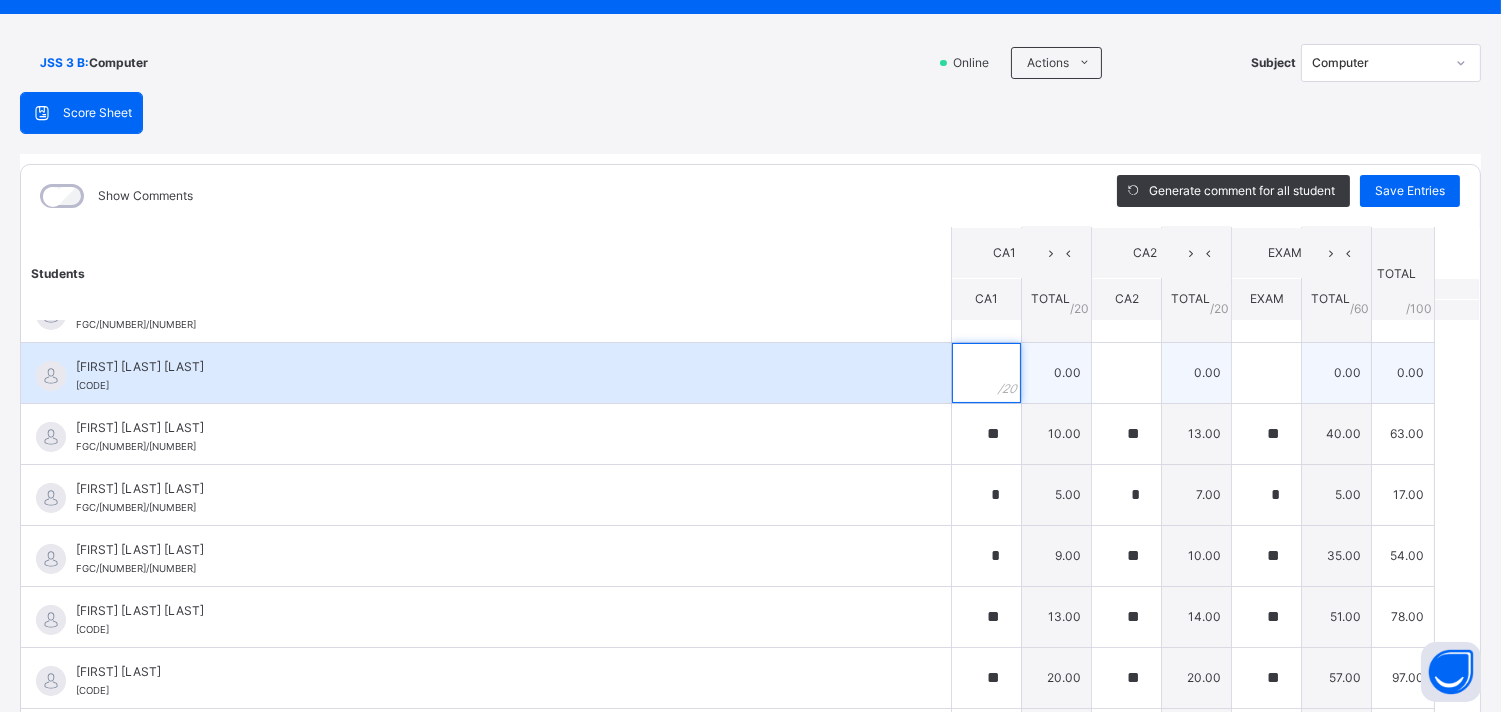 click at bounding box center (986, 373) 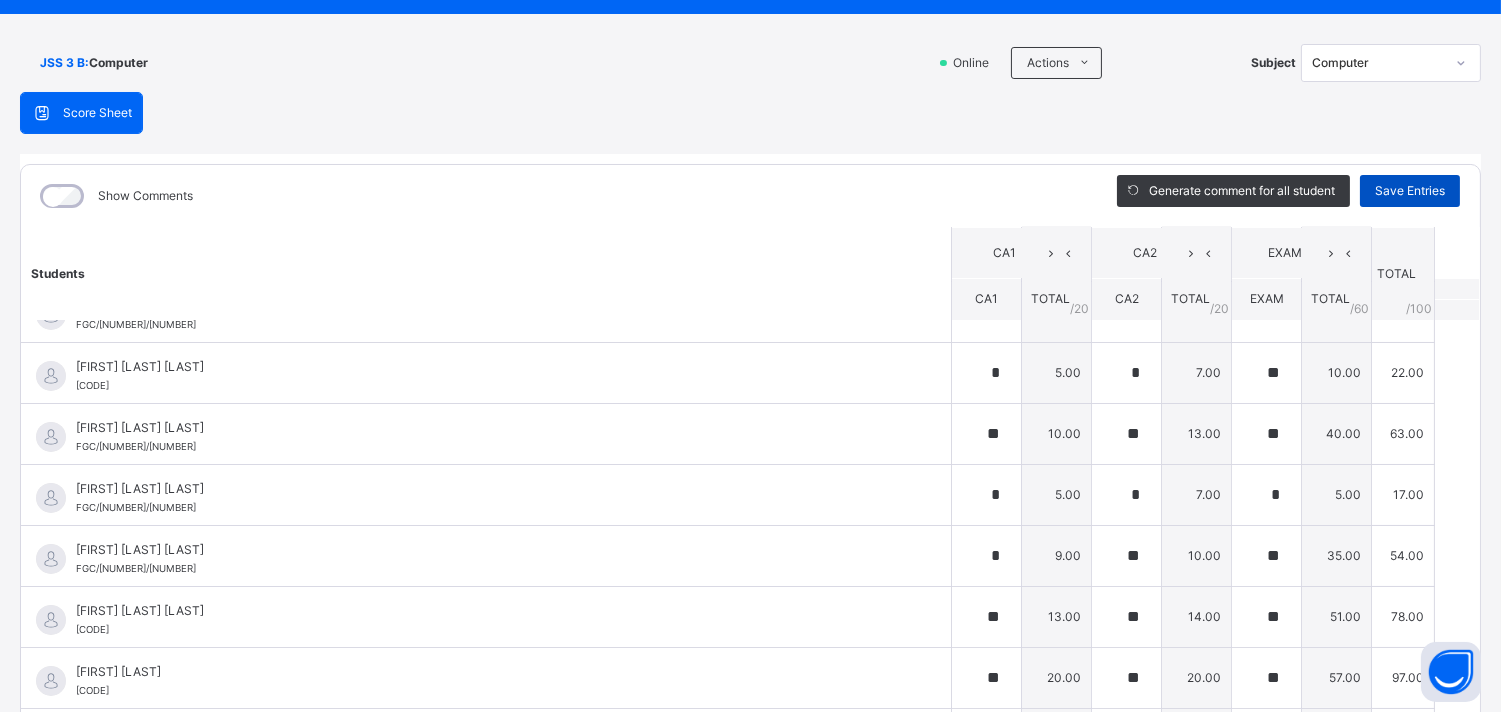 click on "Save Entries" at bounding box center (1410, 191) 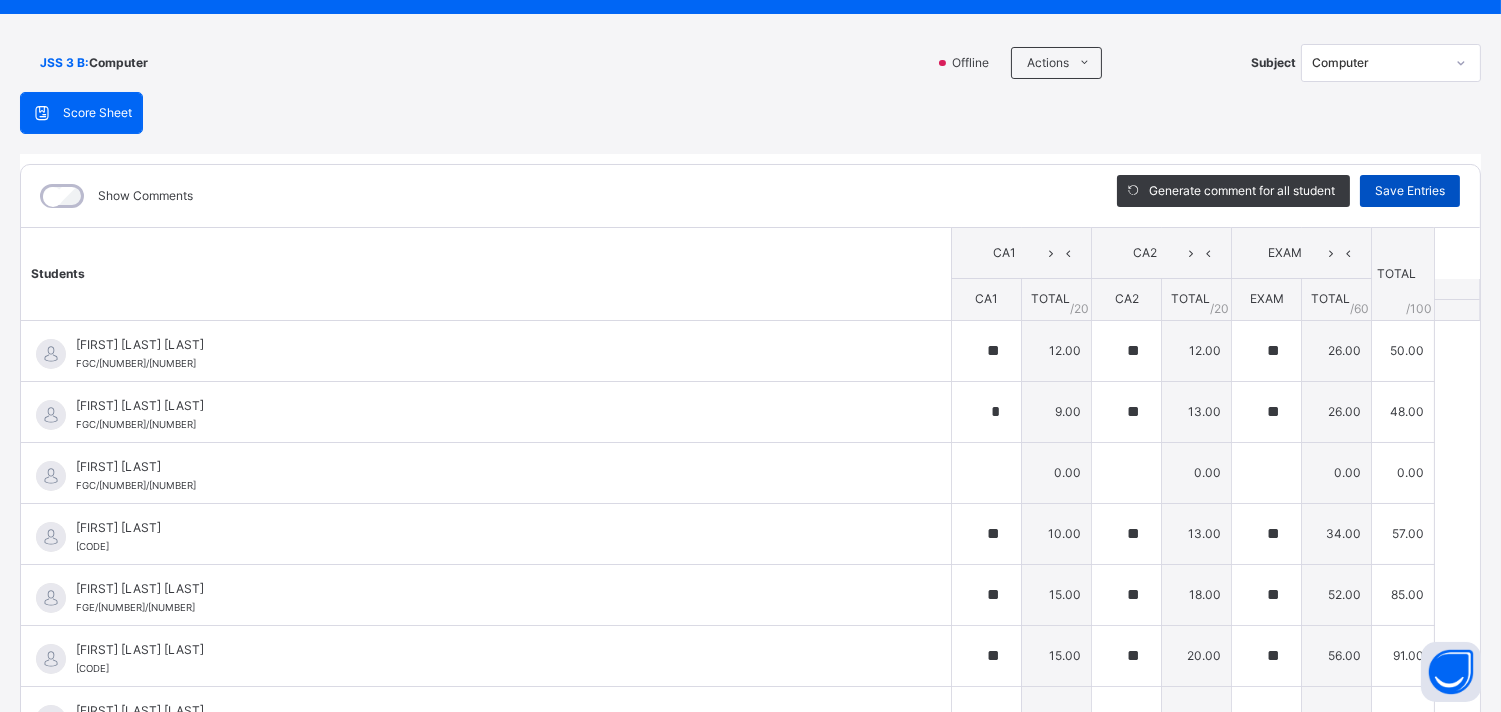 click on "Save Entries" at bounding box center [1410, 191] 